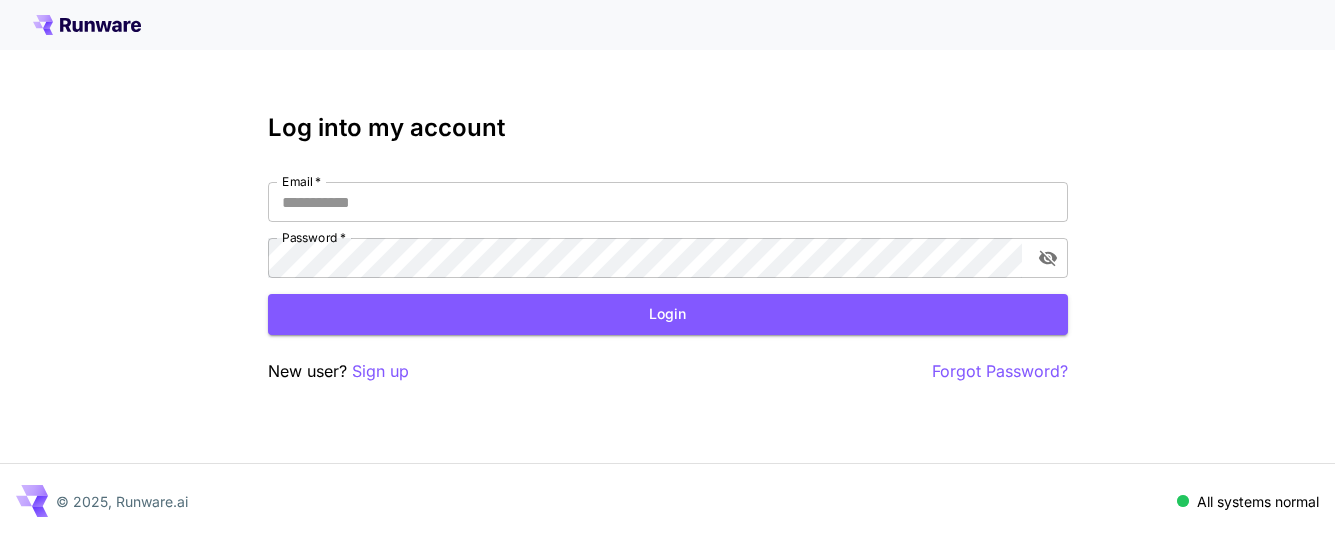 scroll, scrollTop: 0, scrollLeft: 0, axis: both 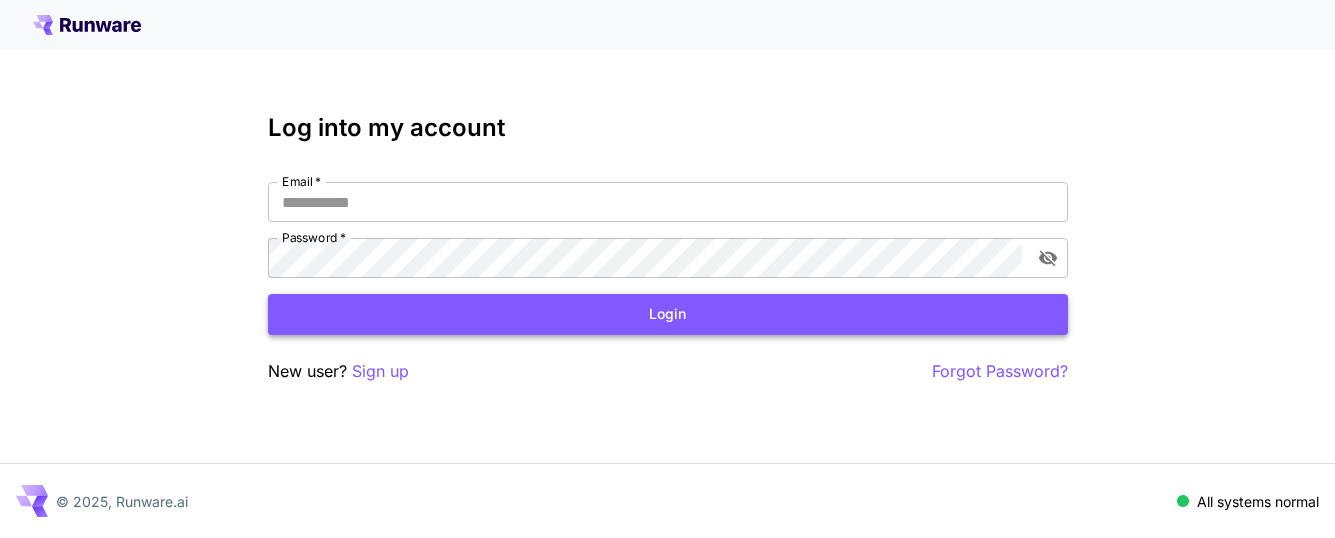 type on "**********" 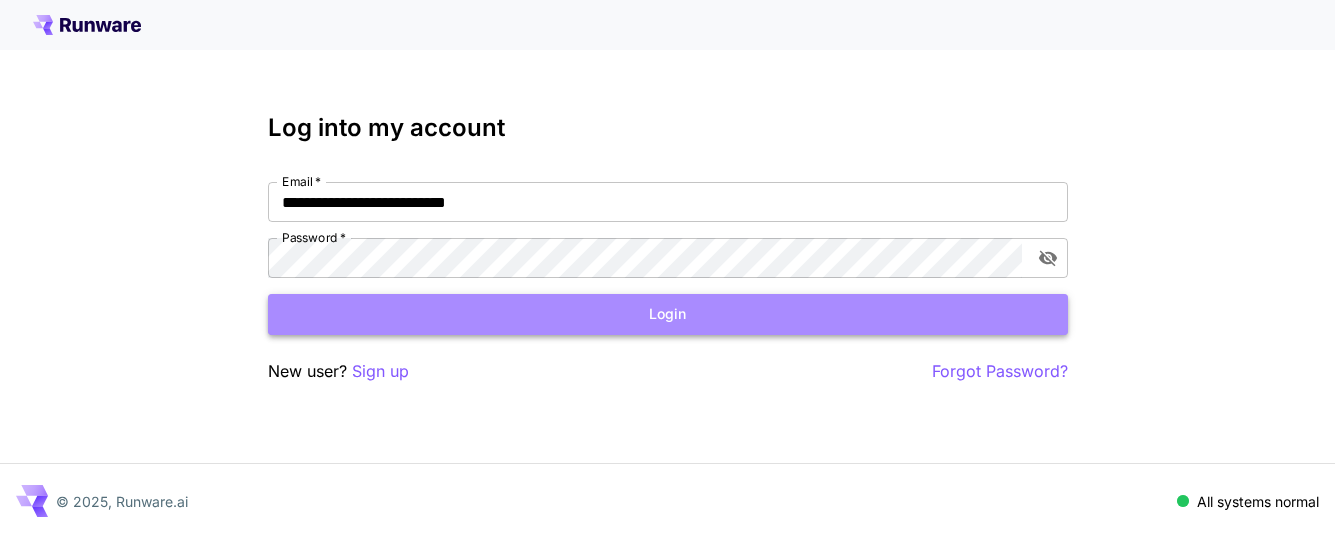 click on "Login" at bounding box center (668, 314) 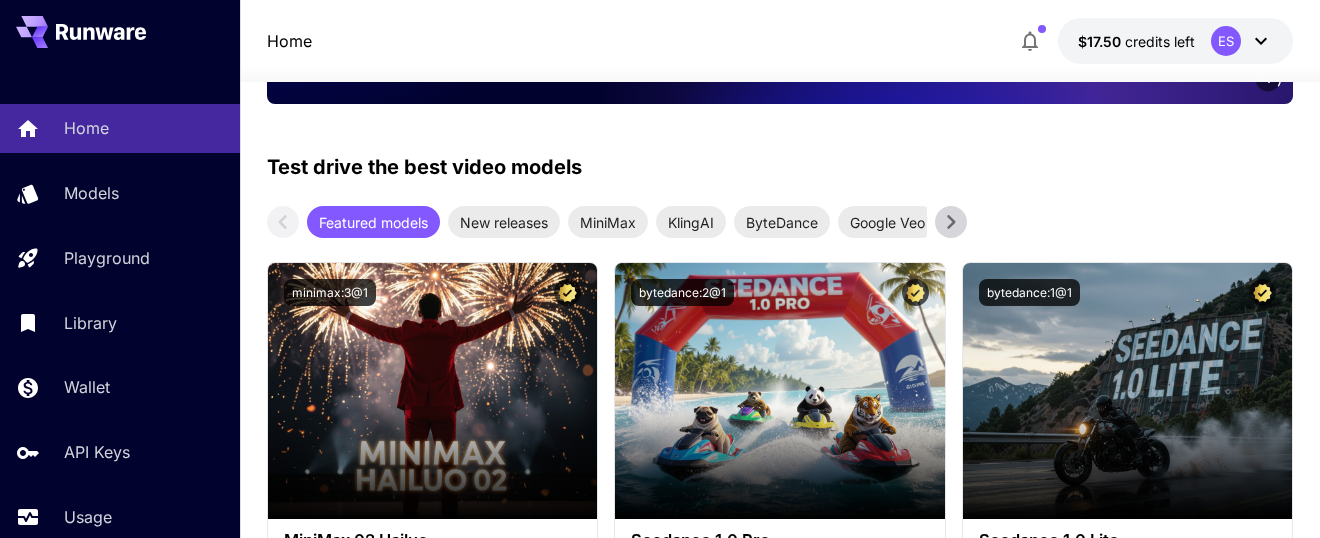 scroll, scrollTop: 277, scrollLeft: 0, axis: vertical 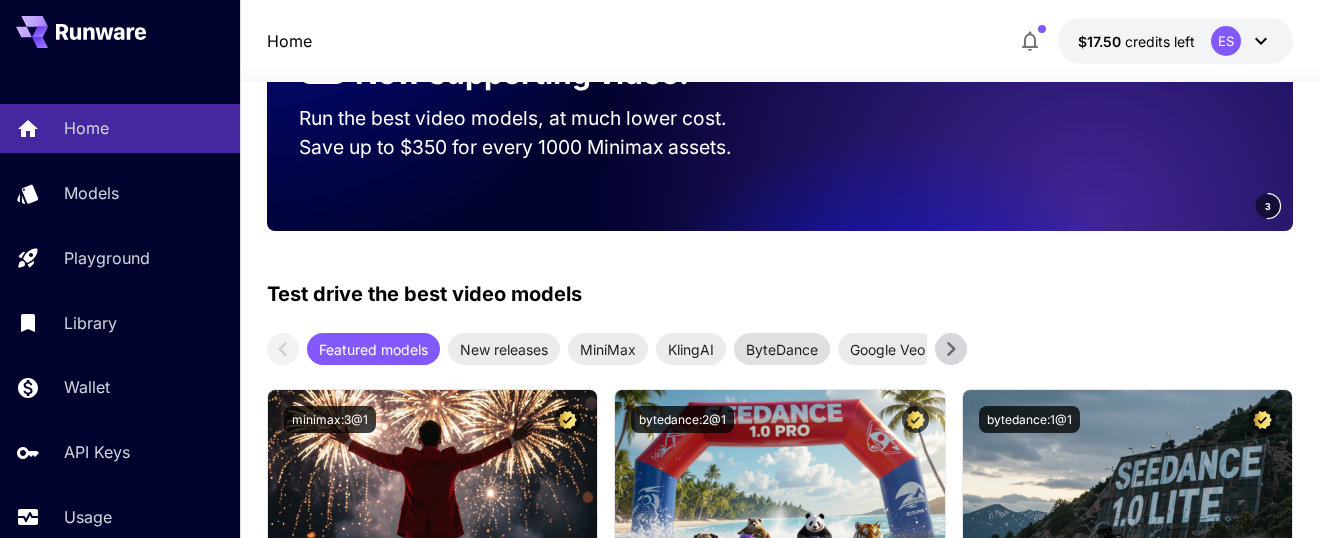 click on "ByteDance" at bounding box center [782, 349] 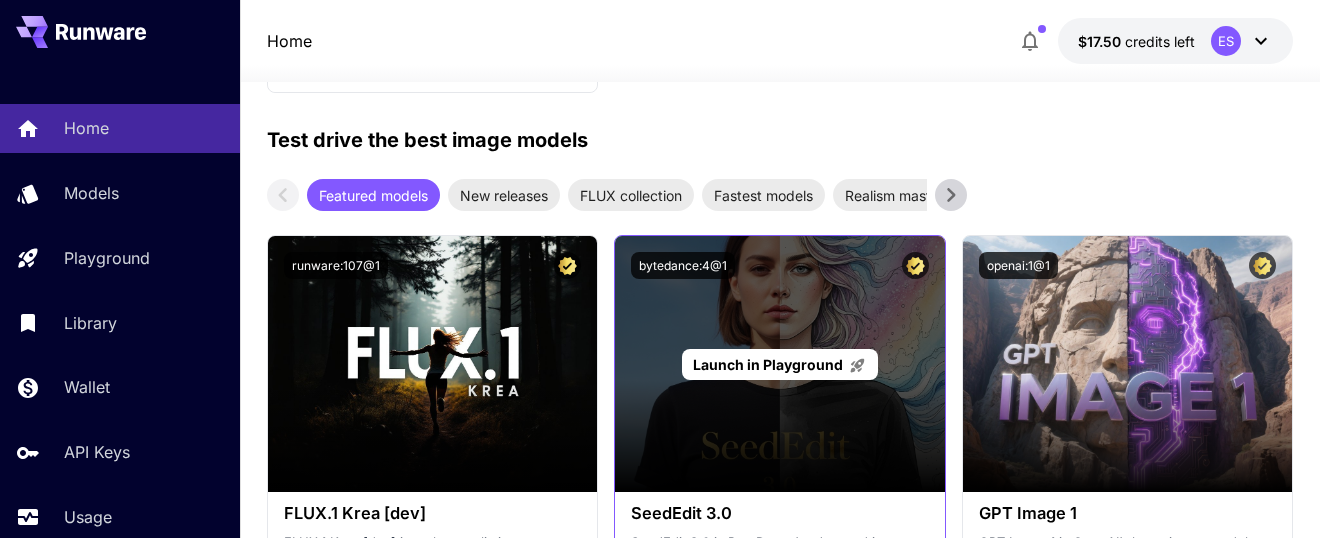 scroll, scrollTop: 1094, scrollLeft: 0, axis: vertical 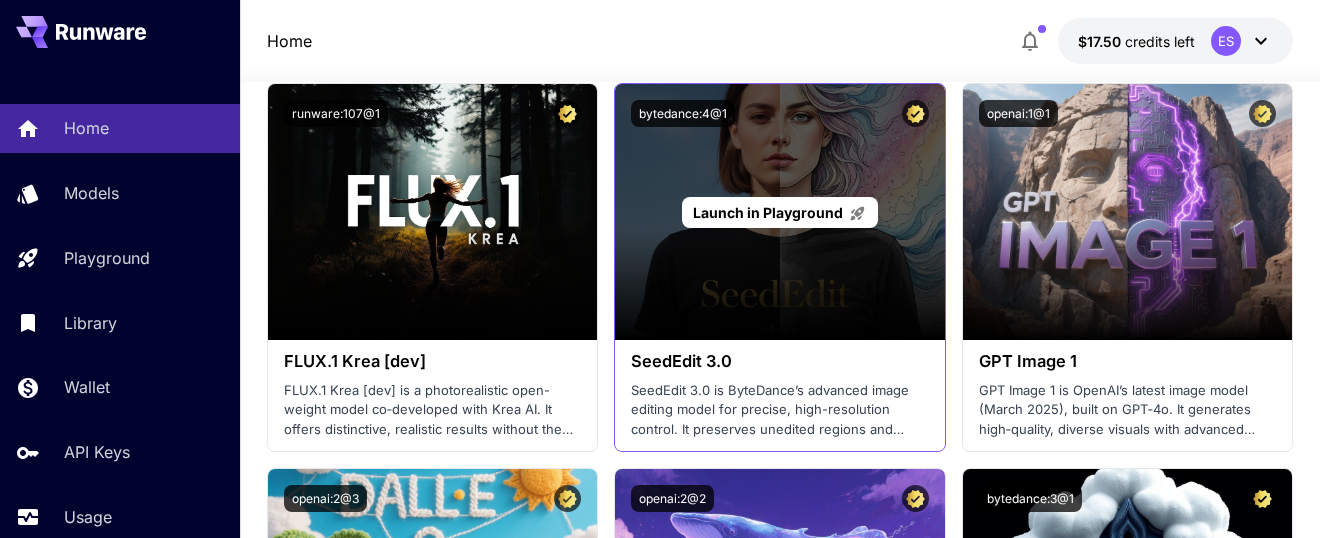 click on "Launch in Playground" at bounding box center (779, 212) 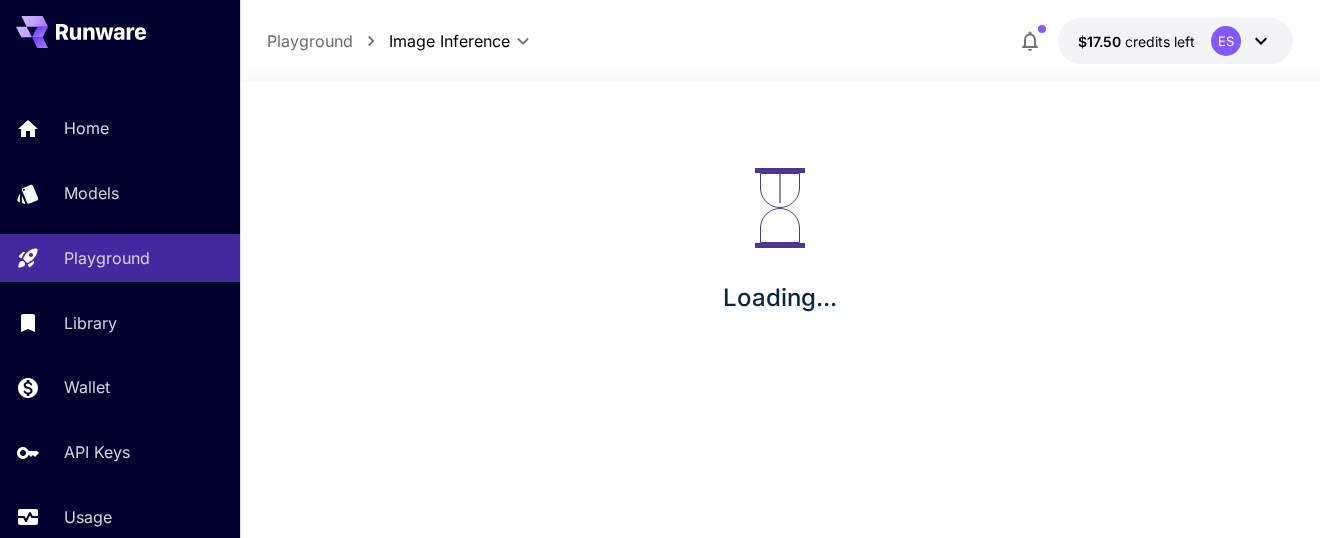 scroll, scrollTop: 0, scrollLeft: 0, axis: both 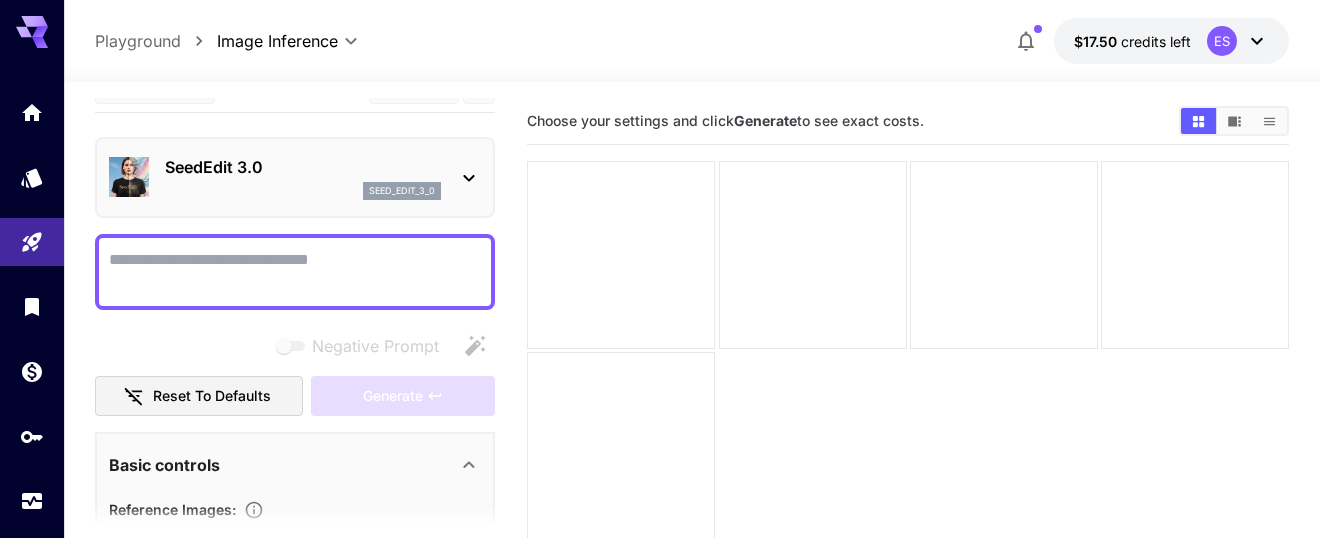 click on "Negative Prompt" at bounding box center (295, 272) 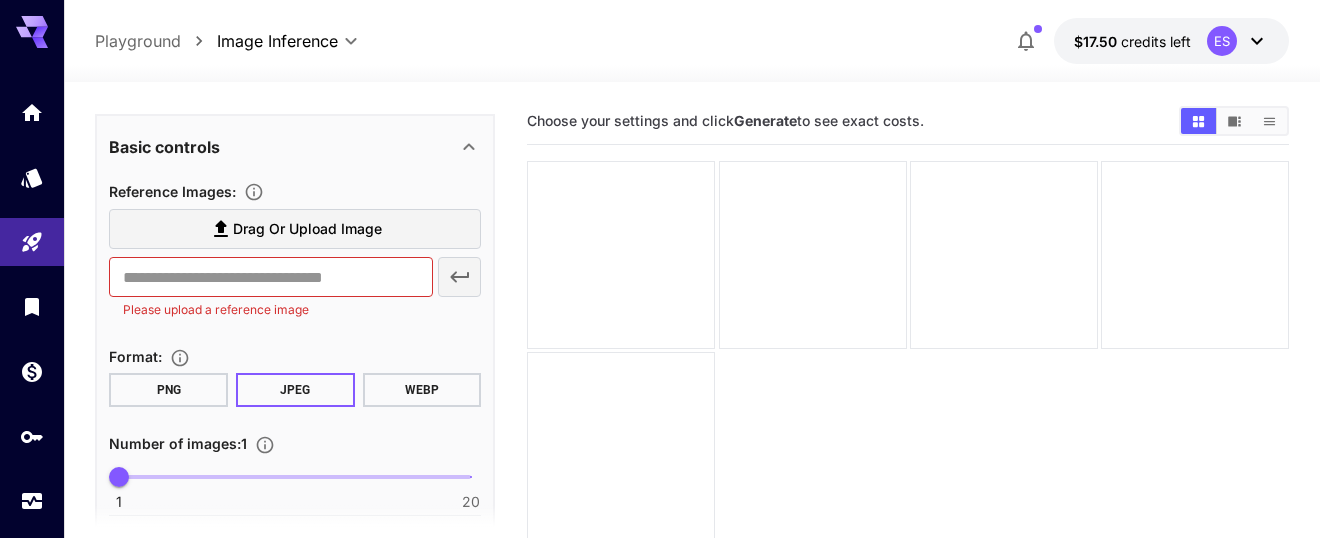 scroll, scrollTop: 262, scrollLeft: 0, axis: vertical 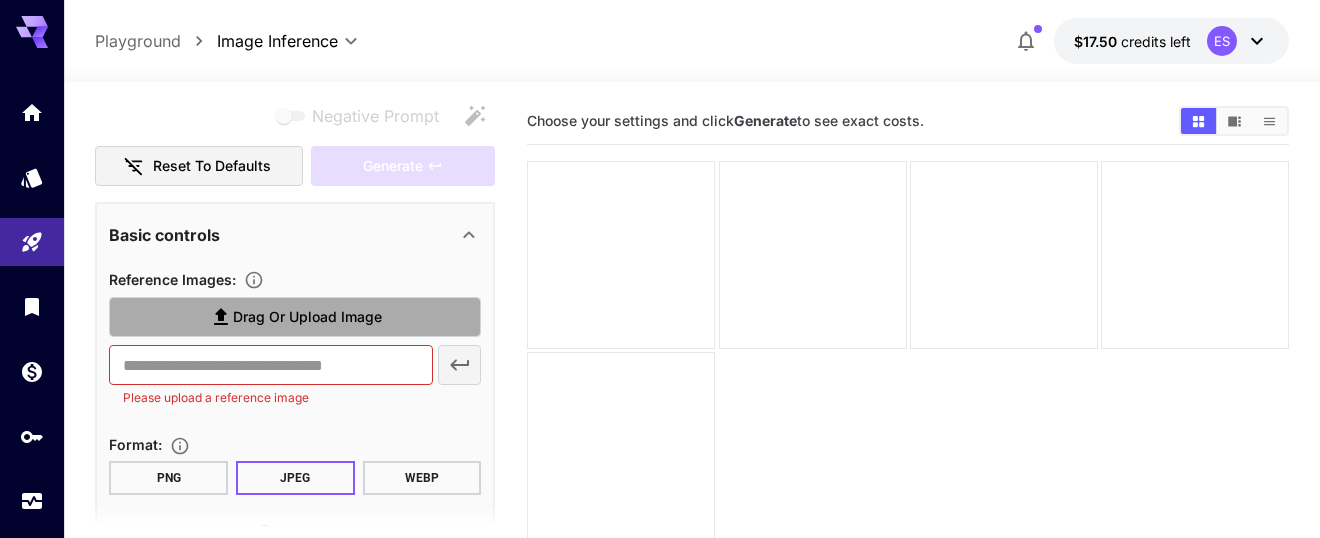 click on "Drag or upload image" at bounding box center (307, 317) 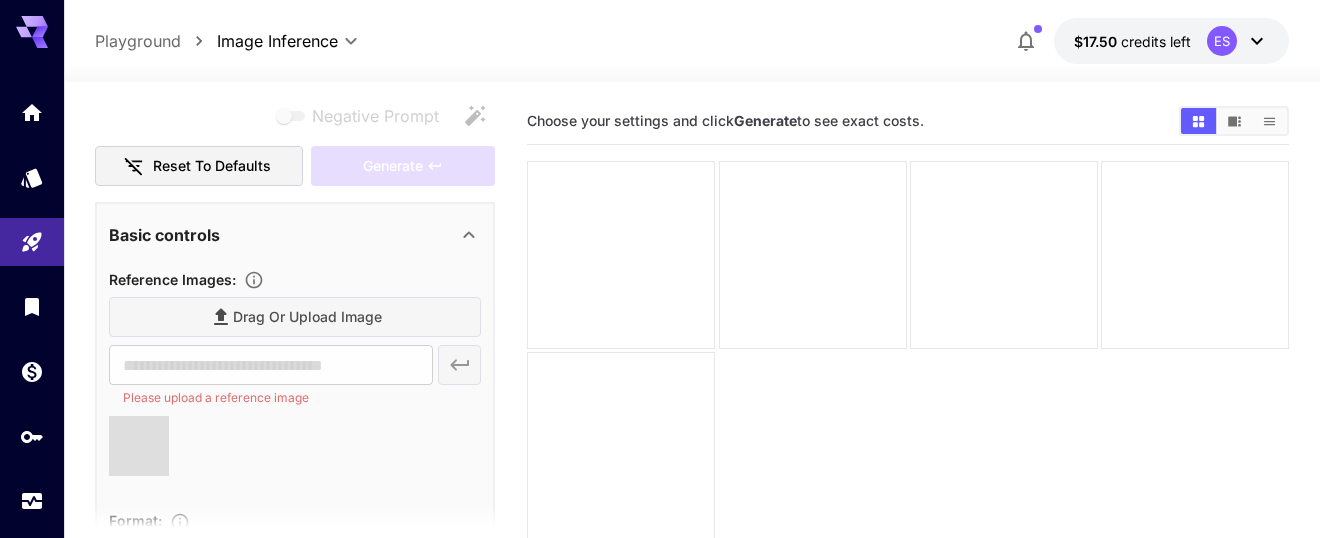 type on "**********" 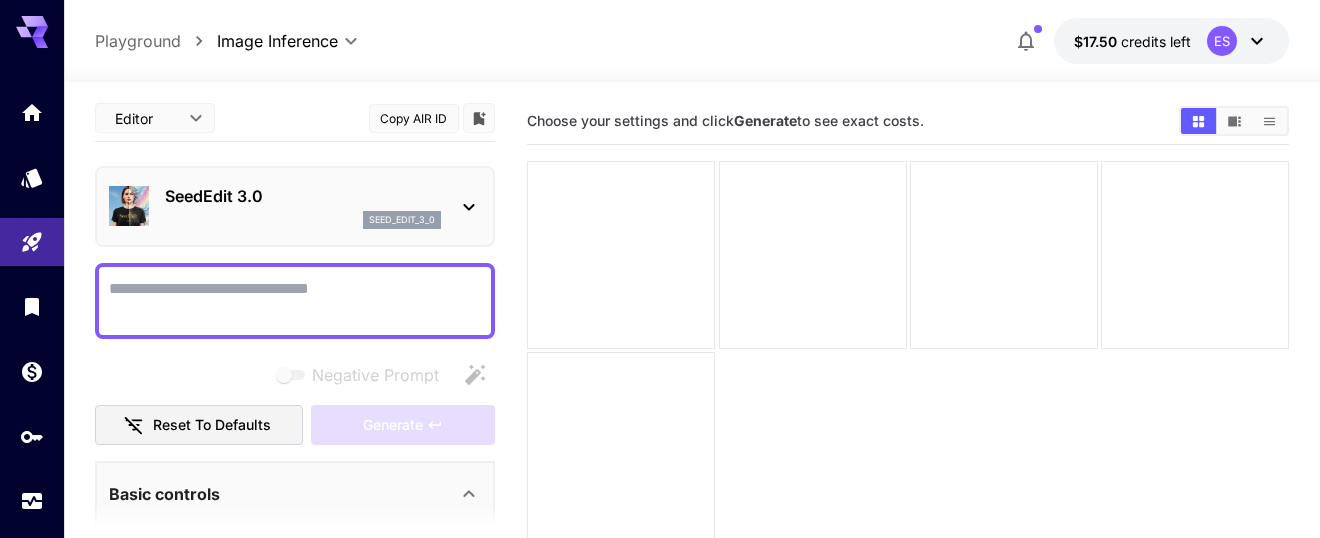 scroll, scrollTop: 0, scrollLeft: 0, axis: both 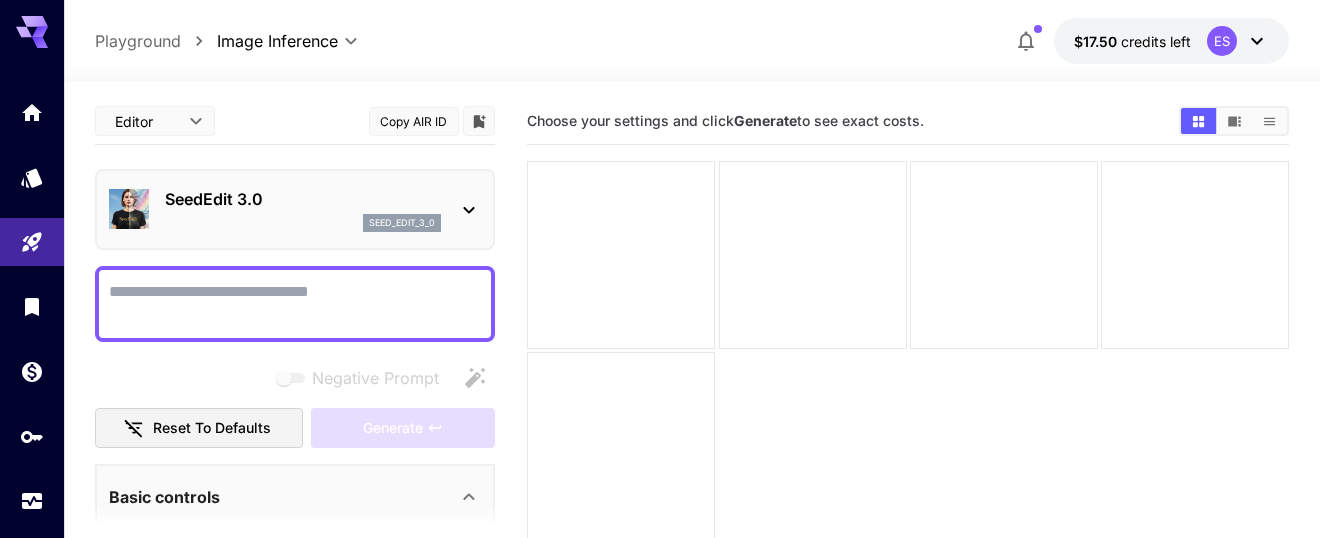 click on "Negative Prompt" at bounding box center [295, 304] 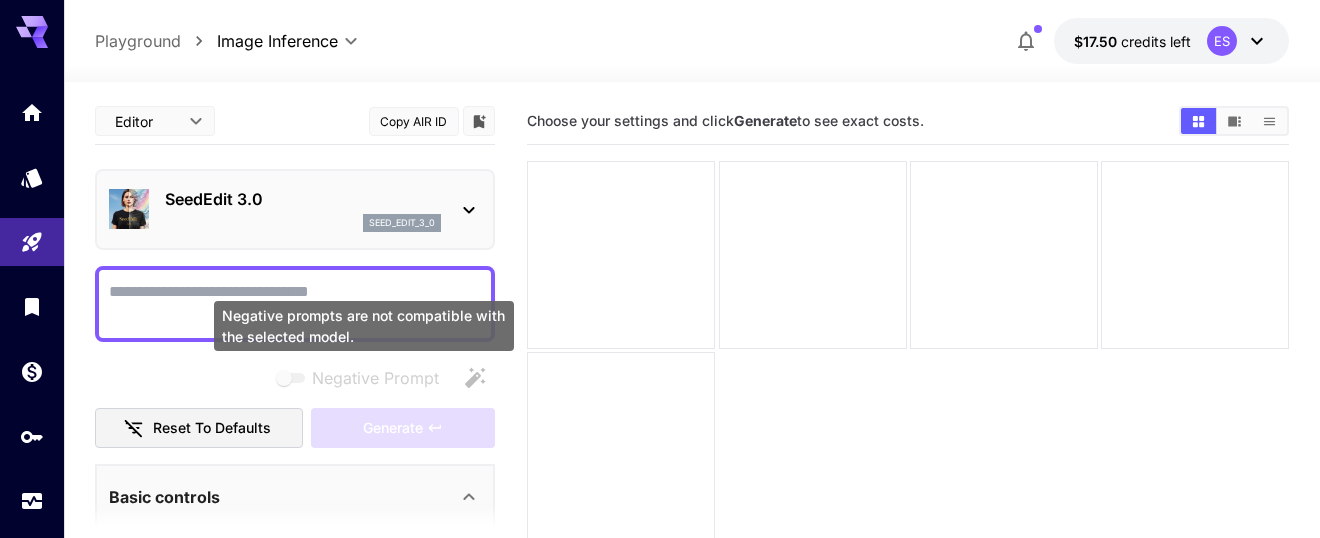 paste on "**********" 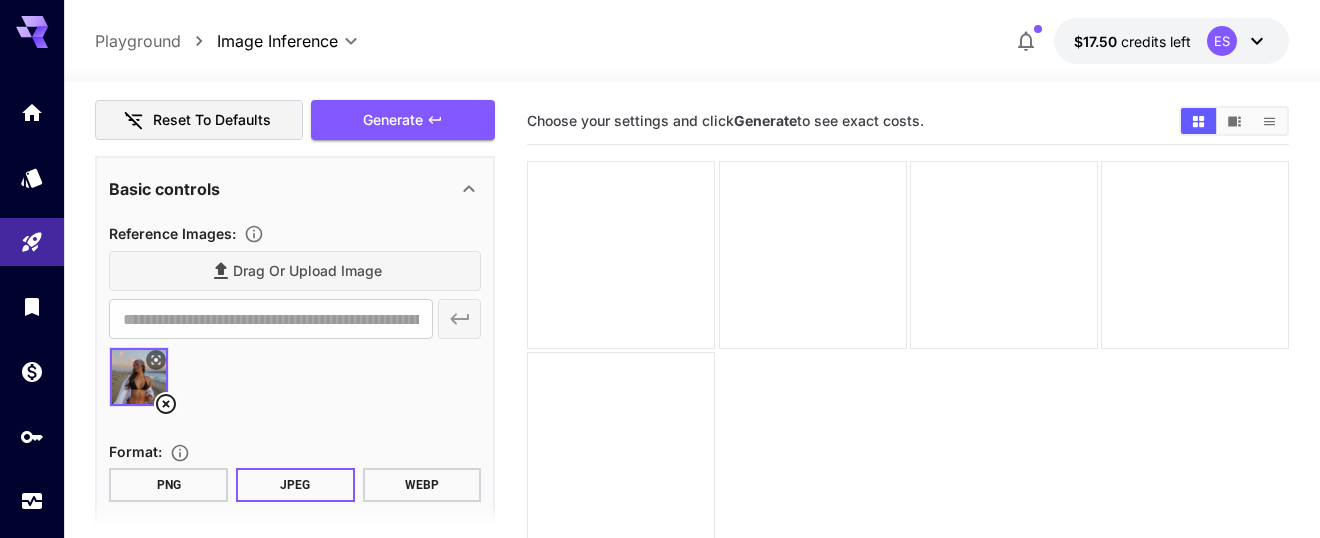 scroll, scrollTop: 487, scrollLeft: 0, axis: vertical 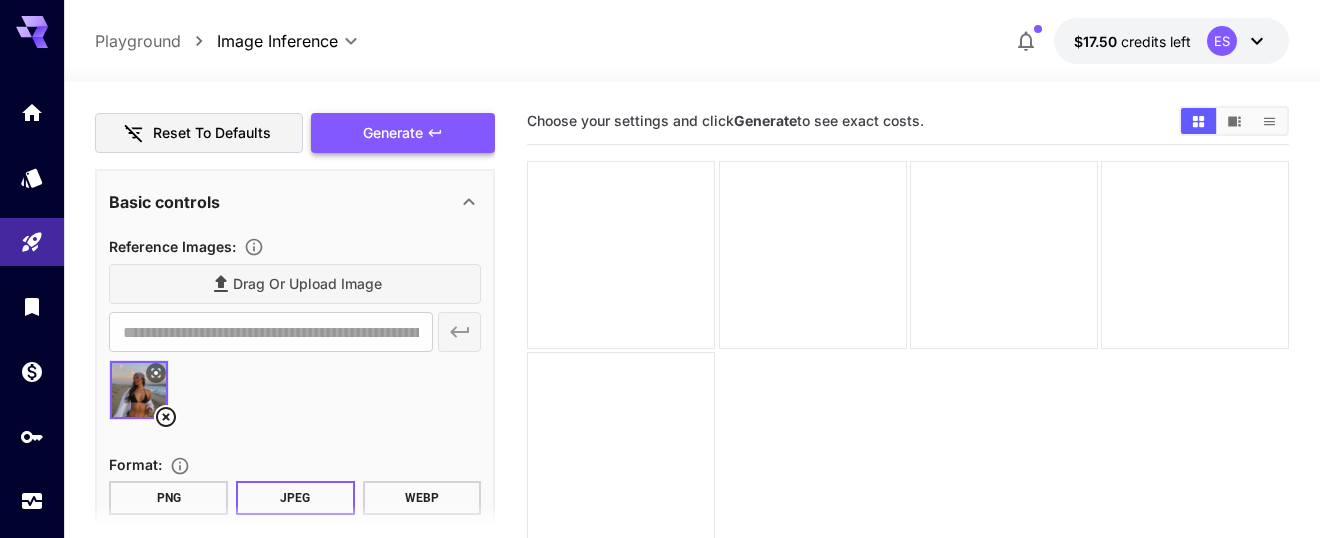 click on "Generate" at bounding box center (393, 133) 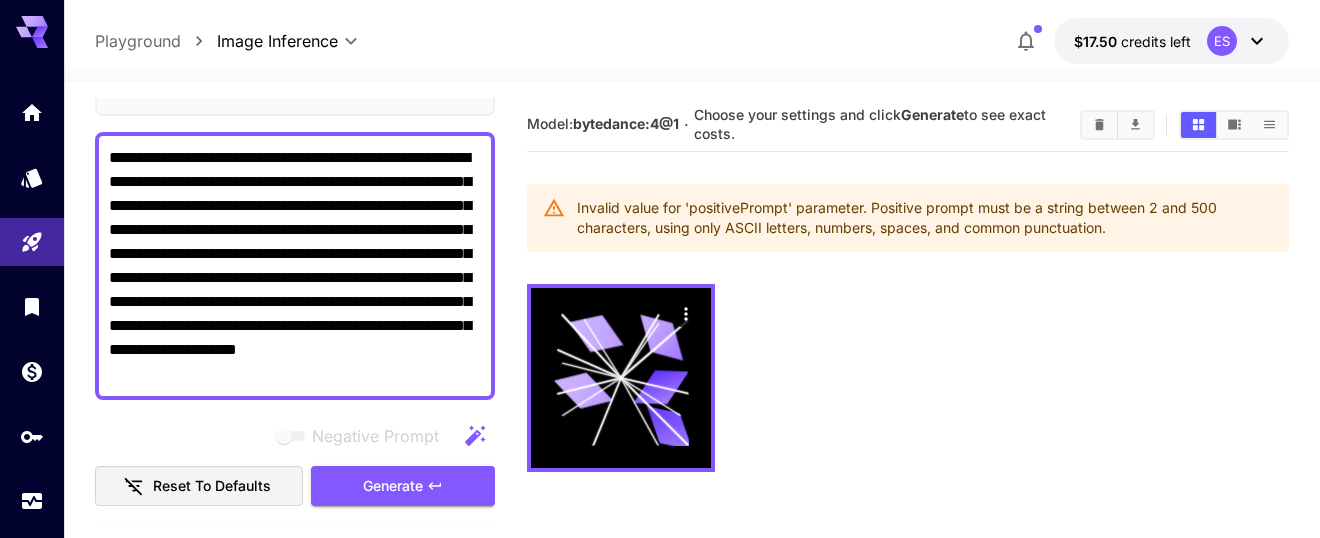 scroll, scrollTop: 133, scrollLeft: 0, axis: vertical 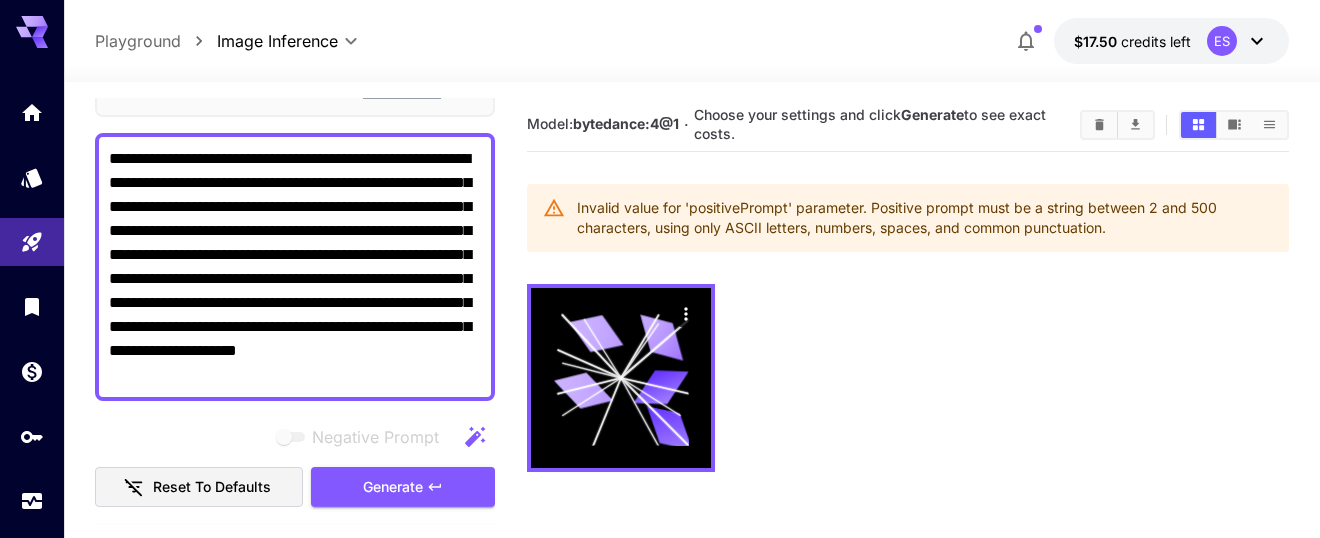 drag, startPoint x: 363, startPoint y: 330, endPoint x: 167, endPoint y: 254, distance: 210.21893 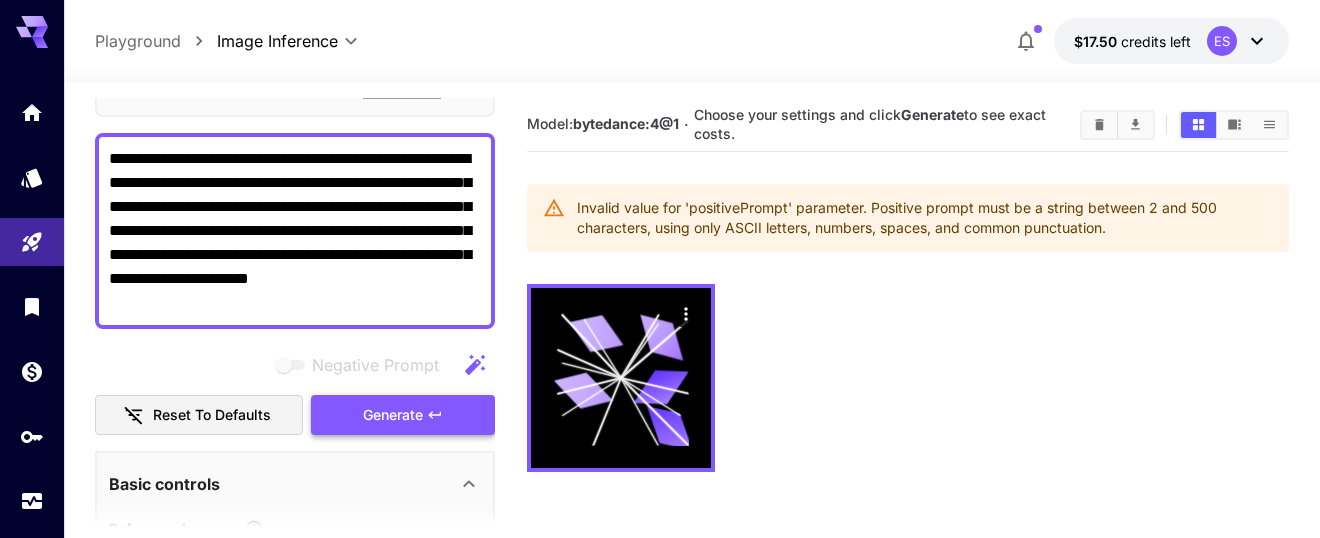 click on "Generate" at bounding box center (393, 415) 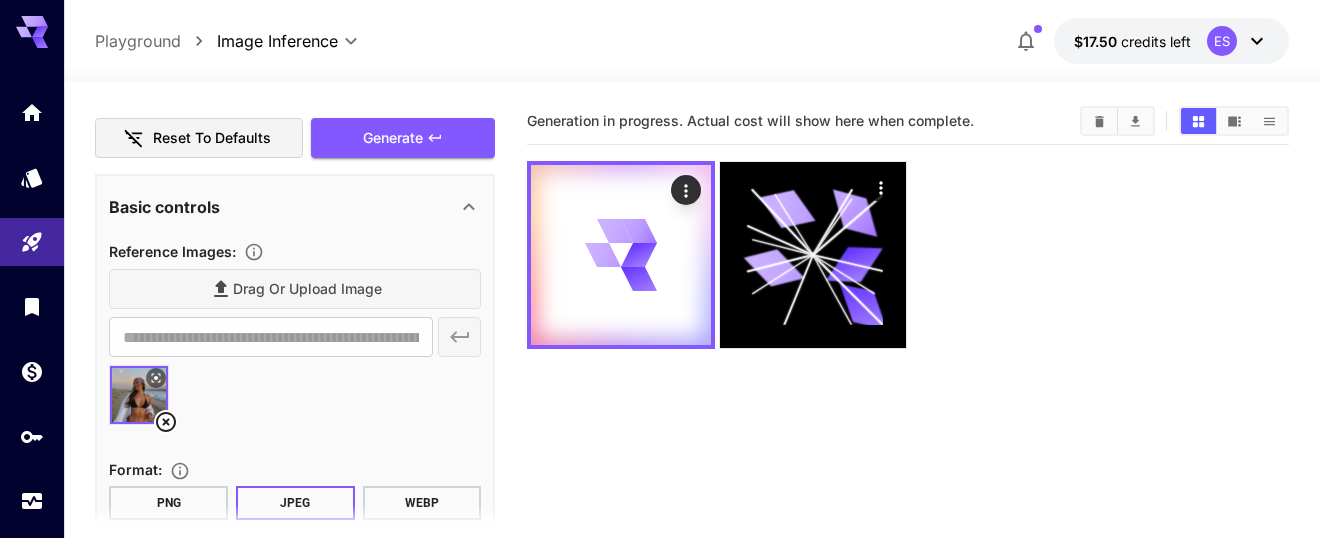 scroll, scrollTop: 0, scrollLeft: 0, axis: both 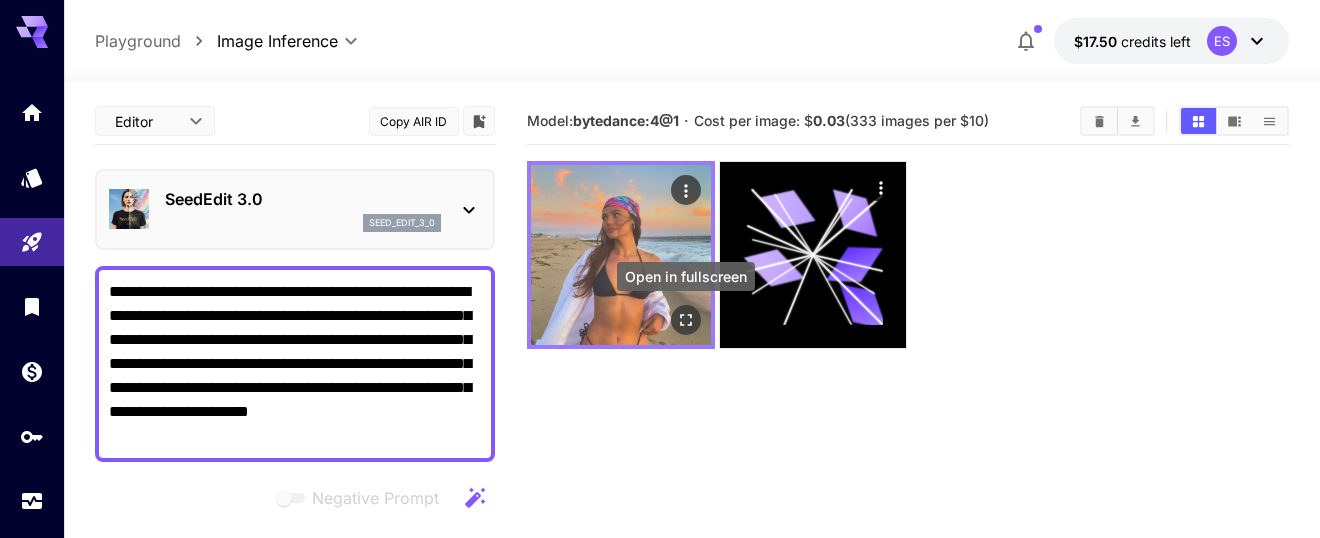 click 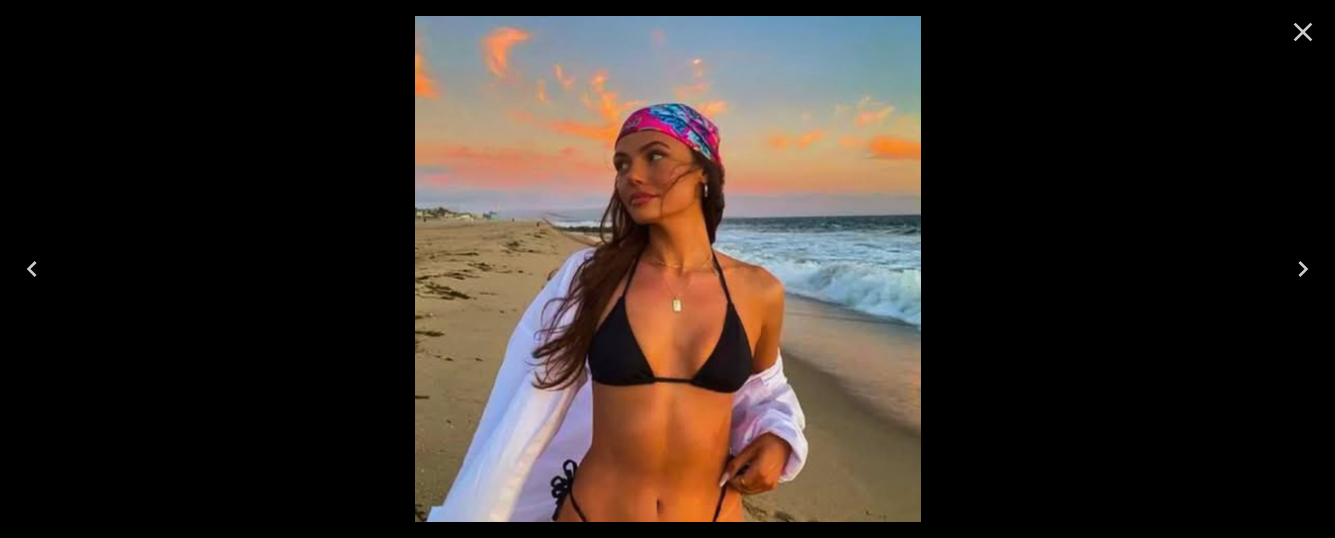 click 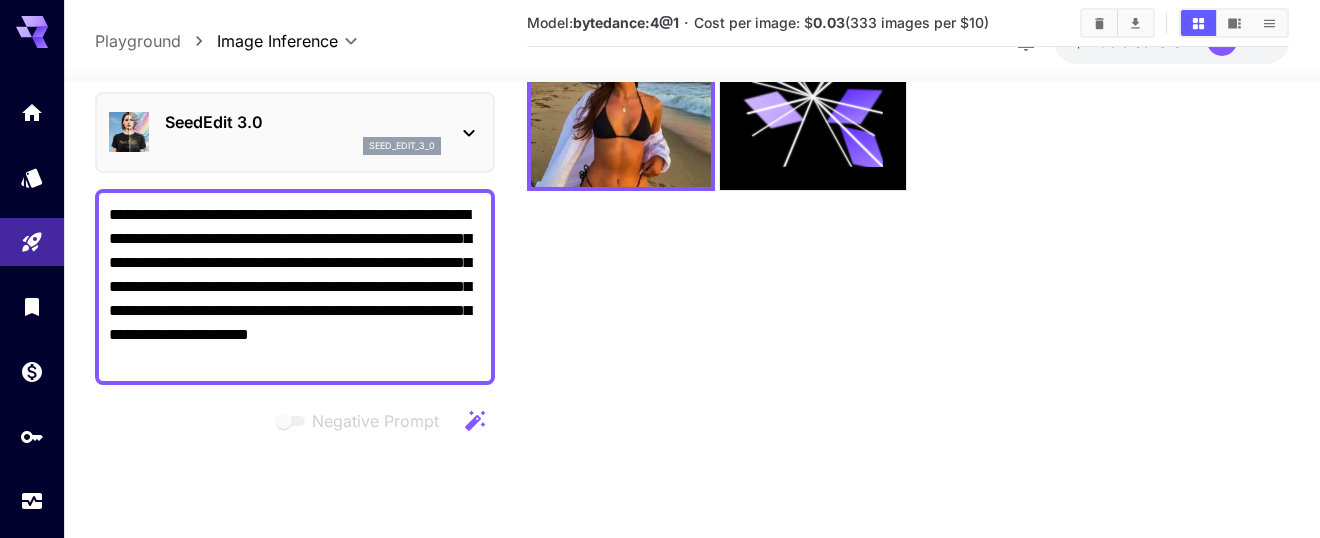 scroll, scrollTop: 0, scrollLeft: 0, axis: both 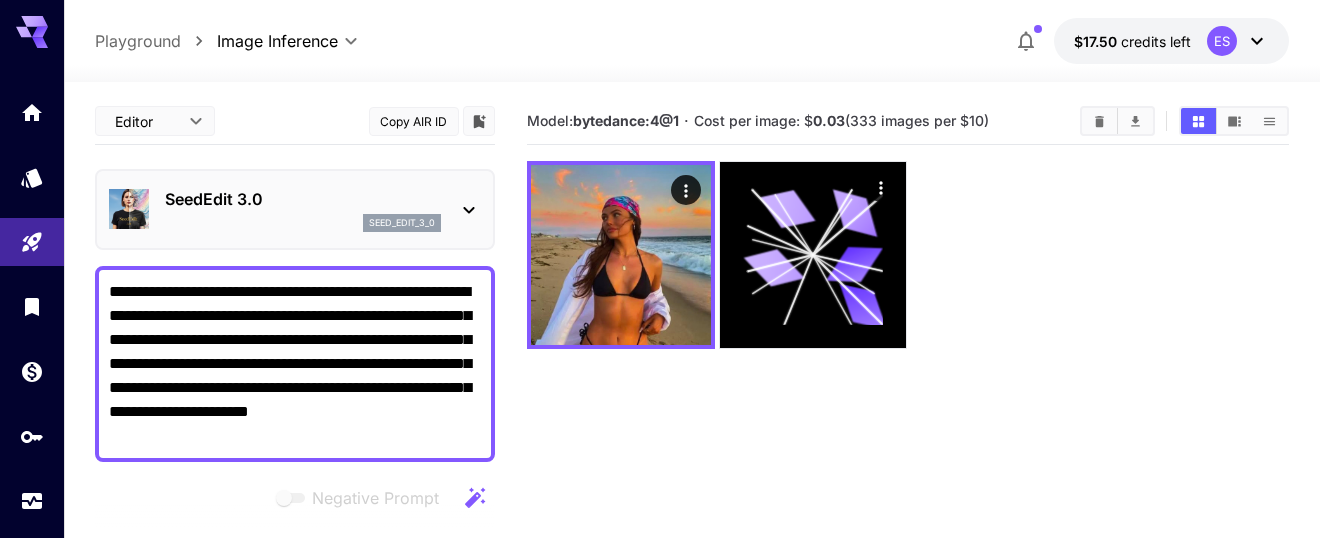 click on "**********" at bounding box center [295, 364] 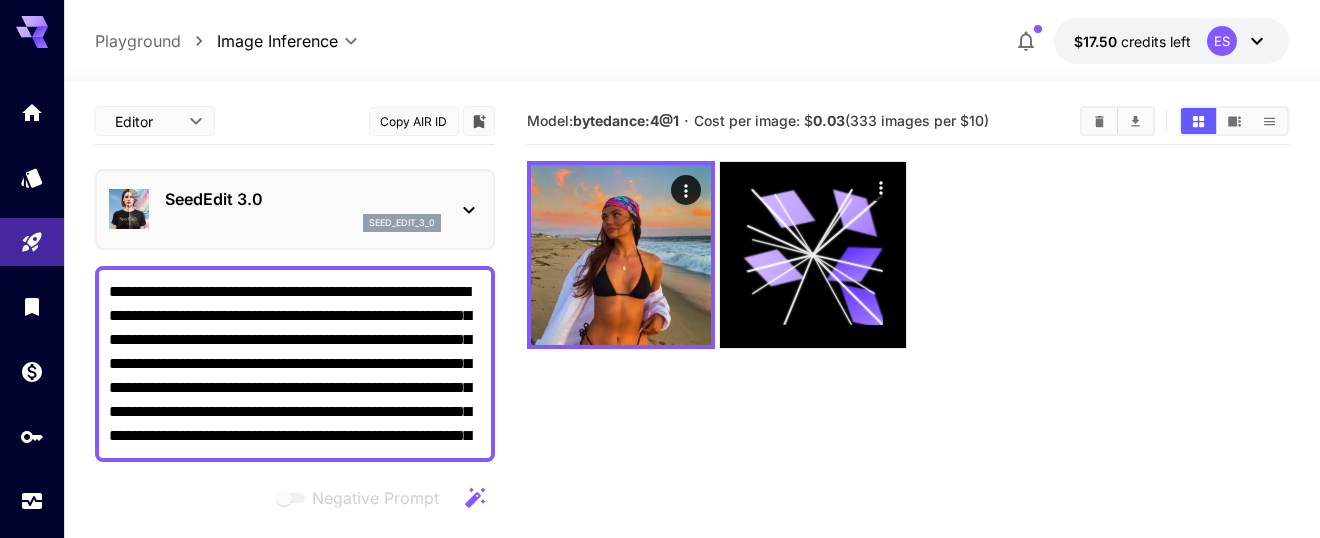 scroll, scrollTop: 10, scrollLeft: 0, axis: vertical 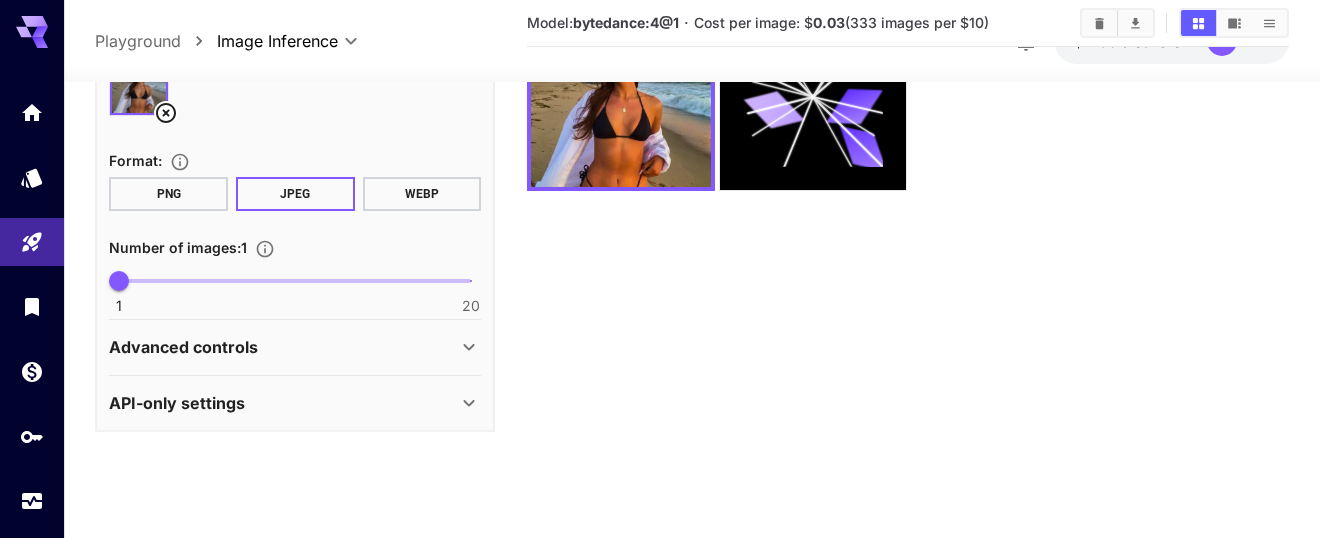 click on "Advanced controls" at bounding box center (283, 347) 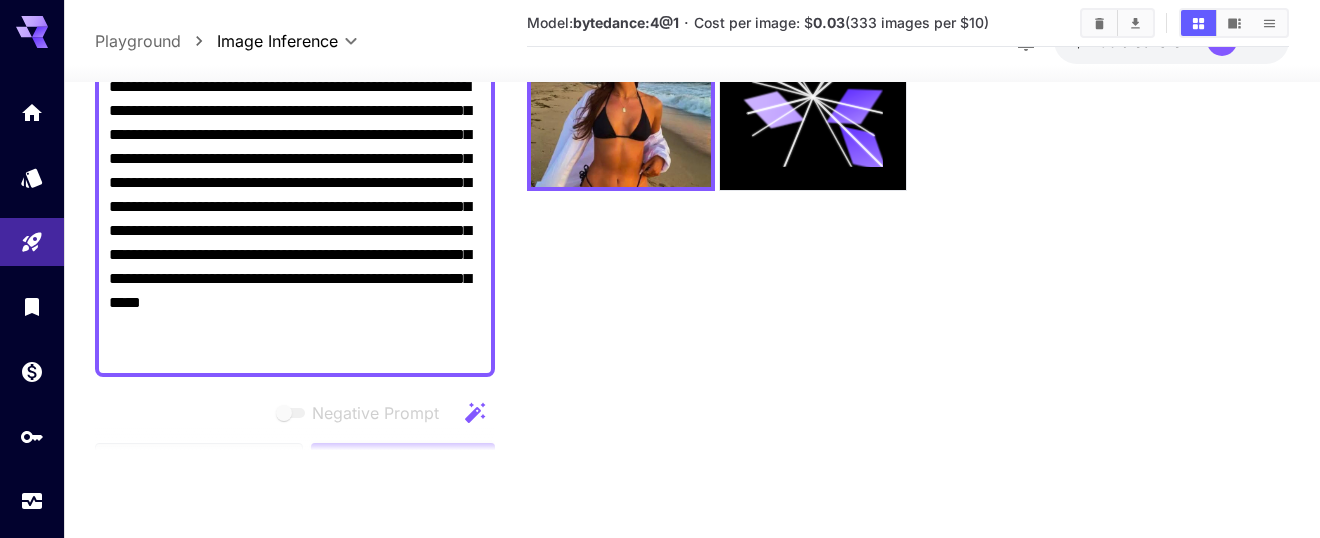 scroll, scrollTop: 0, scrollLeft: 0, axis: both 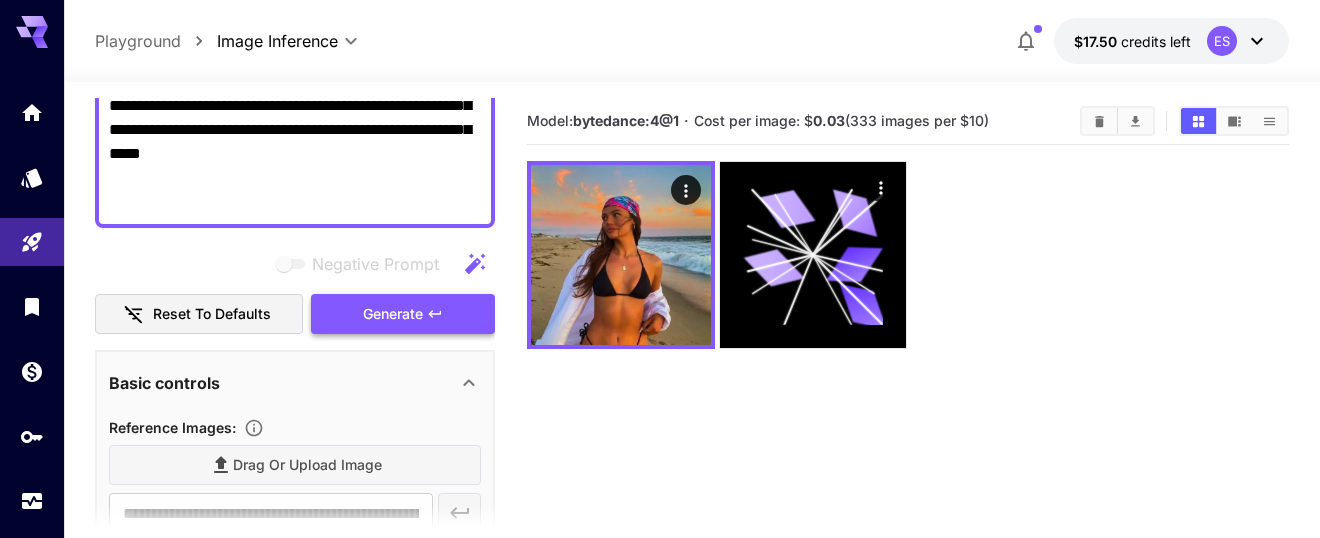 click on "Generate" at bounding box center (393, 314) 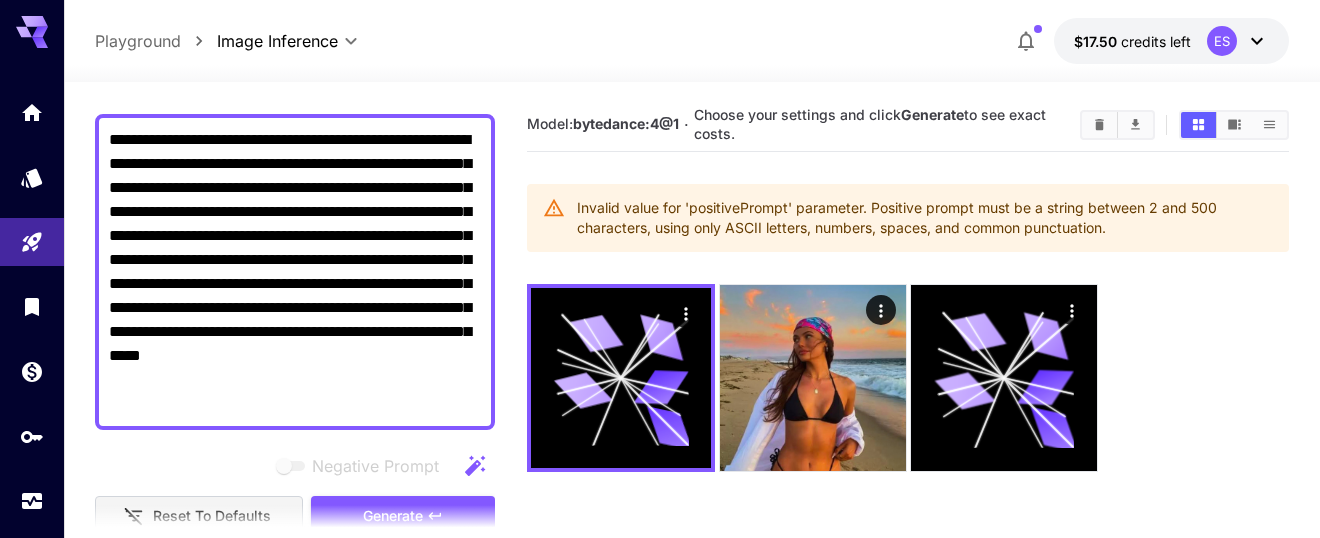 scroll, scrollTop: 140, scrollLeft: 0, axis: vertical 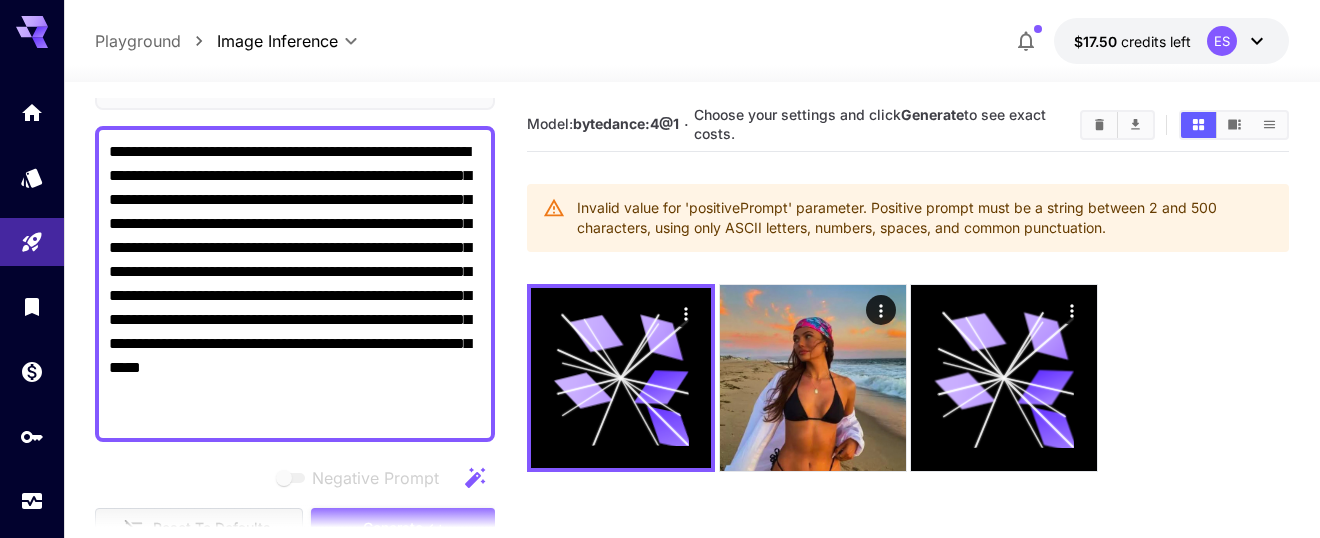 drag, startPoint x: 408, startPoint y: 373, endPoint x: 368, endPoint y: 320, distance: 66.4003 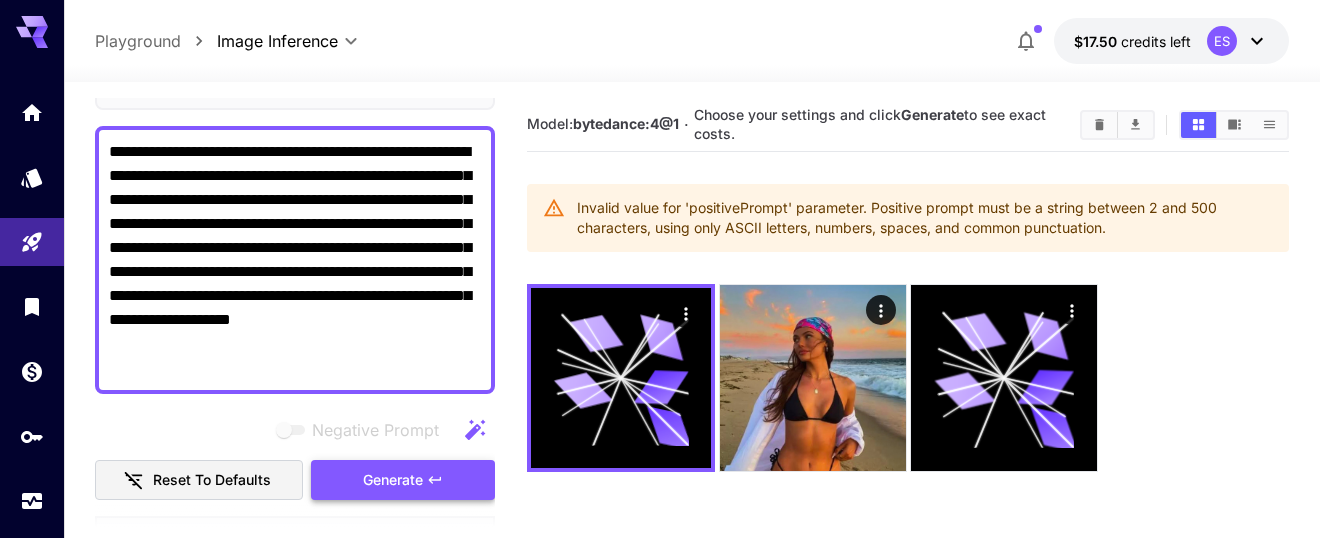 click on "Generate" at bounding box center (393, 480) 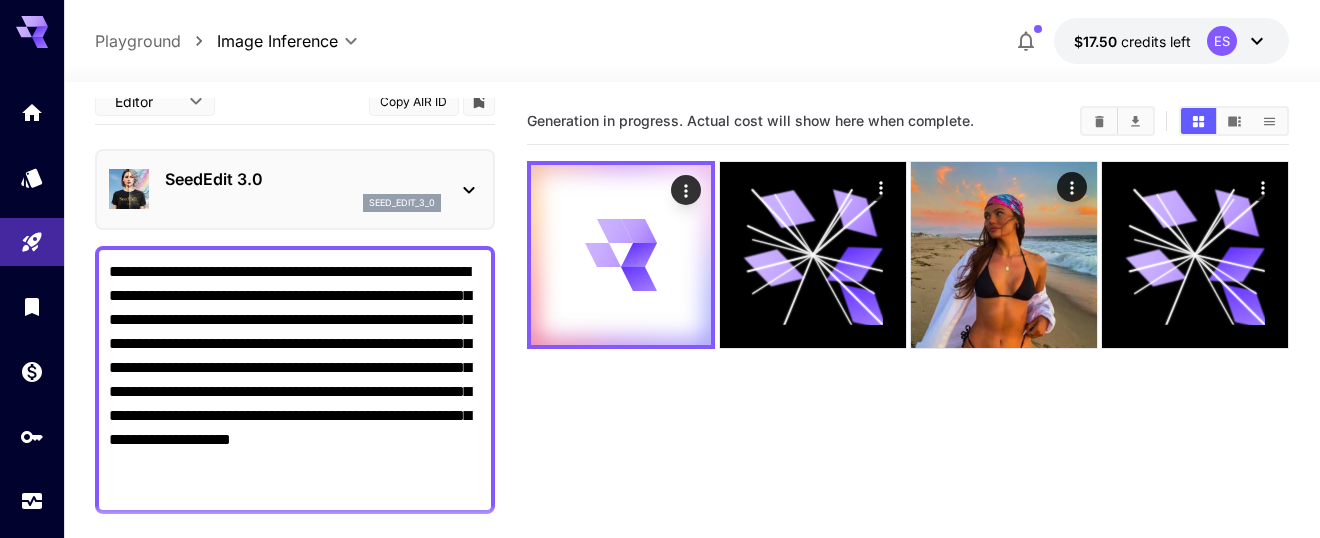 scroll, scrollTop: 0, scrollLeft: 0, axis: both 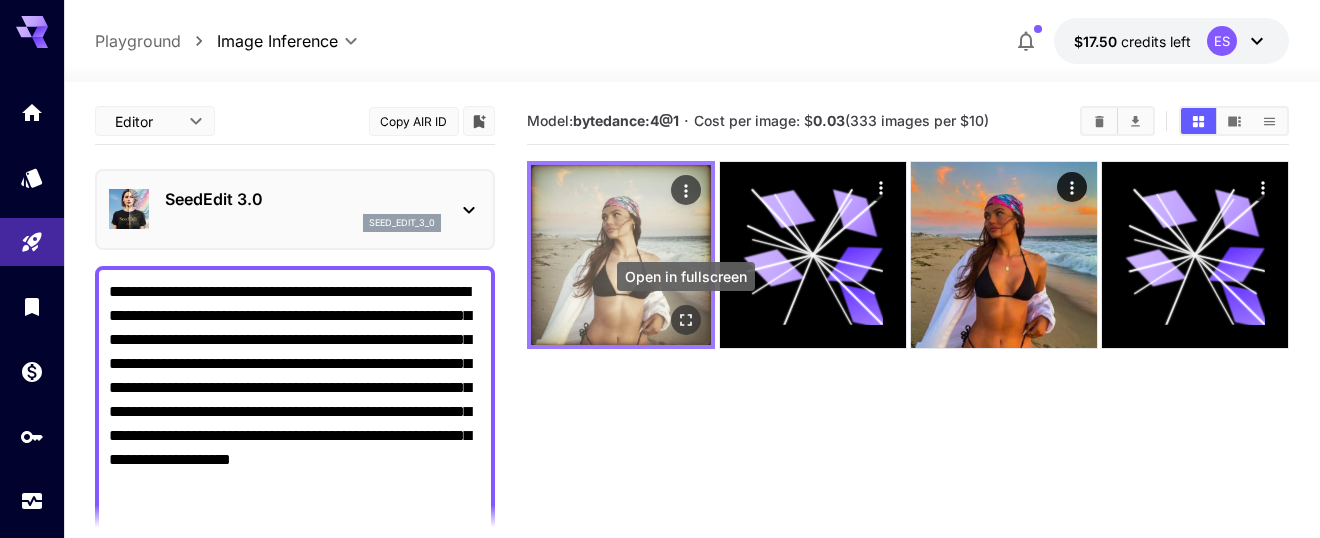 click 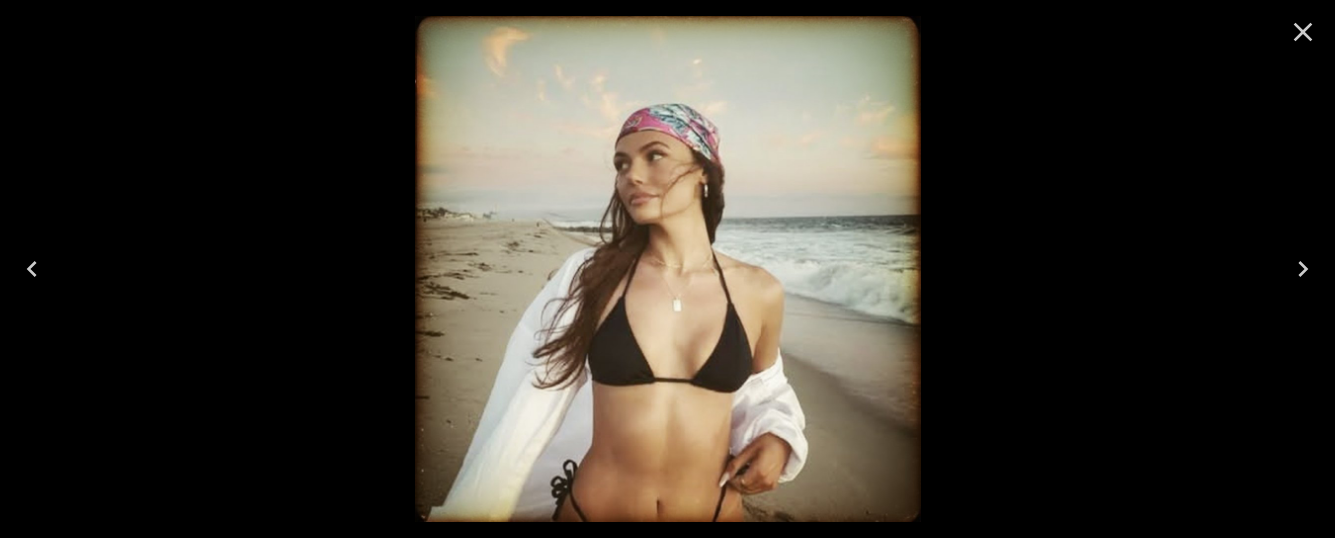 click 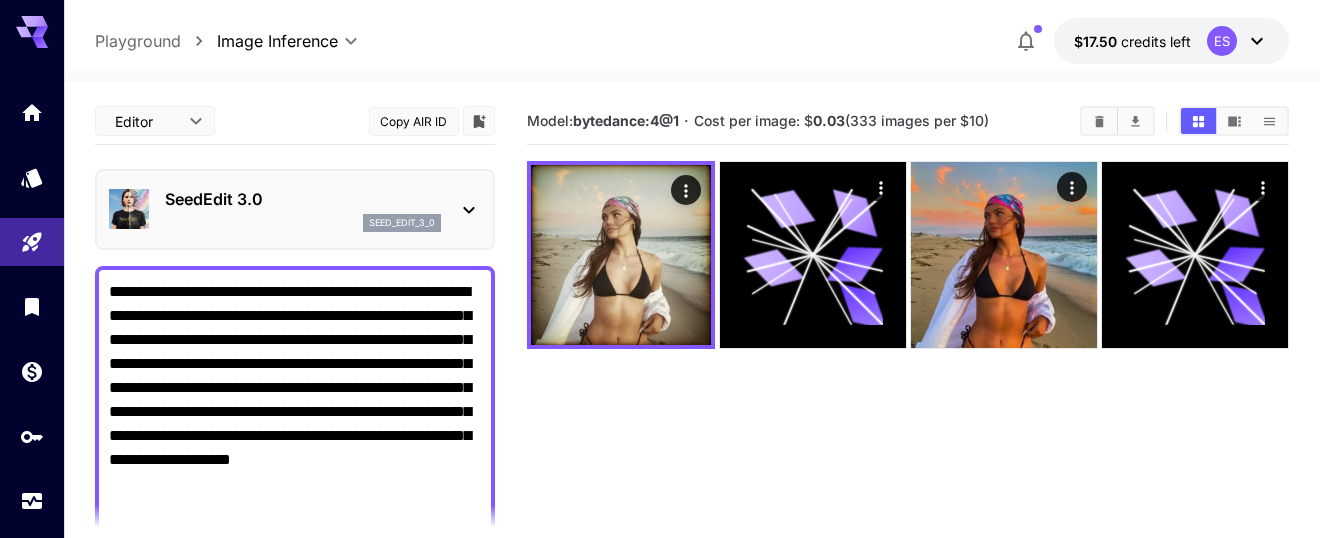 drag, startPoint x: 384, startPoint y: 478, endPoint x: 302, endPoint y: 334, distance: 165.71059 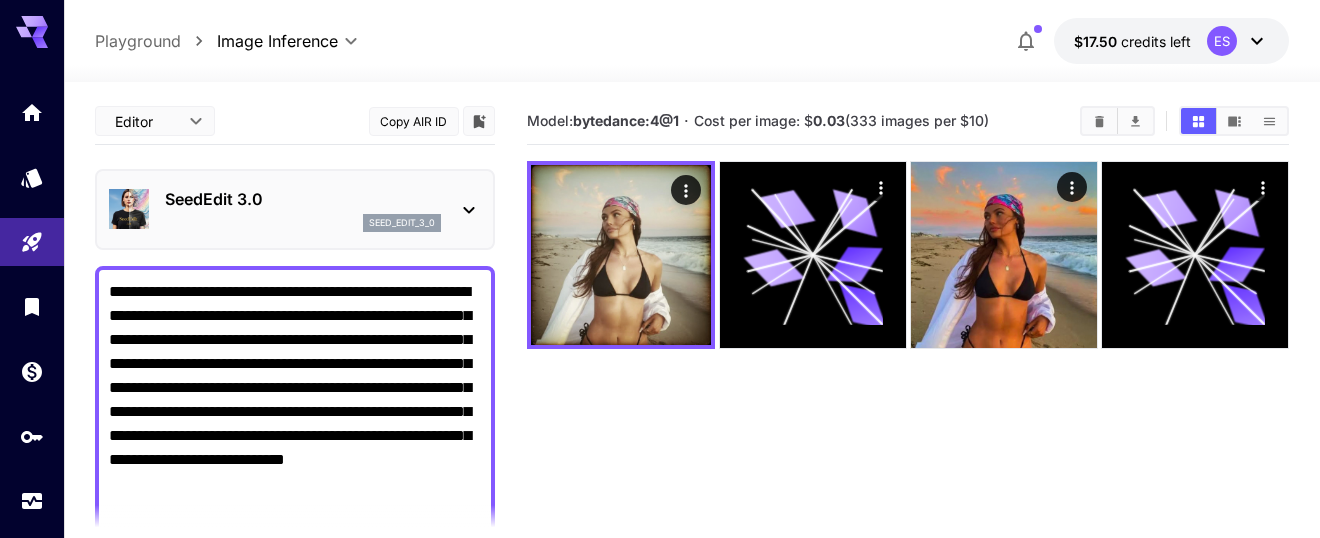 scroll, scrollTop: 4, scrollLeft: 0, axis: vertical 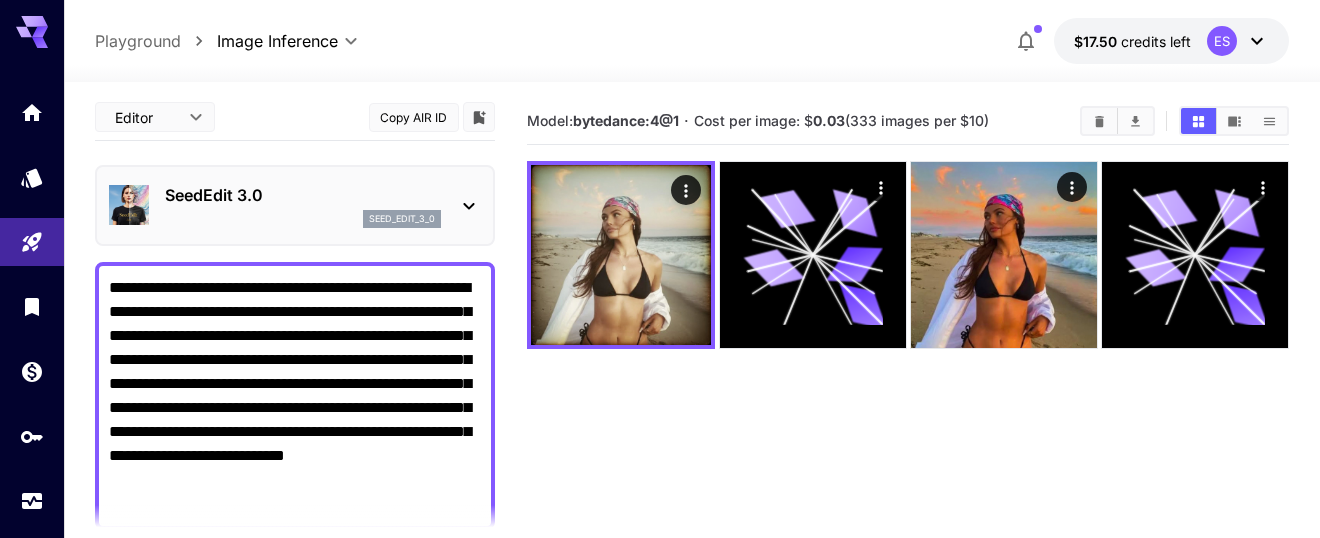 drag, startPoint x: 111, startPoint y: 313, endPoint x: 368, endPoint y: 461, distance: 296.56873 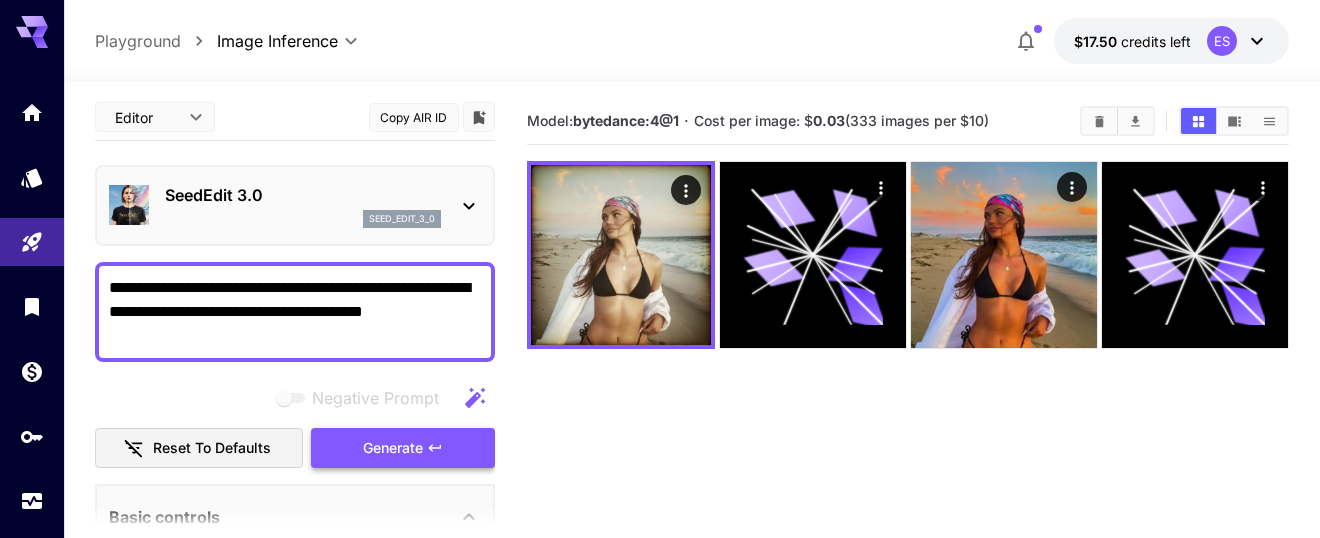 type on "**********" 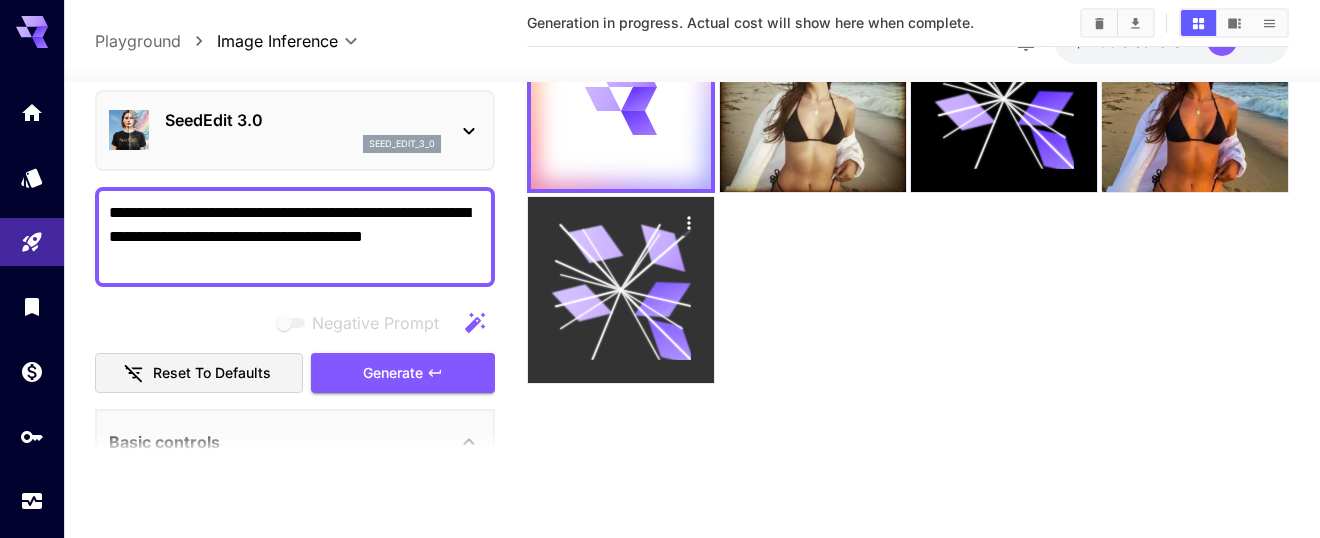 scroll, scrollTop: 158, scrollLeft: 0, axis: vertical 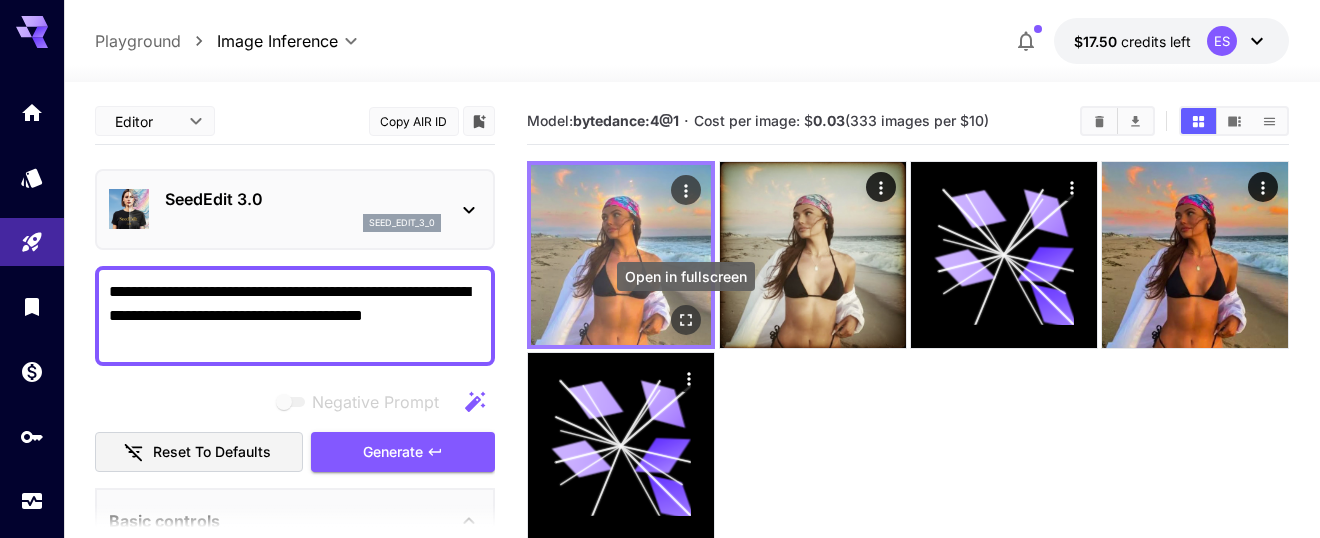 click 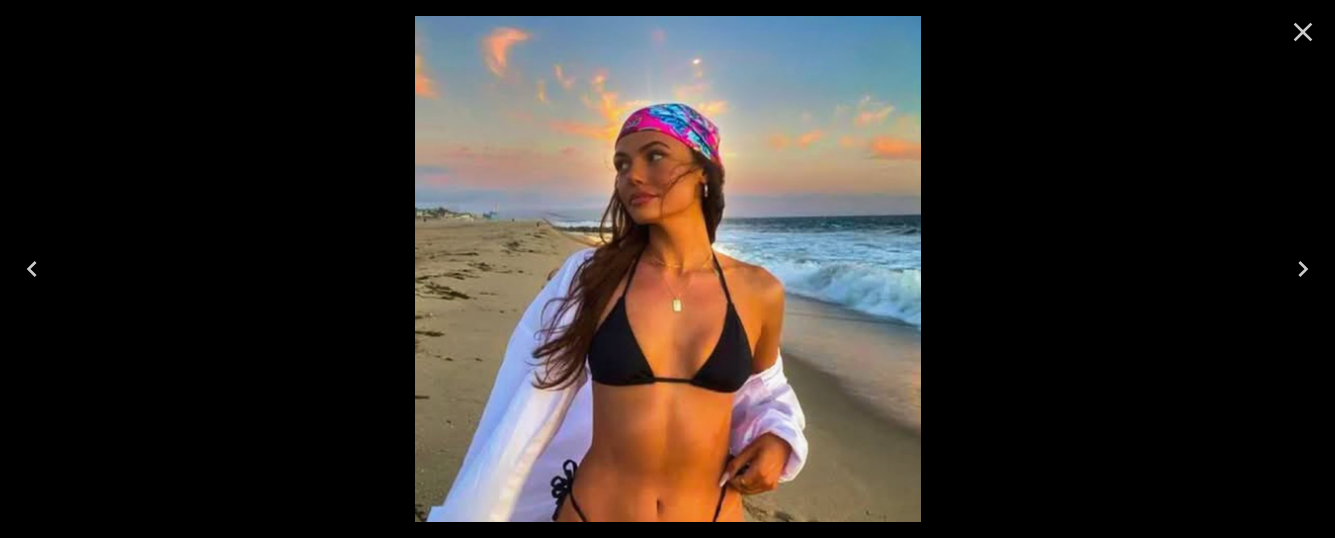 click 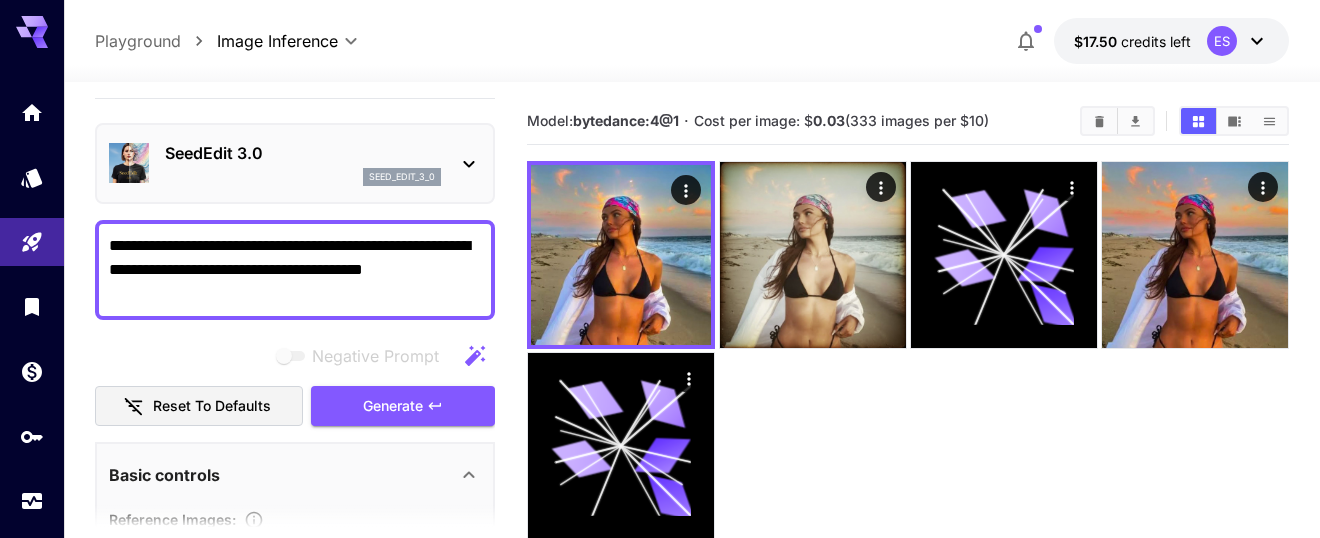 scroll, scrollTop: 0, scrollLeft: 0, axis: both 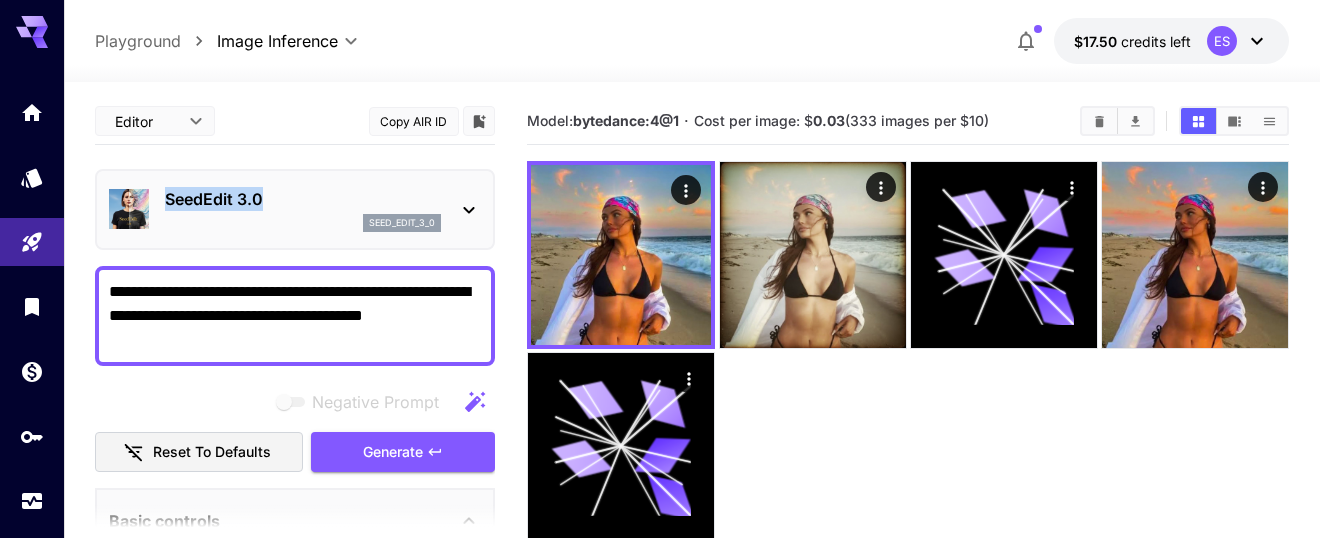 drag, startPoint x: 164, startPoint y: 200, endPoint x: 266, endPoint y: 205, distance: 102.122475 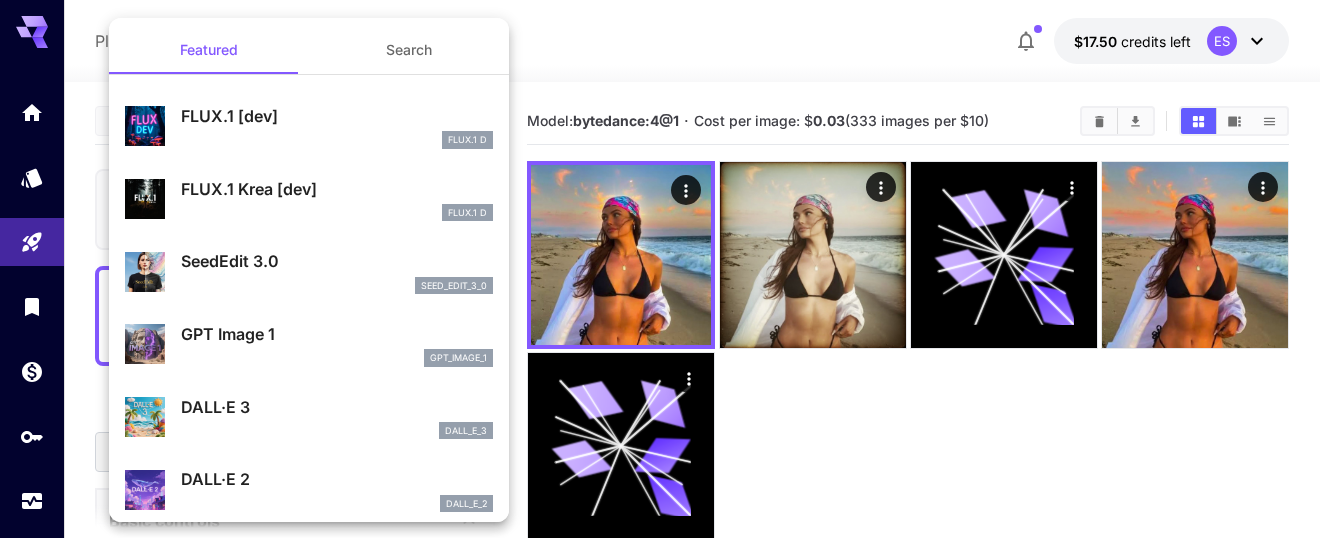 click at bounding box center (667, 269) 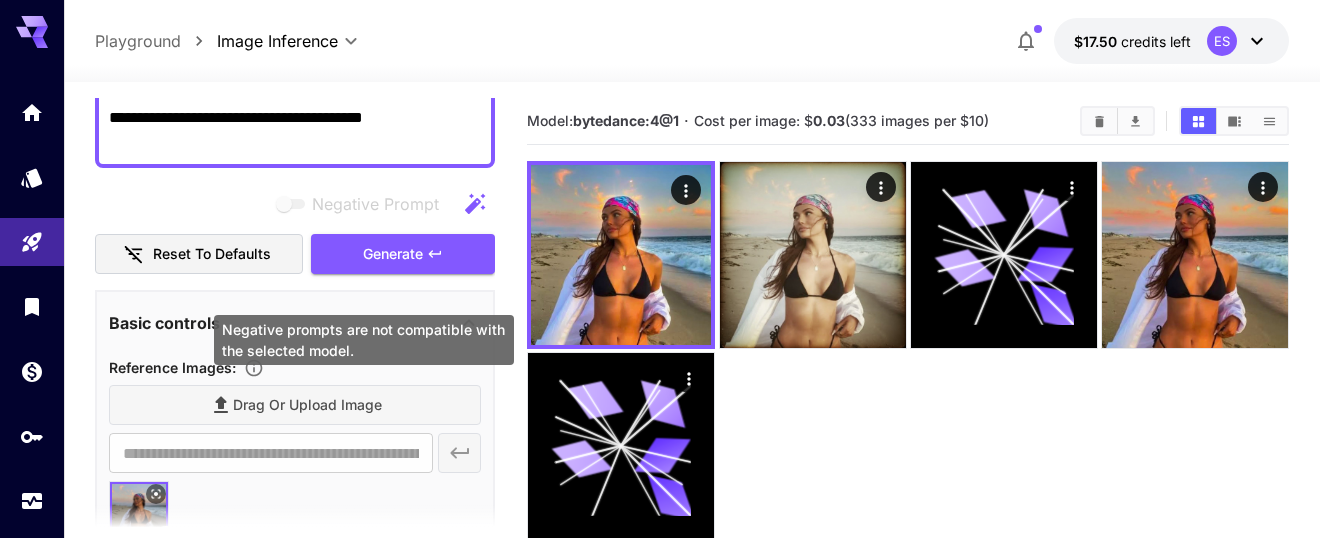scroll, scrollTop: 667, scrollLeft: 0, axis: vertical 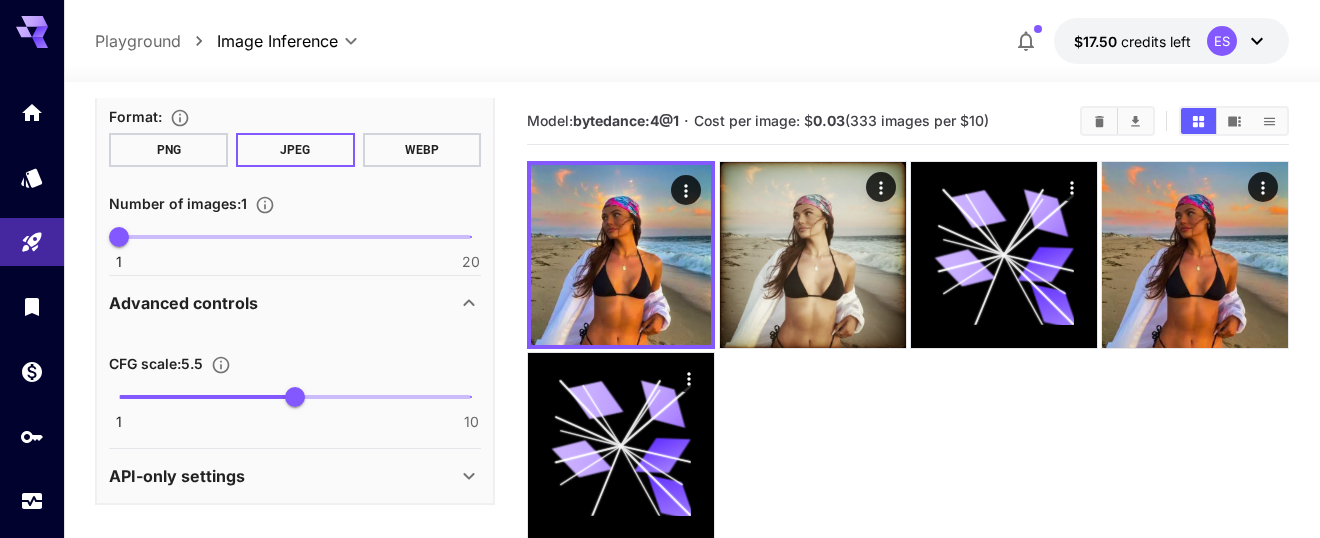 click at bounding box center [207, 397] 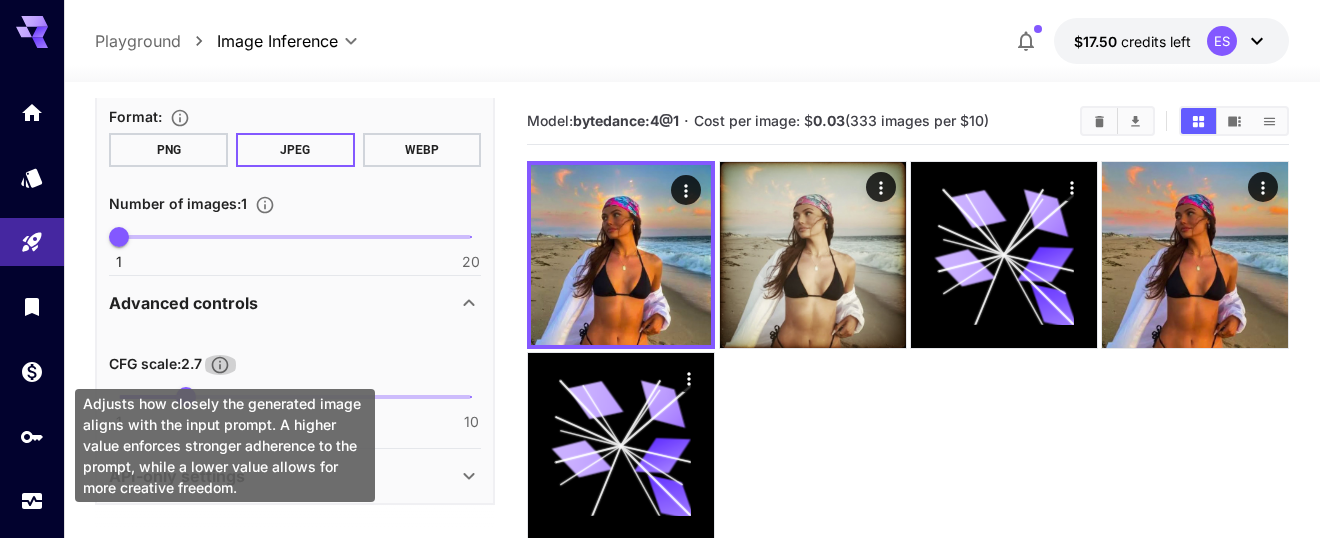 click 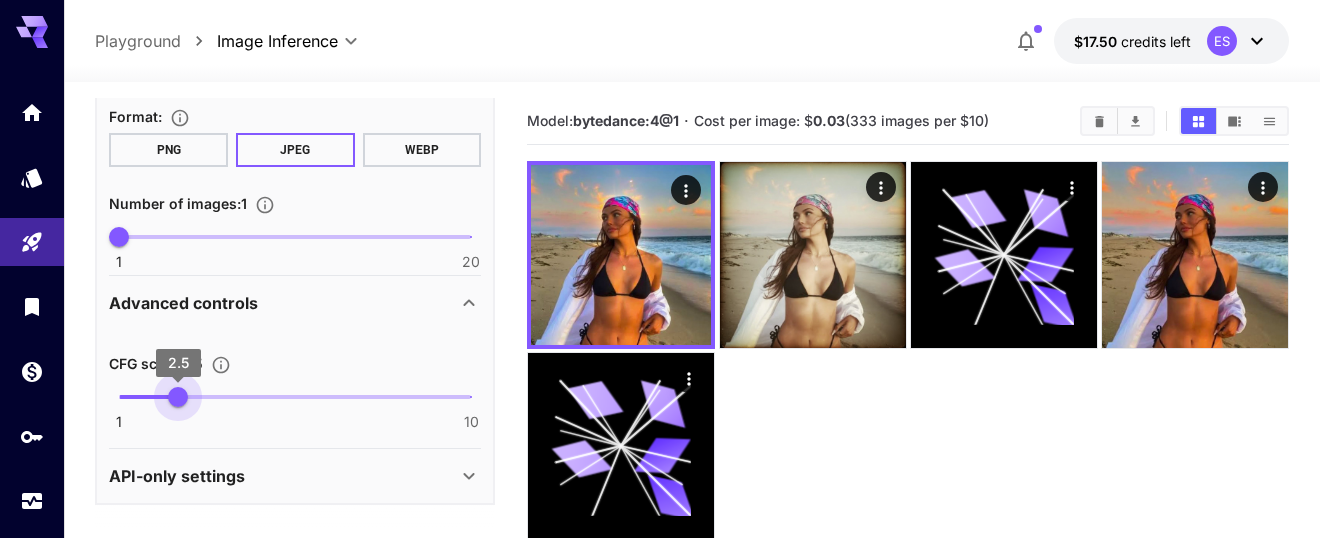type on "***" 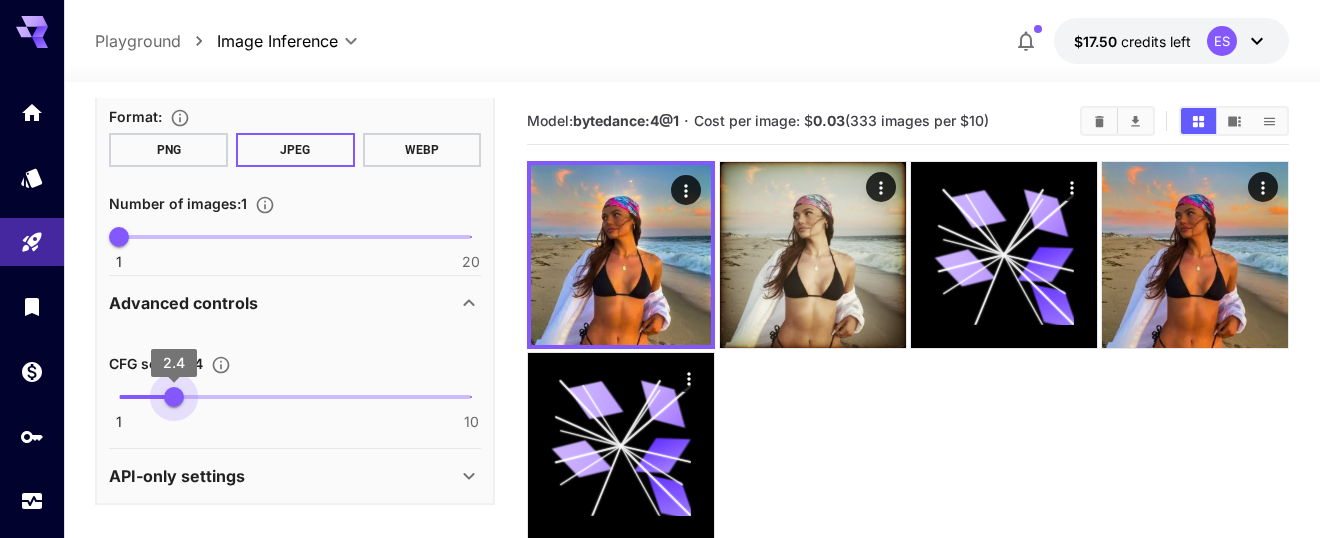click on "2.4" at bounding box center (174, 397) 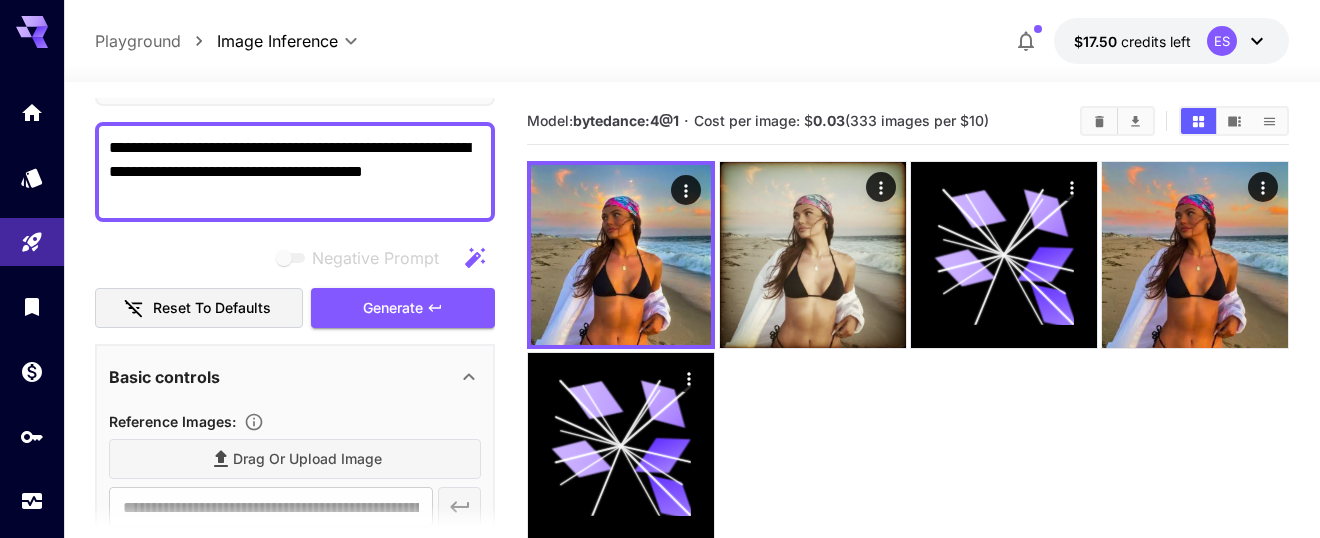 scroll, scrollTop: 0, scrollLeft: 0, axis: both 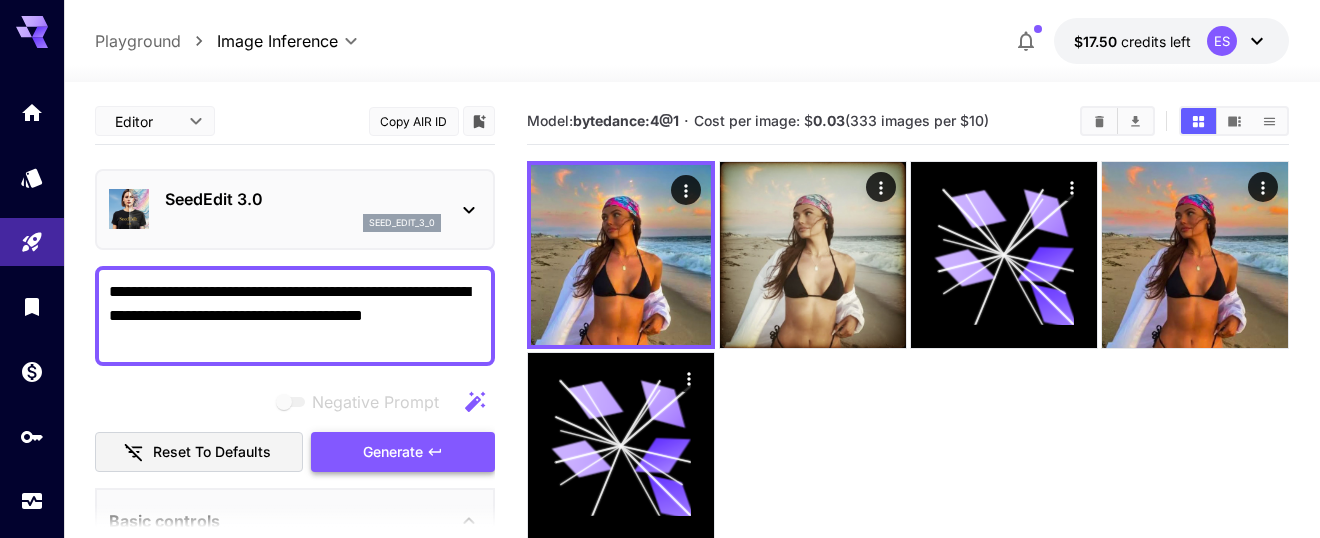 click on "Generate" at bounding box center [393, 452] 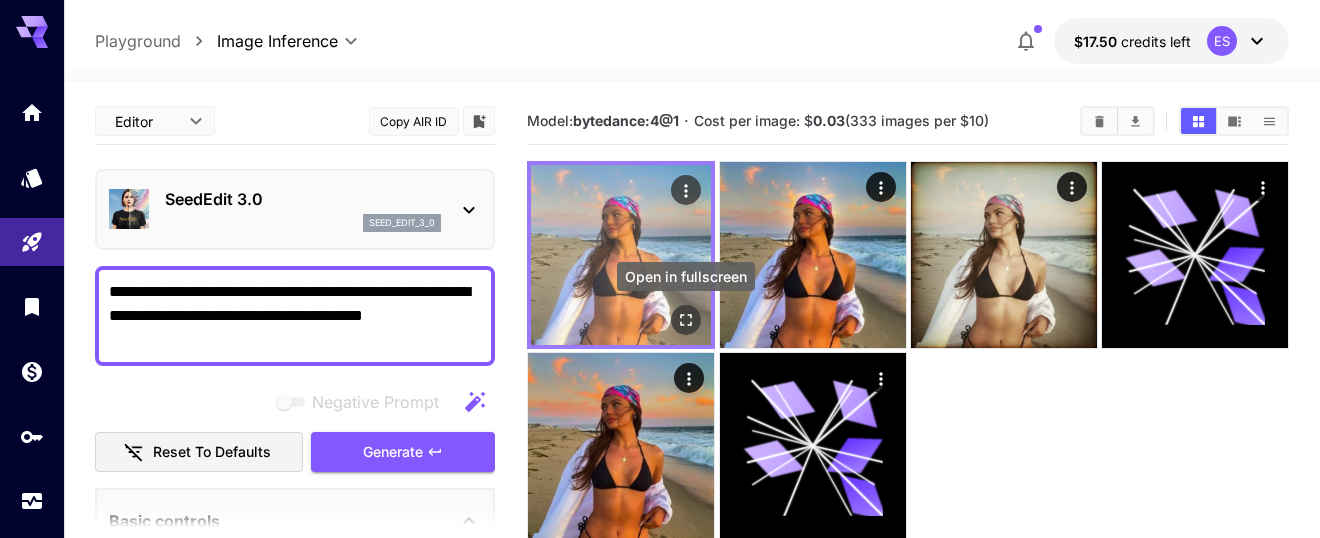 click 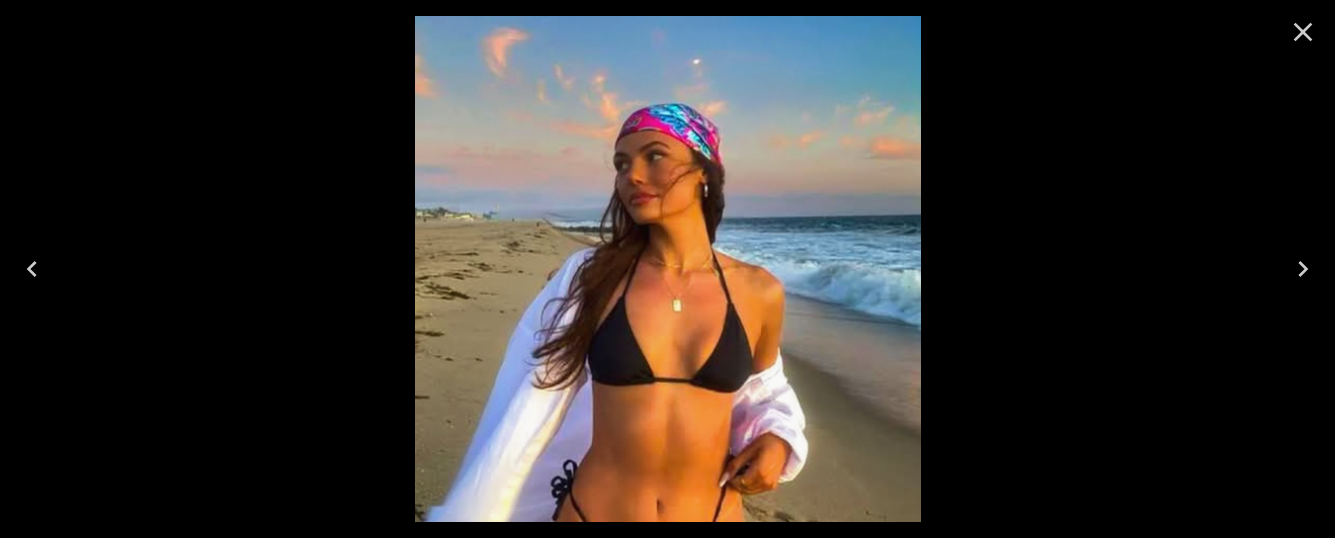 click 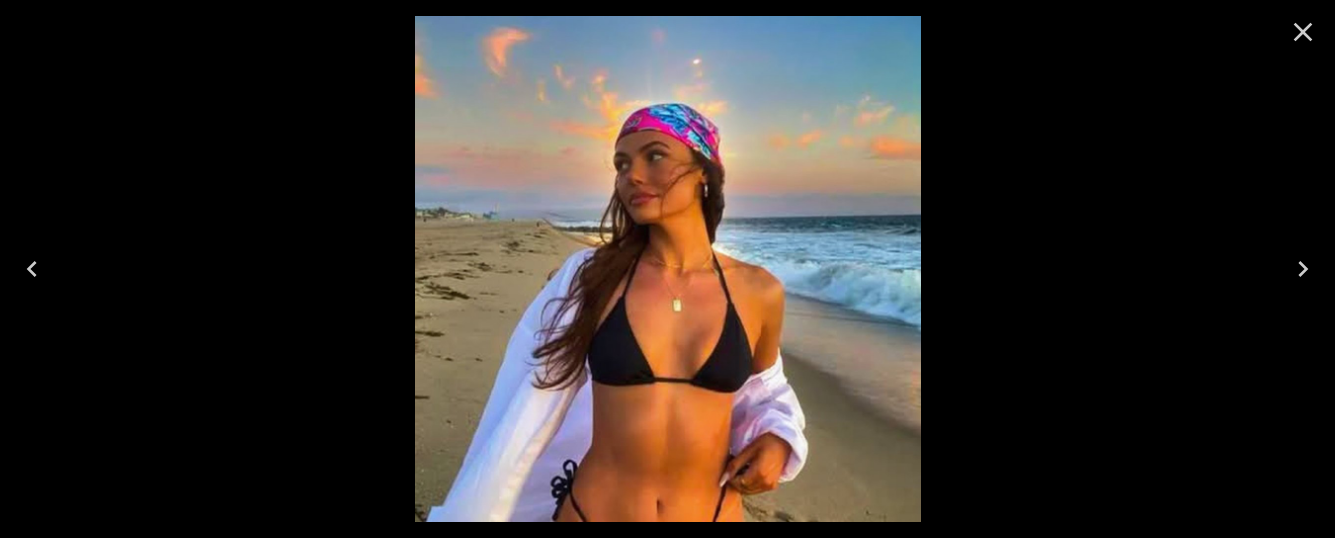 click 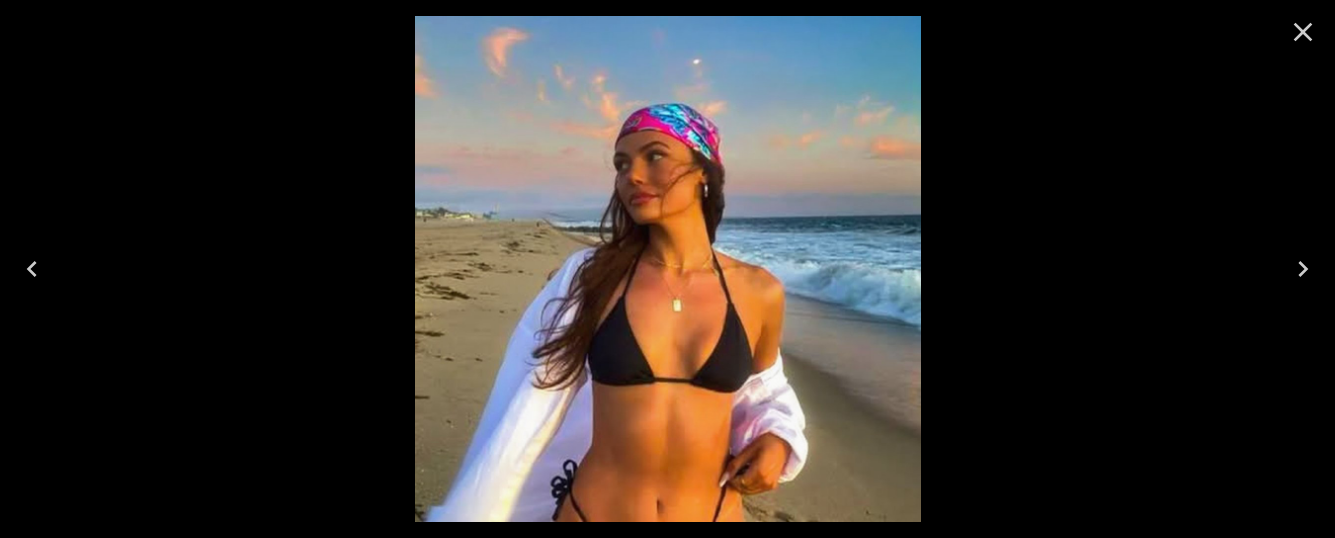 click 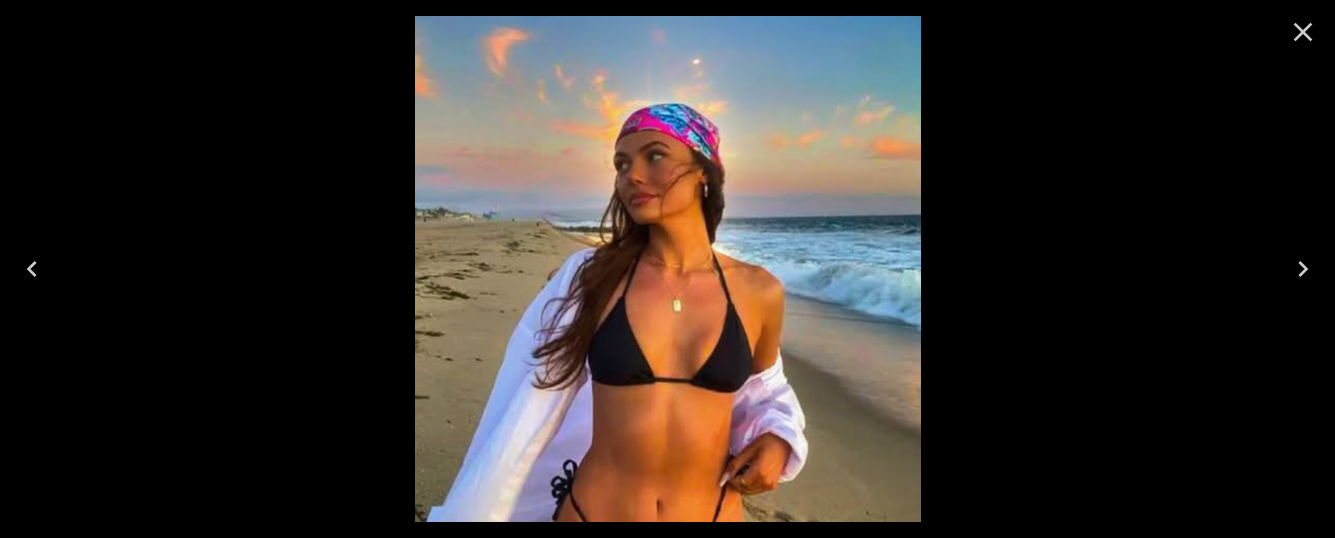 click 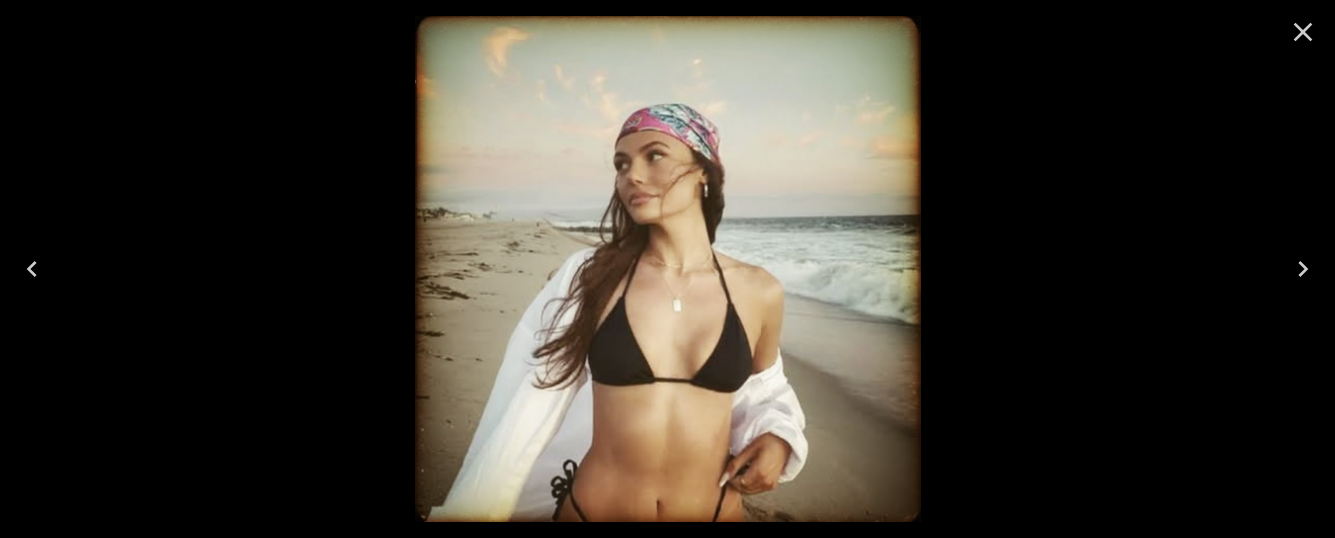 click 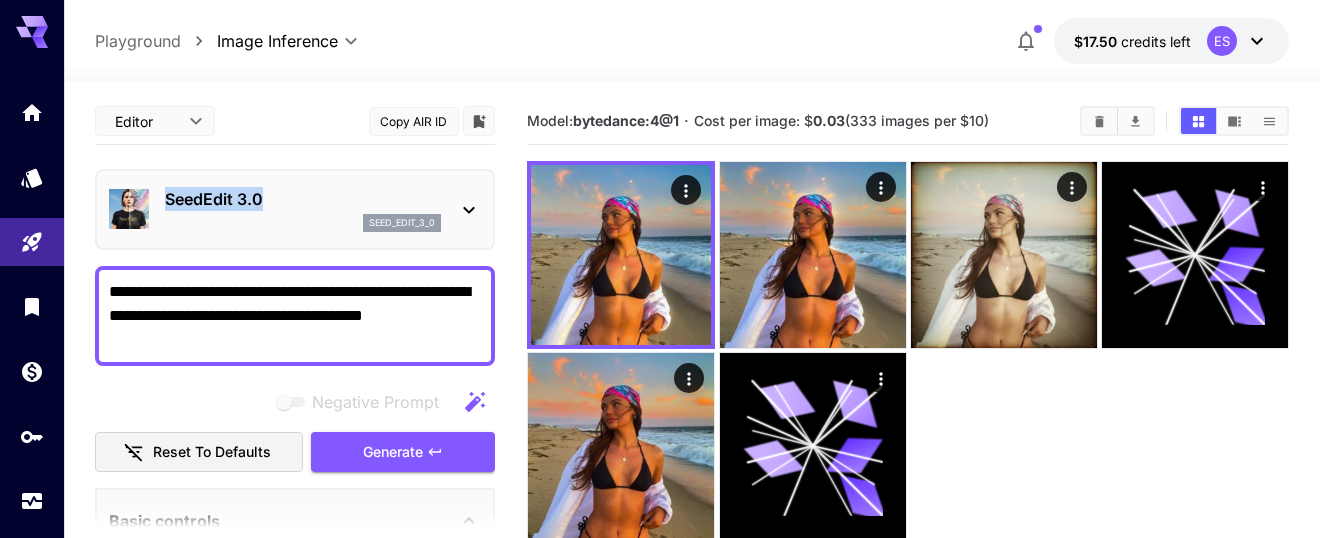 drag, startPoint x: 162, startPoint y: 201, endPoint x: 267, endPoint y: 205, distance: 105.076164 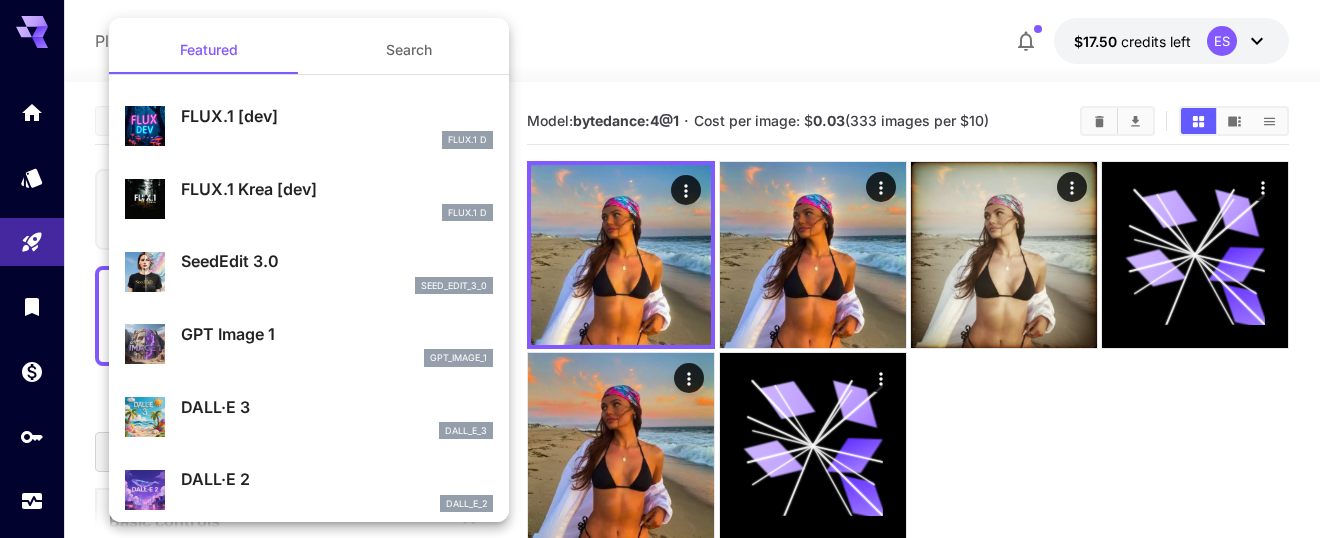 click at bounding box center [667, 269] 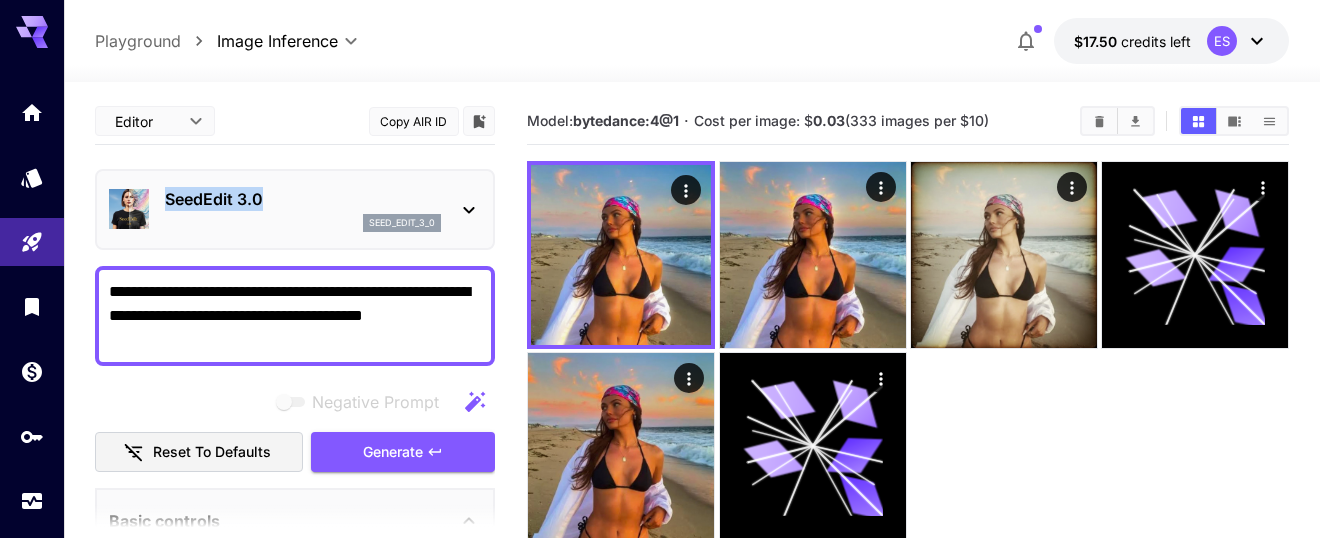 drag, startPoint x: 269, startPoint y: 203, endPoint x: 168, endPoint y: 204, distance: 101.00495 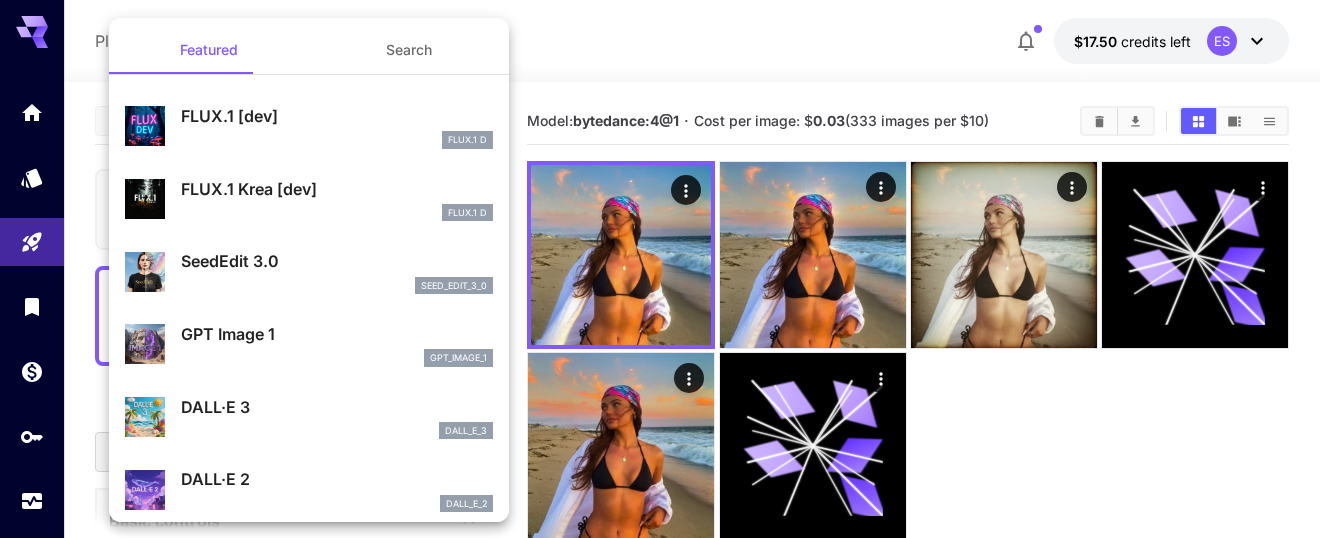 copy on "SeedEdit 3.0" 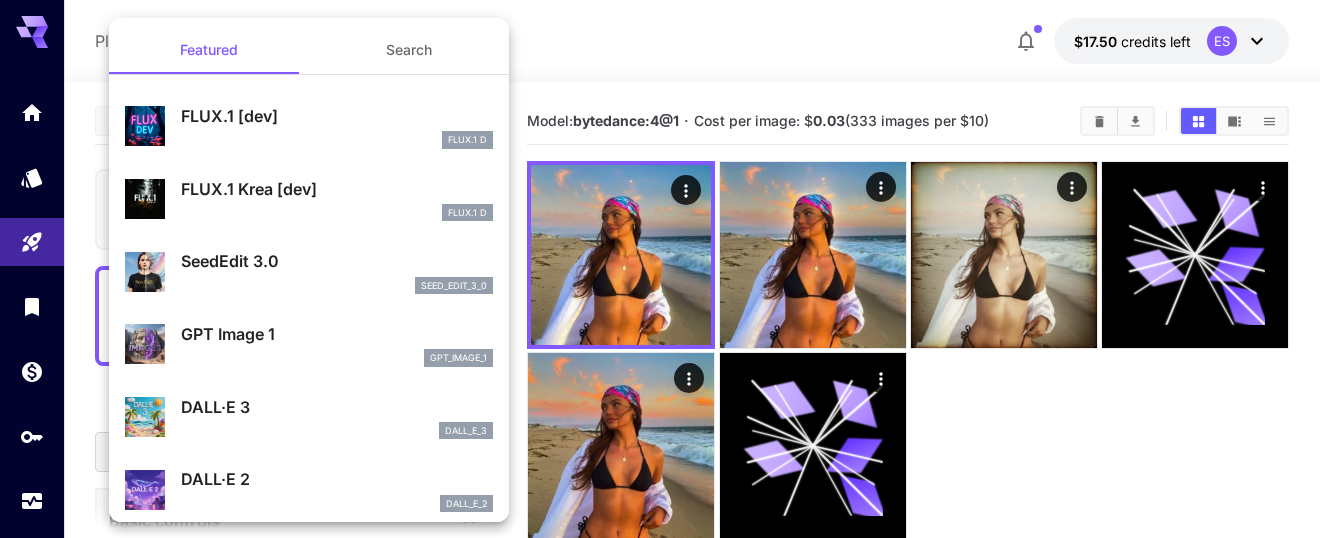 click at bounding box center [667, 269] 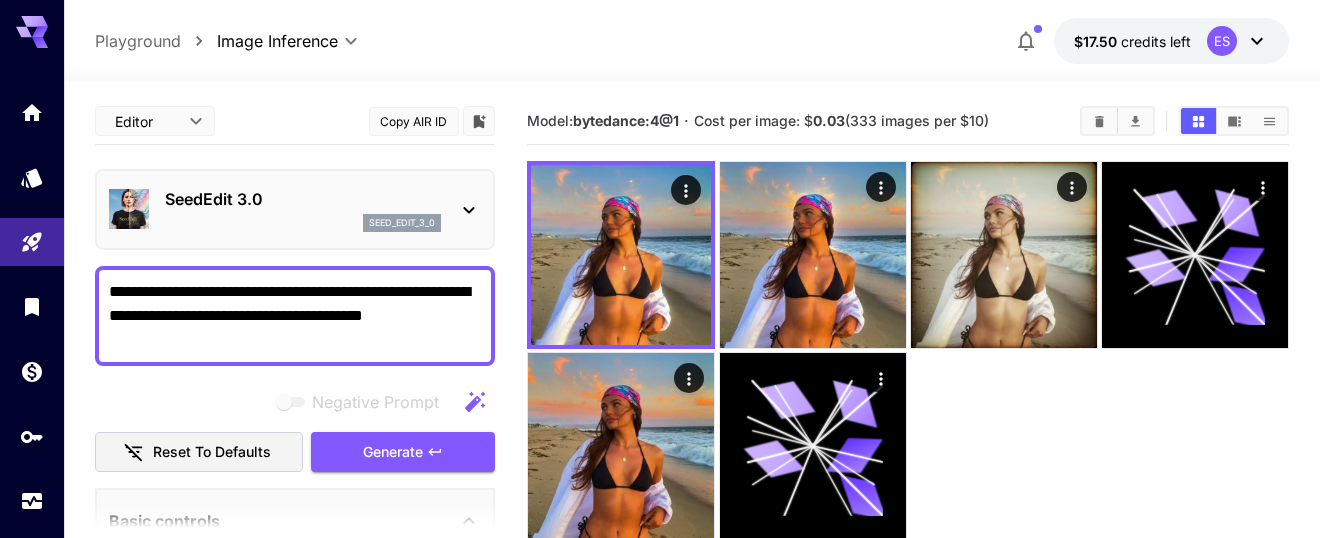 click on "**********" at bounding box center (295, 316) 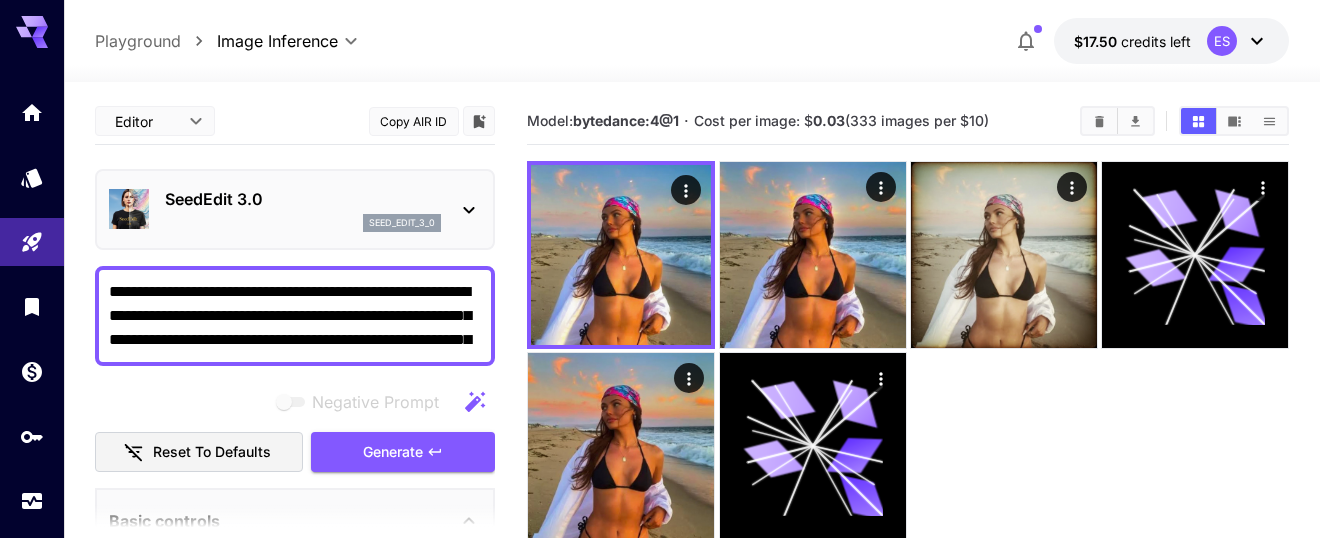 scroll, scrollTop: 17, scrollLeft: 0, axis: vertical 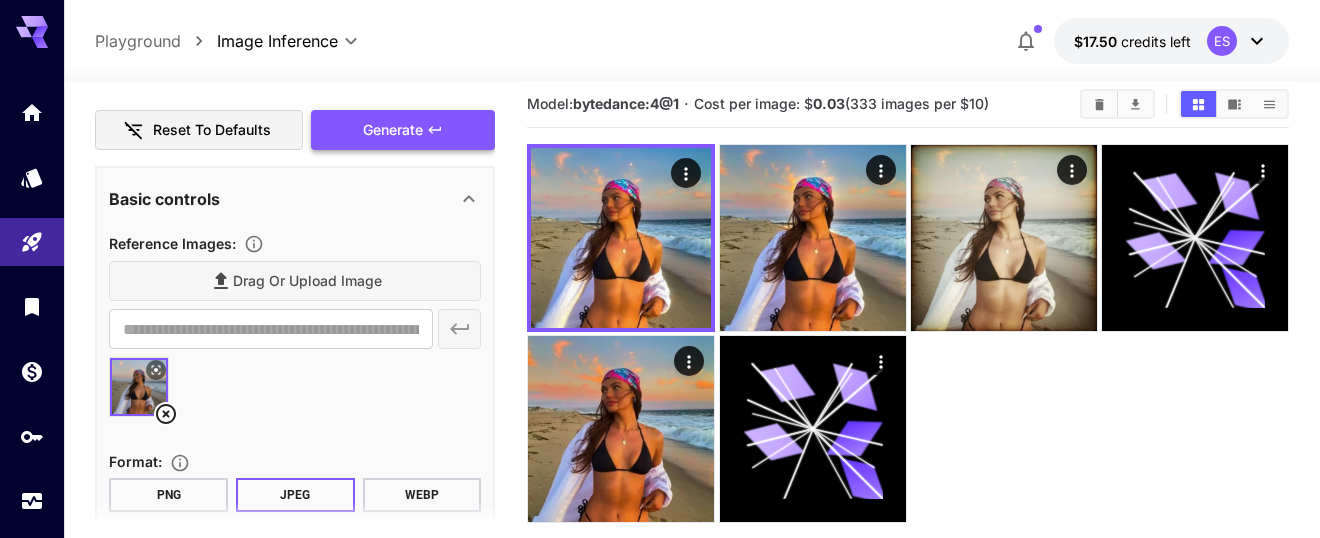 click on "Generate" at bounding box center (403, 130) 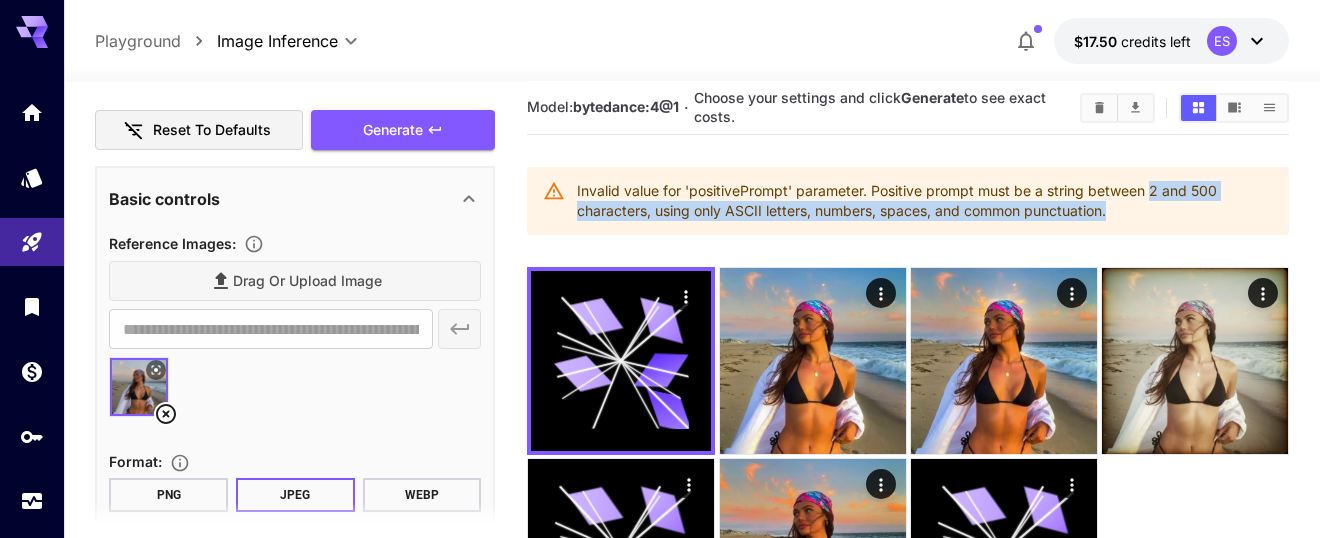 drag, startPoint x: 1154, startPoint y: 187, endPoint x: 1113, endPoint y: 214, distance: 49.09175 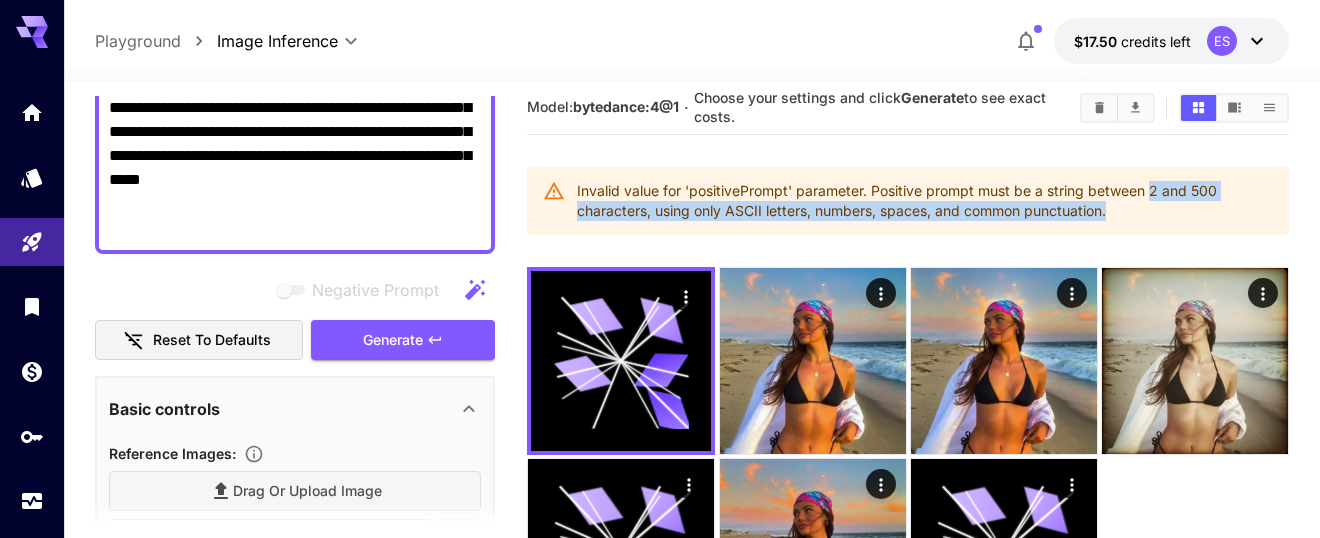 scroll, scrollTop: 315, scrollLeft: 0, axis: vertical 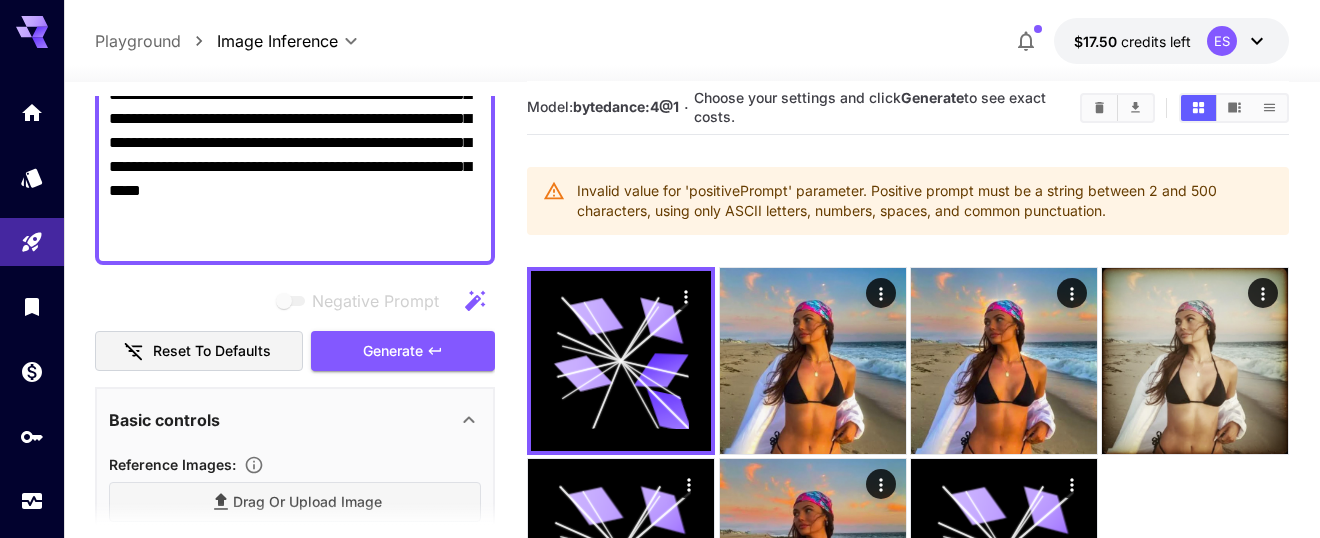 click on "**********" at bounding box center (295, 107) 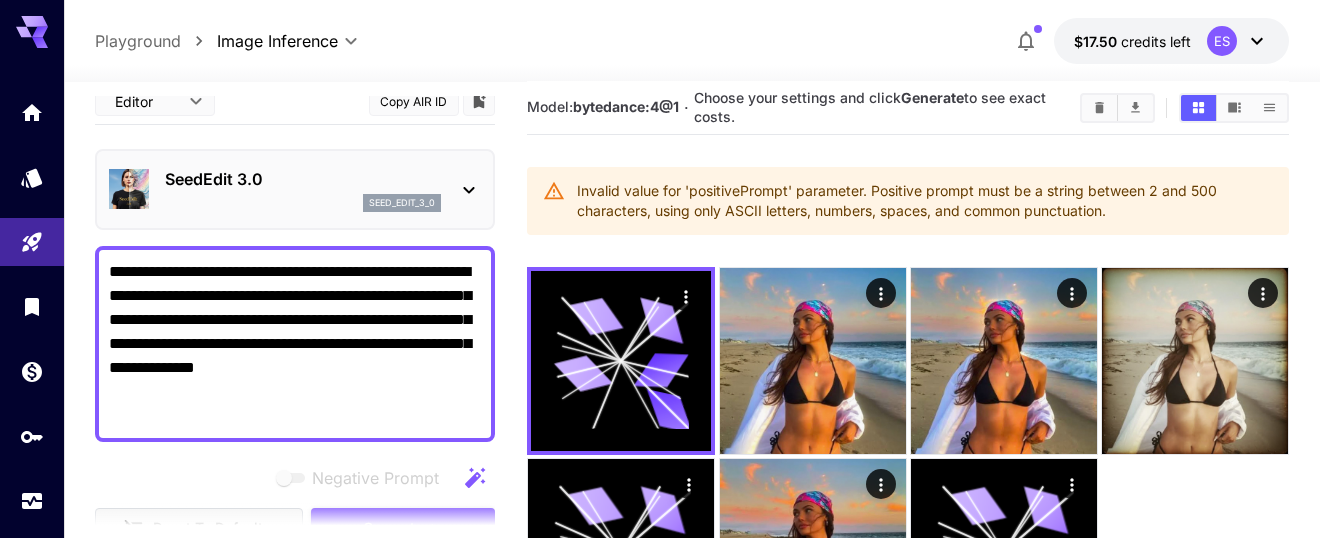 scroll, scrollTop: 38, scrollLeft: 0, axis: vertical 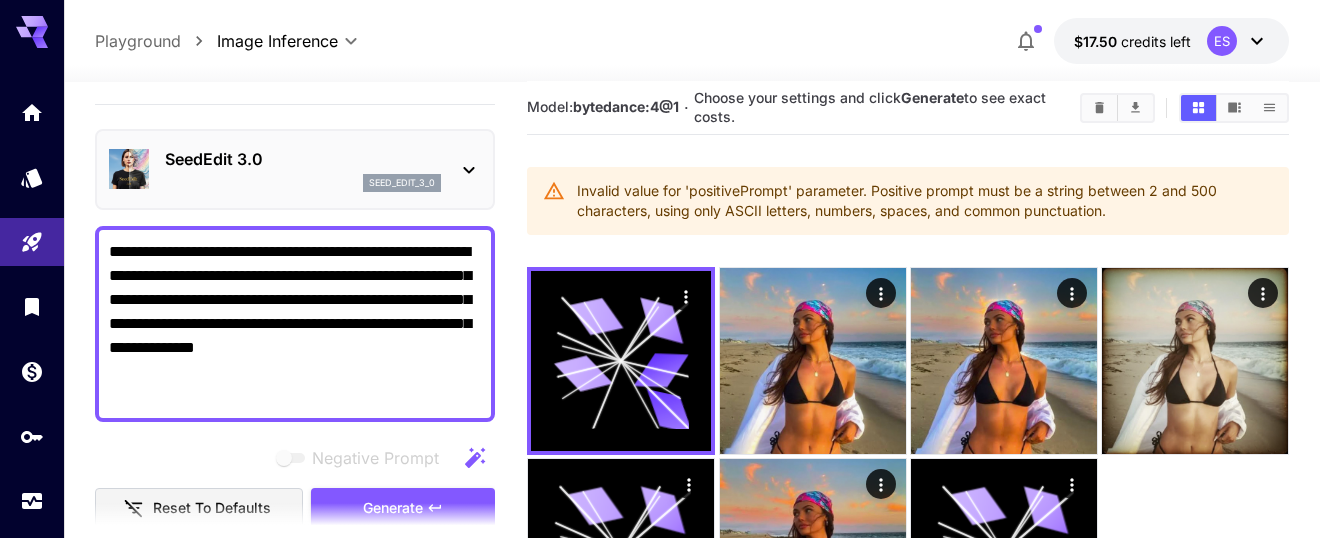 click at bounding box center (295, 528) 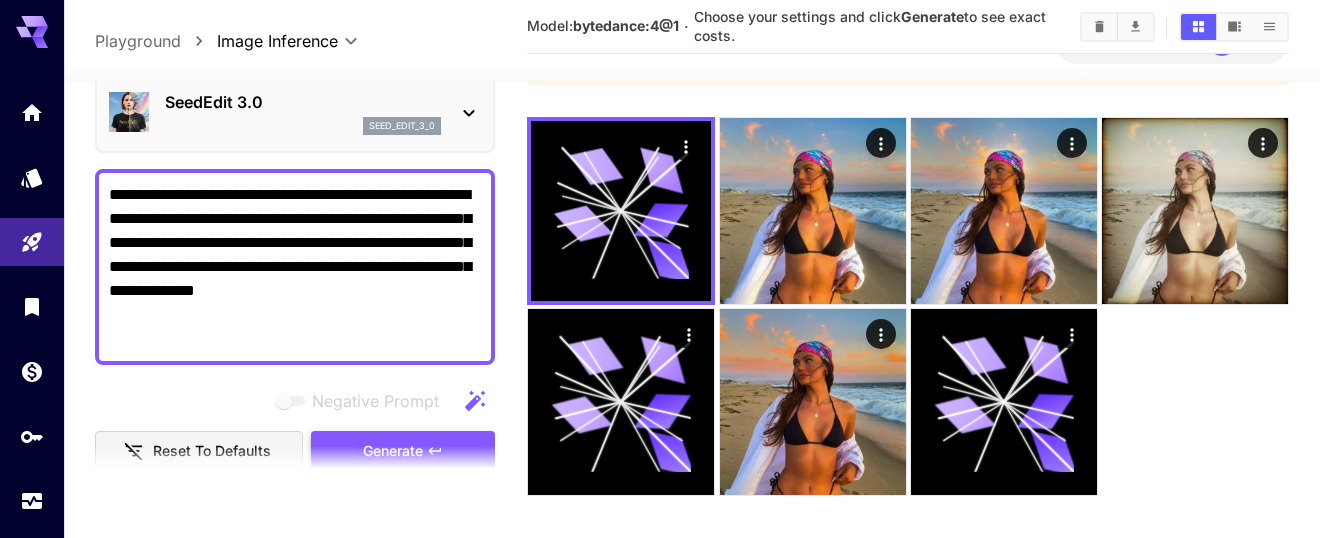 click on "**********" at bounding box center (295, 267) 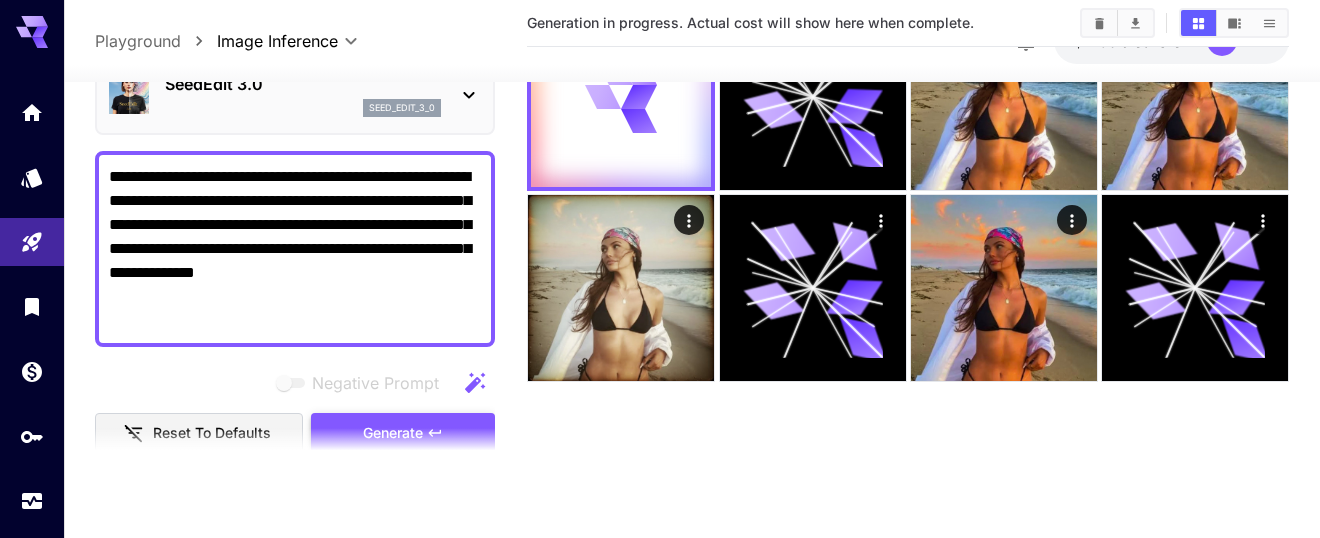 scroll, scrollTop: 158, scrollLeft: 0, axis: vertical 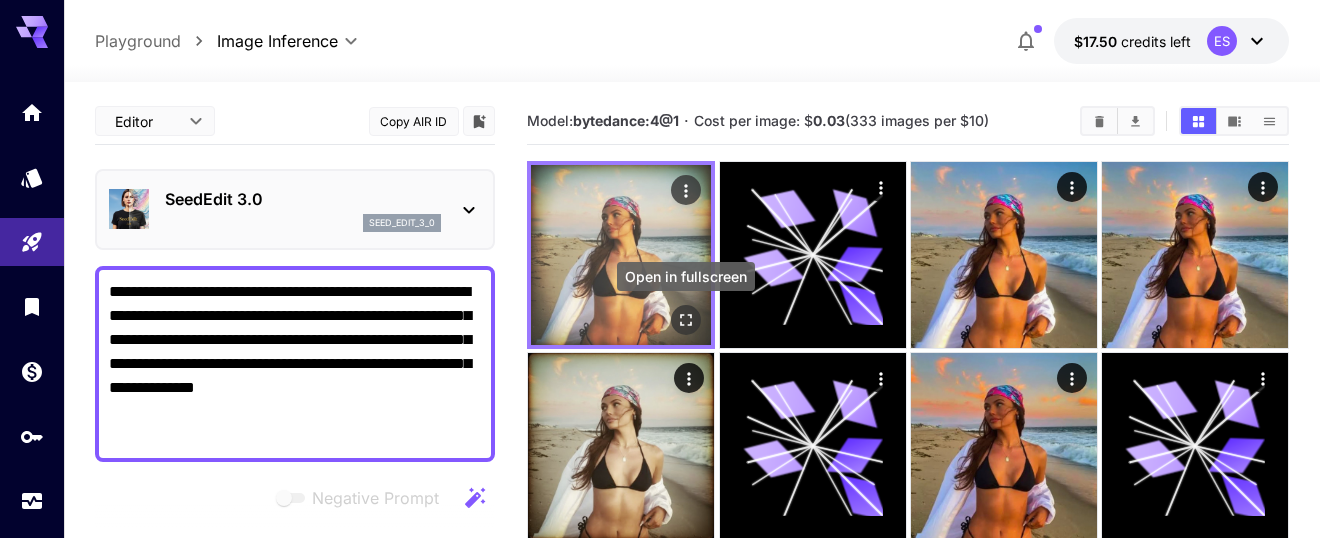 click 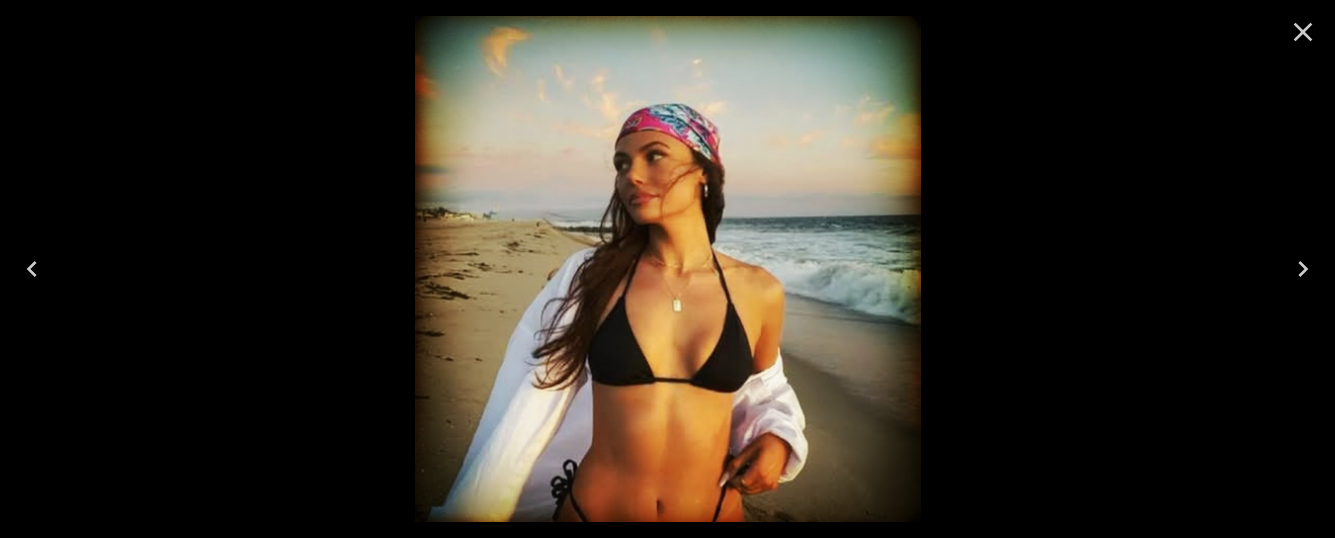 click 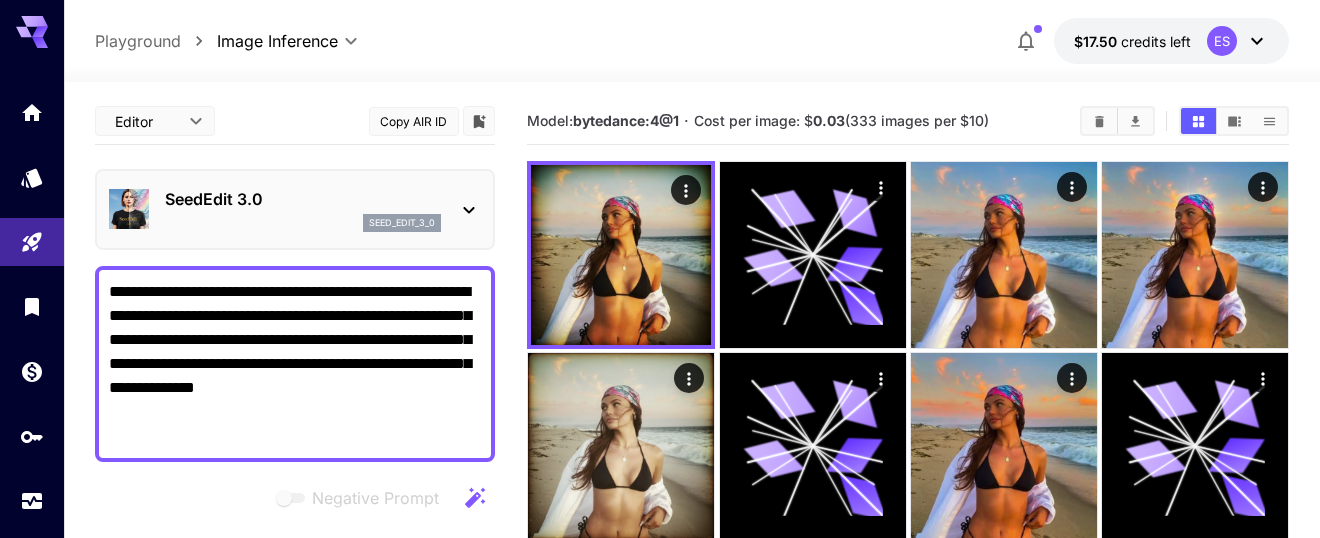 click on "**********" at bounding box center (295, 364) 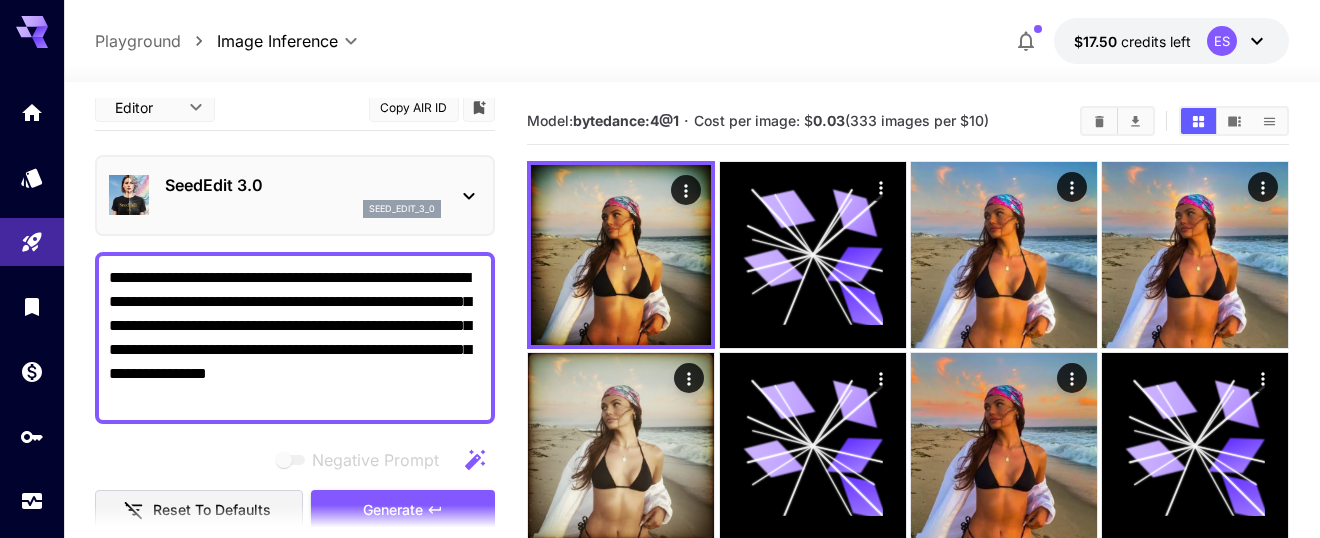 scroll, scrollTop: 32, scrollLeft: 0, axis: vertical 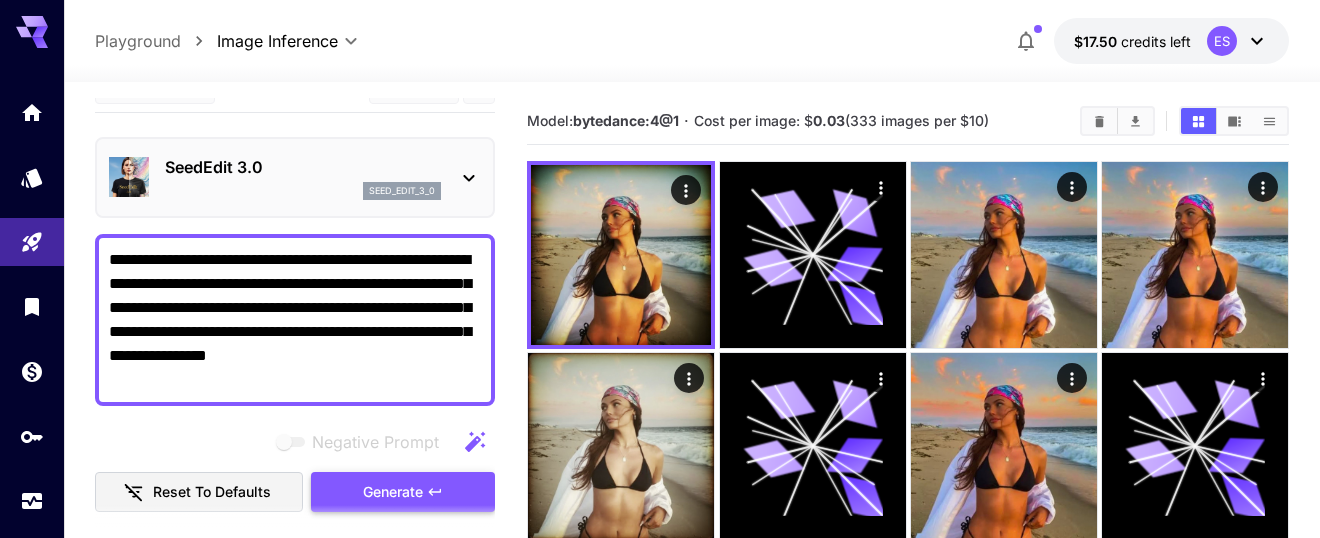 type on "**********" 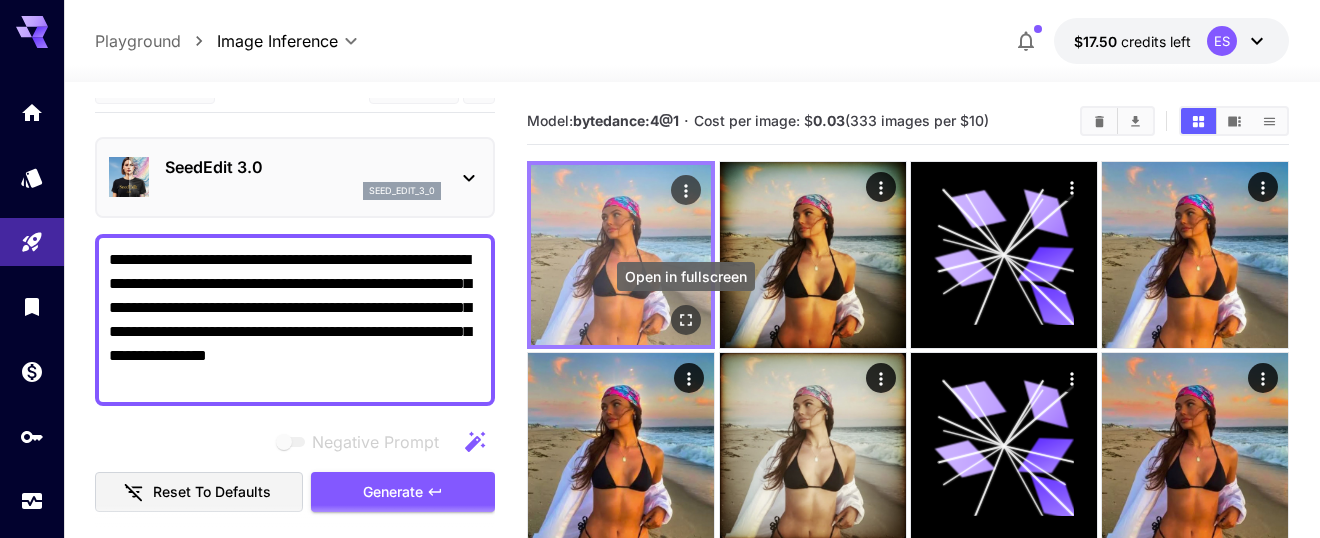 click 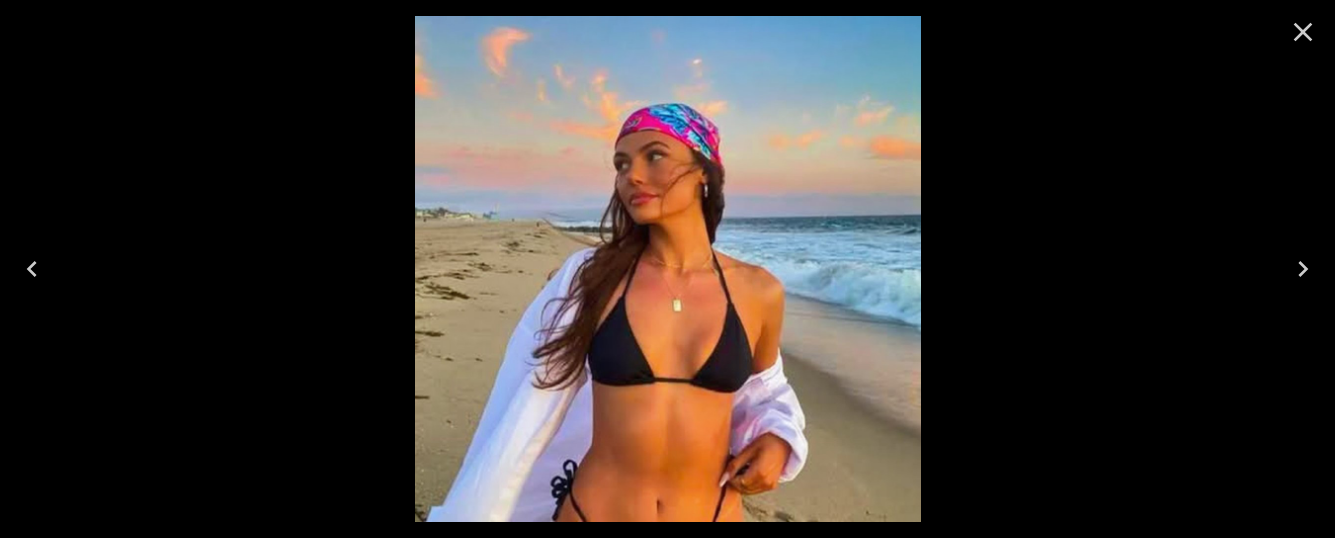 click 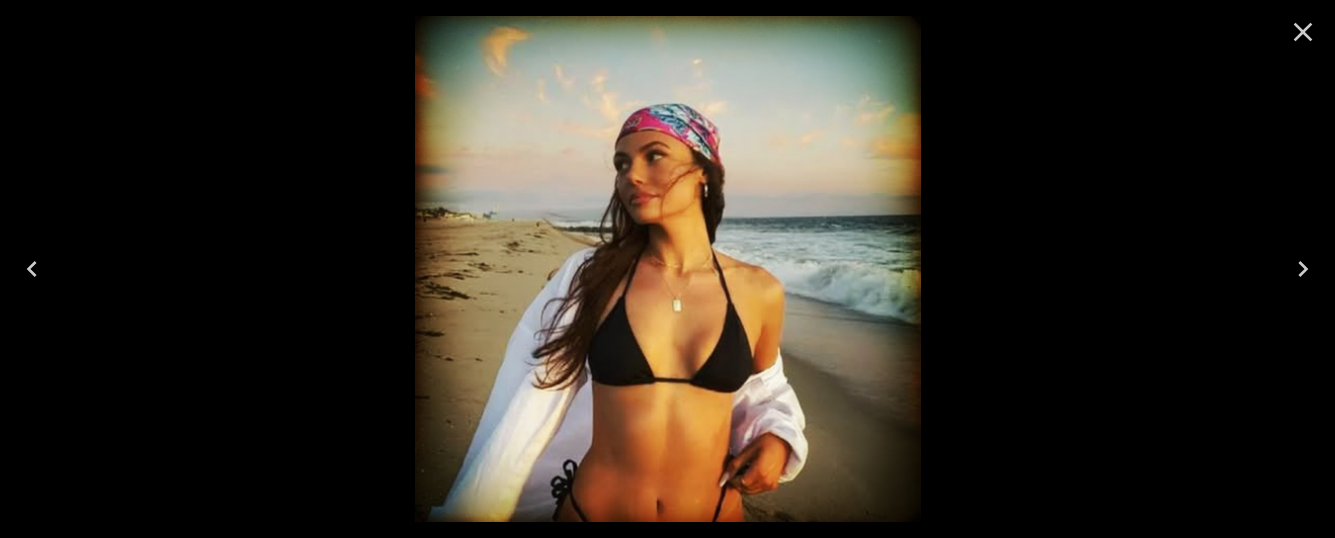 click 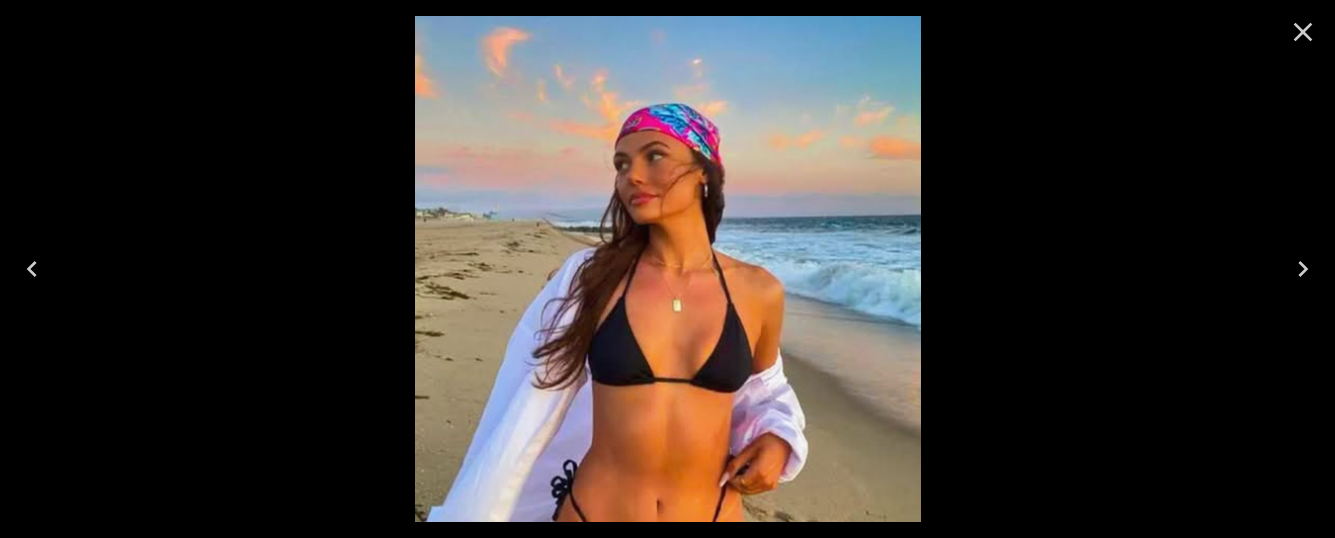 click 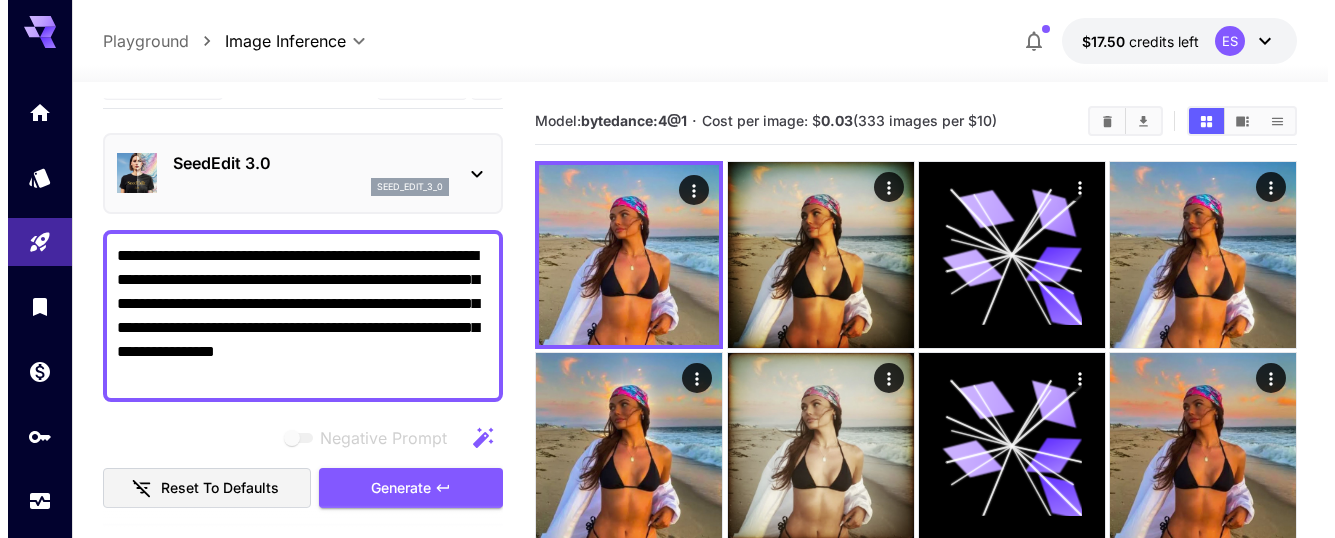 scroll, scrollTop: 0, scrollLeft: 0, axis: both 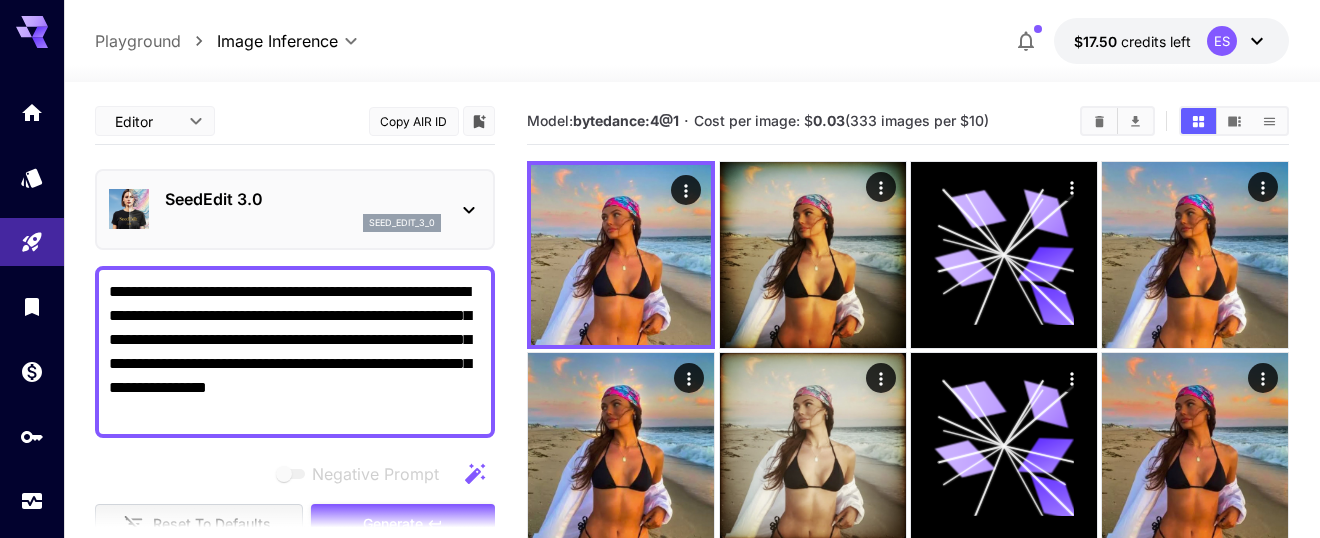 click on "seed_edit_3_0" at bounding box center (303, 223) 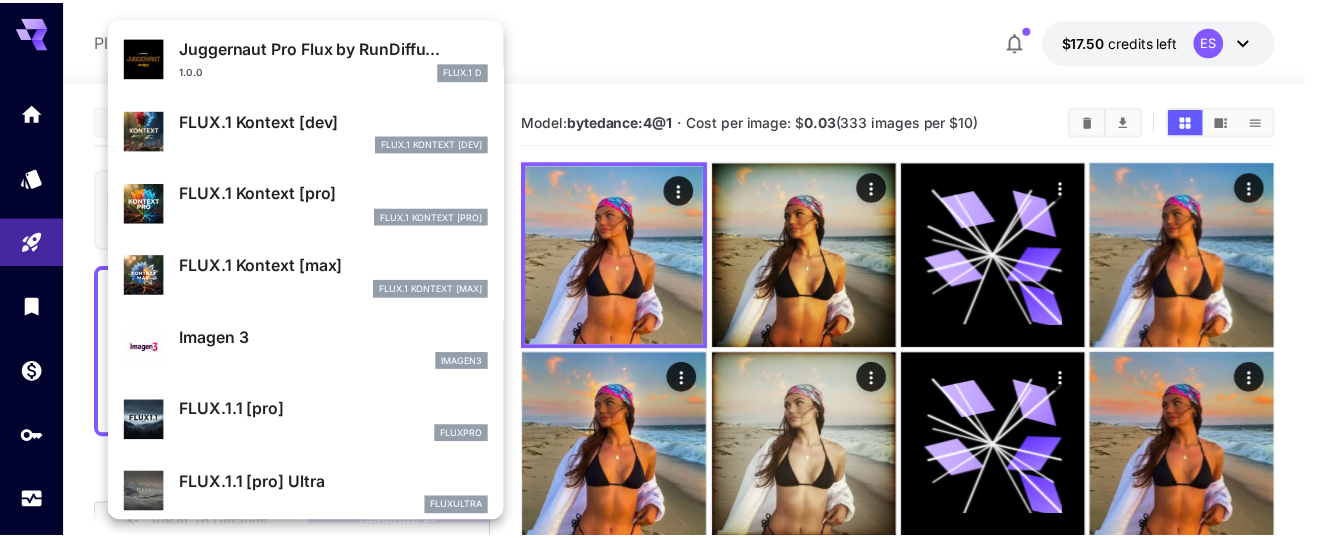 scroll, scrollTop: 710, scrollLeft: 0, axis: vertical 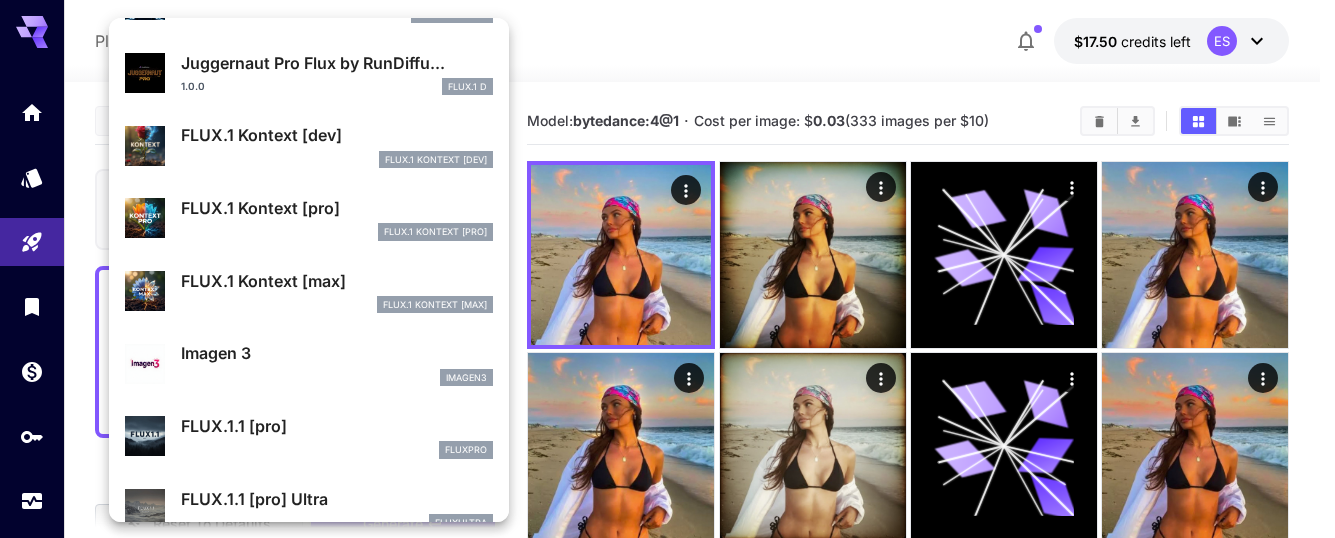 click on "FlUX.1 Kontext [pro]" at bounding box center [337, 232] 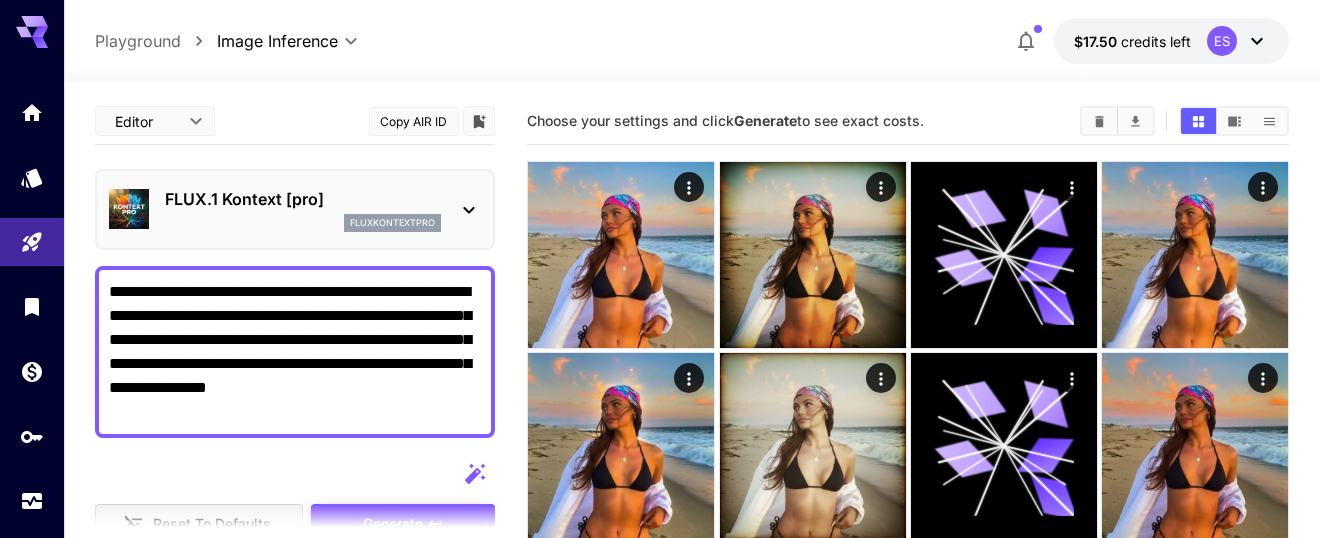 scroll, scrollTop: 181, scrollLeft: 0, axis: vertical 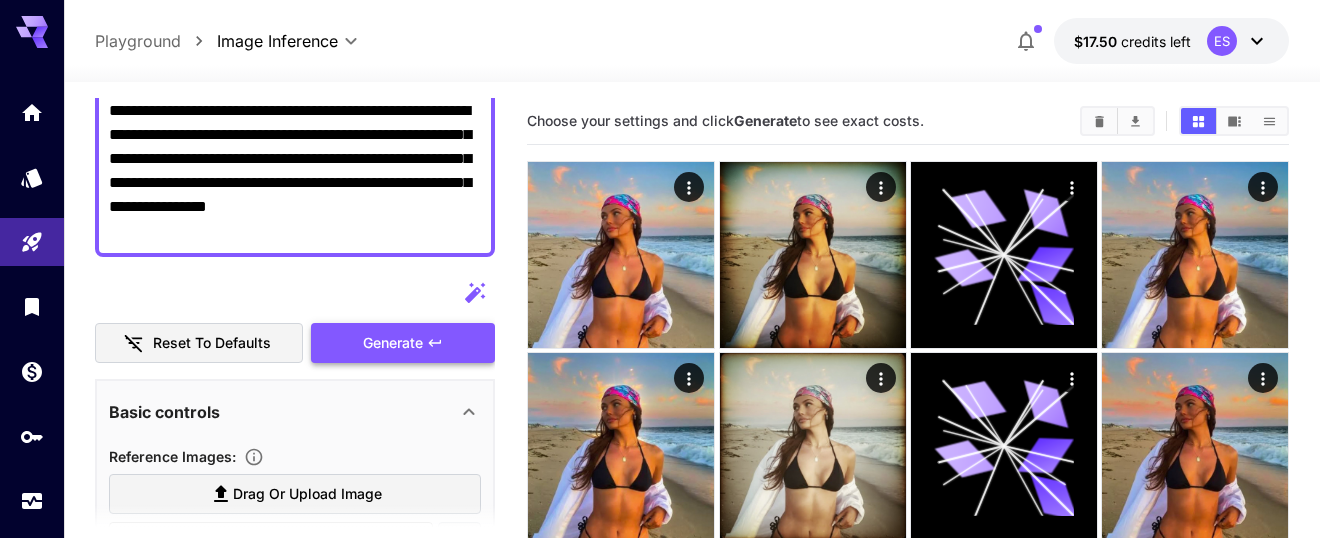 click on "Generate" at bounding box center [393, 343] 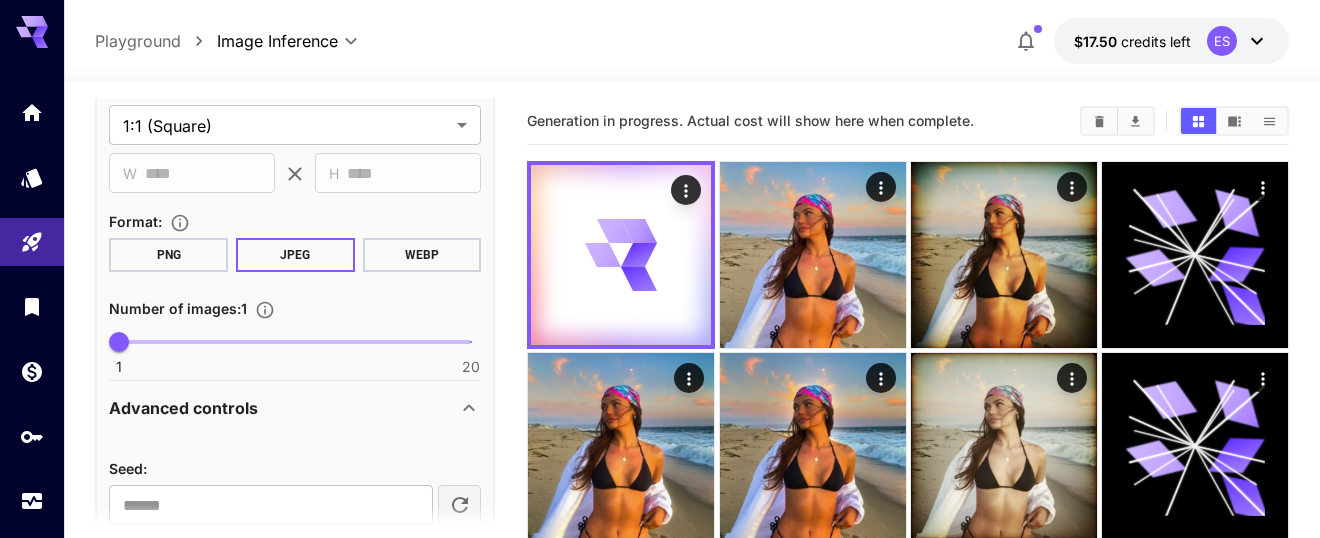scroll, scrollTop: 859, scrollLeft: 0, axis: vertical 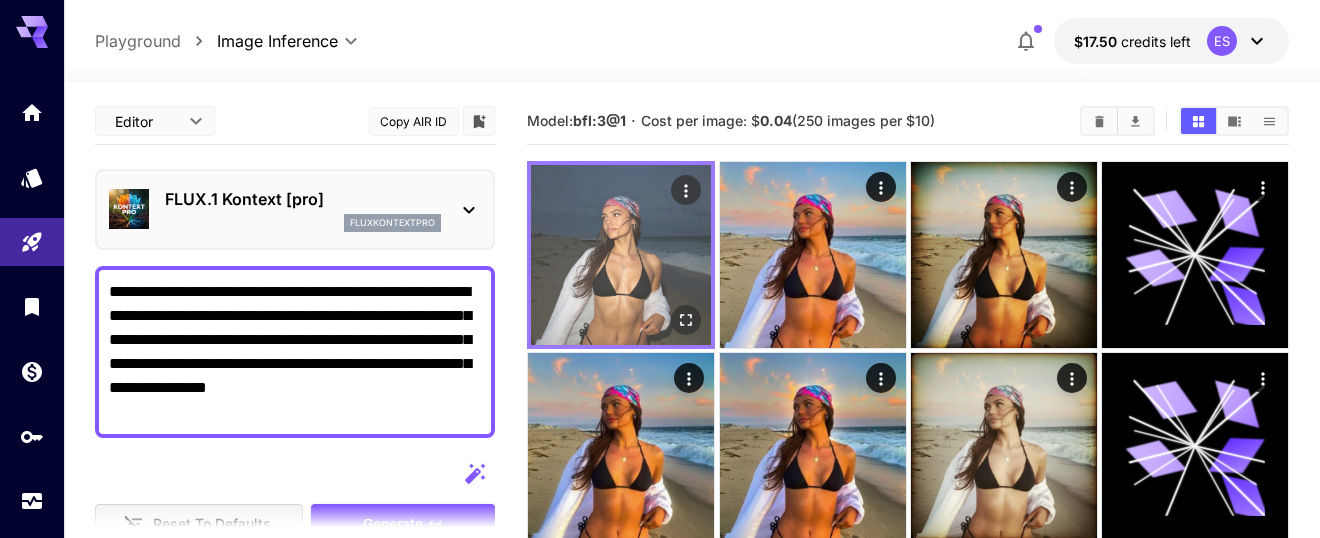 click 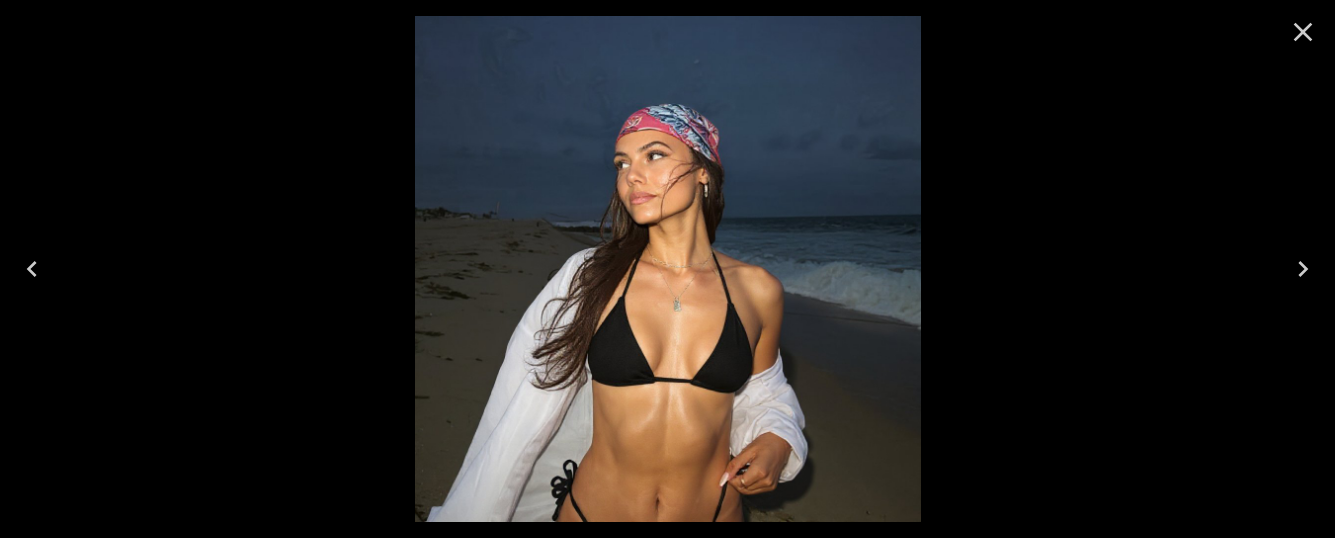 click 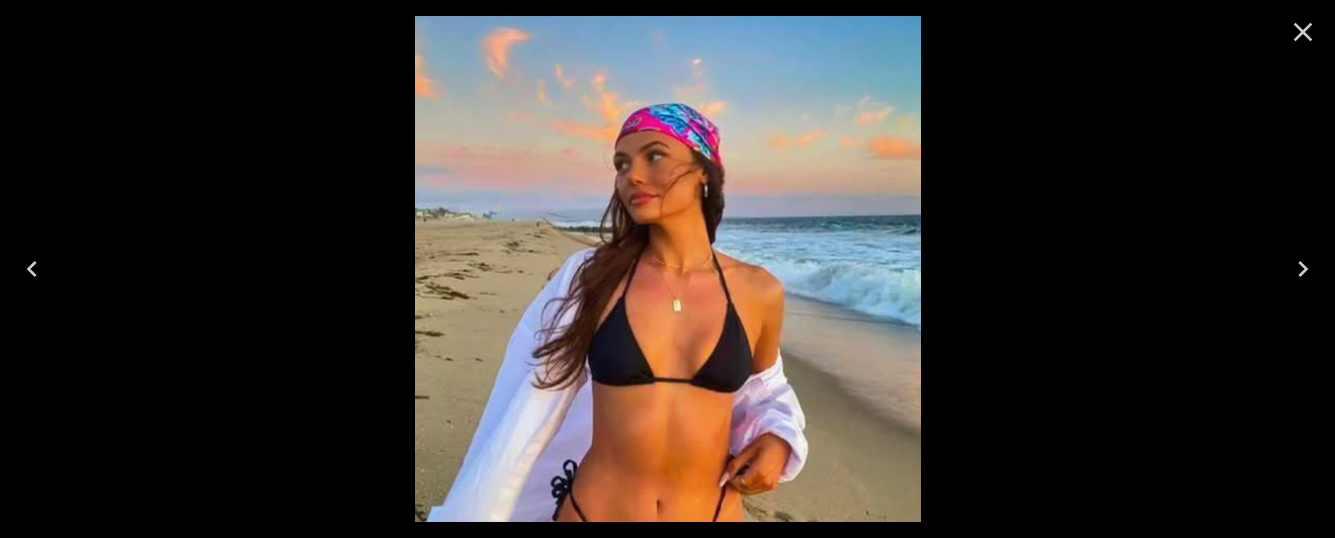 click 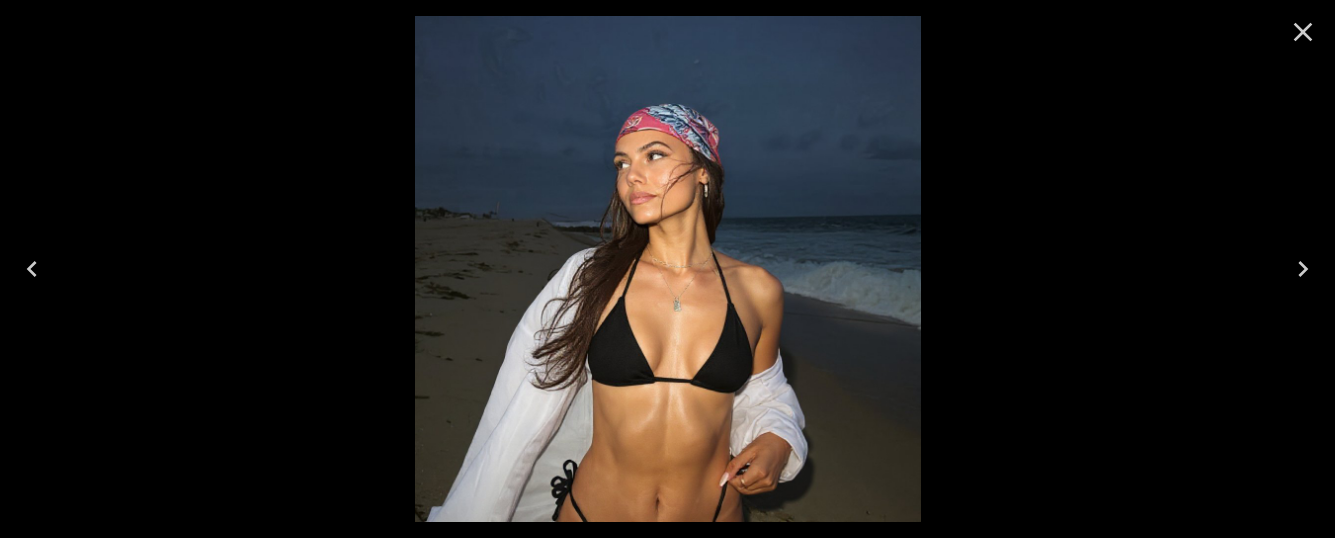 click 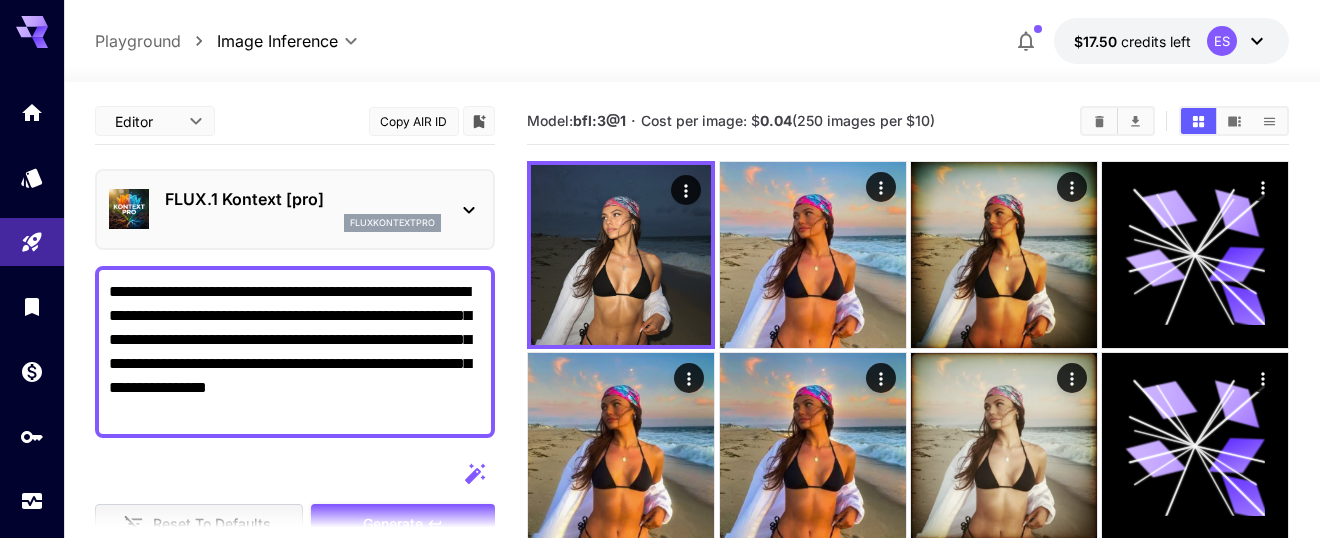 click on "FLUX.1 Kontext [pro] fluxkontextpro" at bounding box center (295, 209) 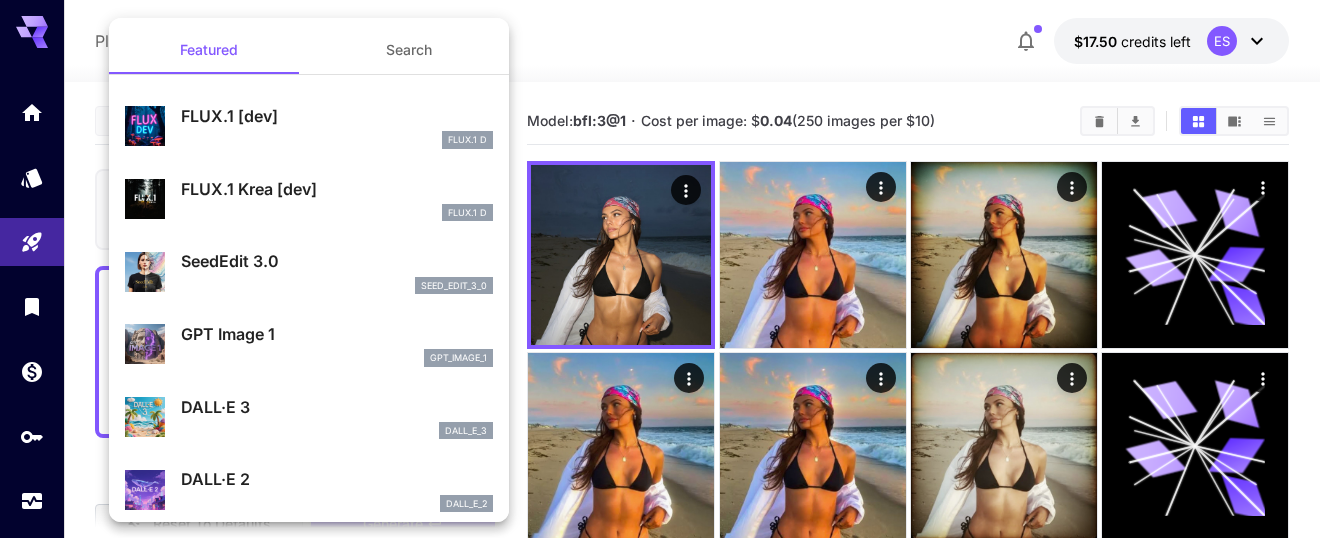 click on "FLUX.1 D" at bounding box center [337, 213] 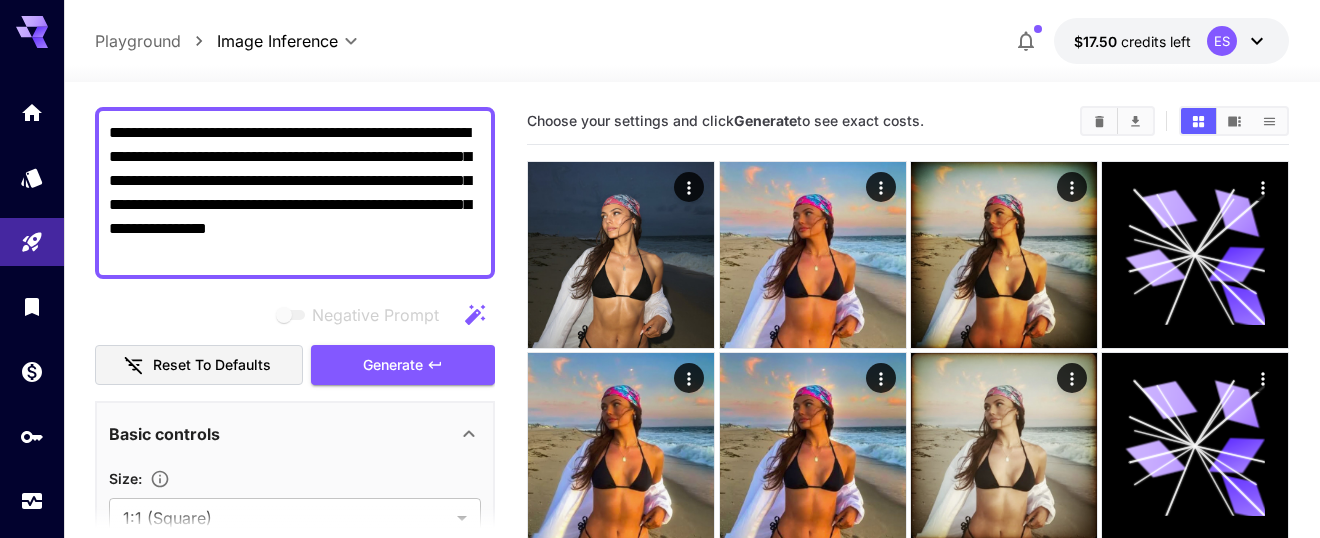 scroll, scrollTop: 0, scrollLeft: 0, axis: both 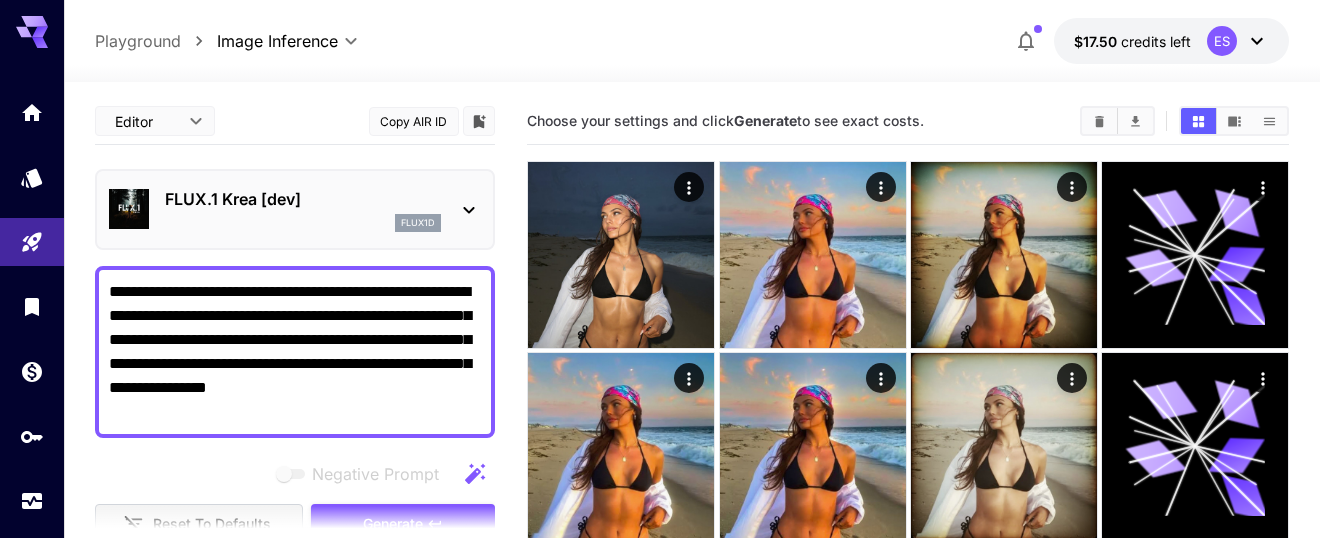 click on "flux1d" at bounding box center (418, 223) 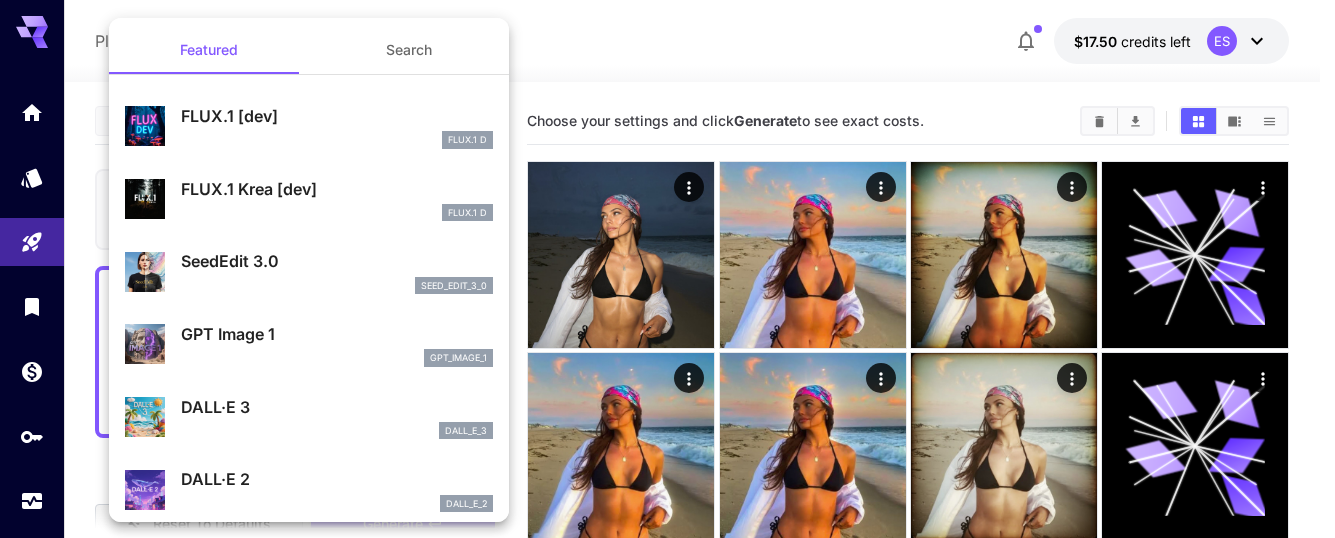 click on "GPT Image 1" at bounding box center [337, 334] 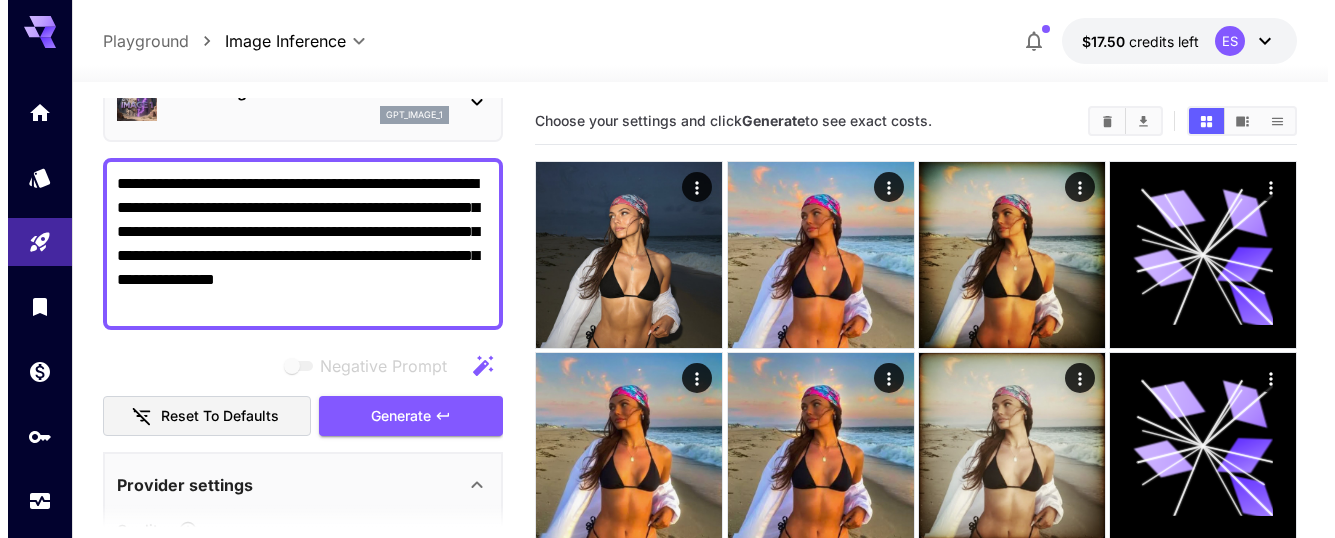 scroll, scrollTop: 0, scrollLeft: 0, axis: both 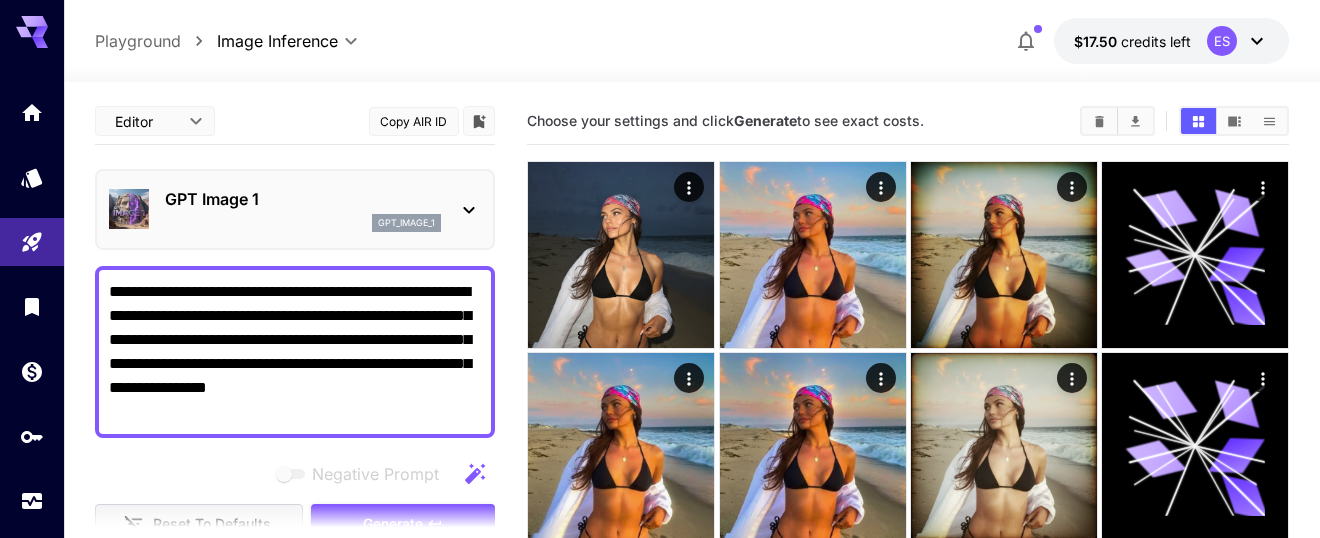 click on "GPT Image 1 gpt_image_1" at bounding box center (295, 209) 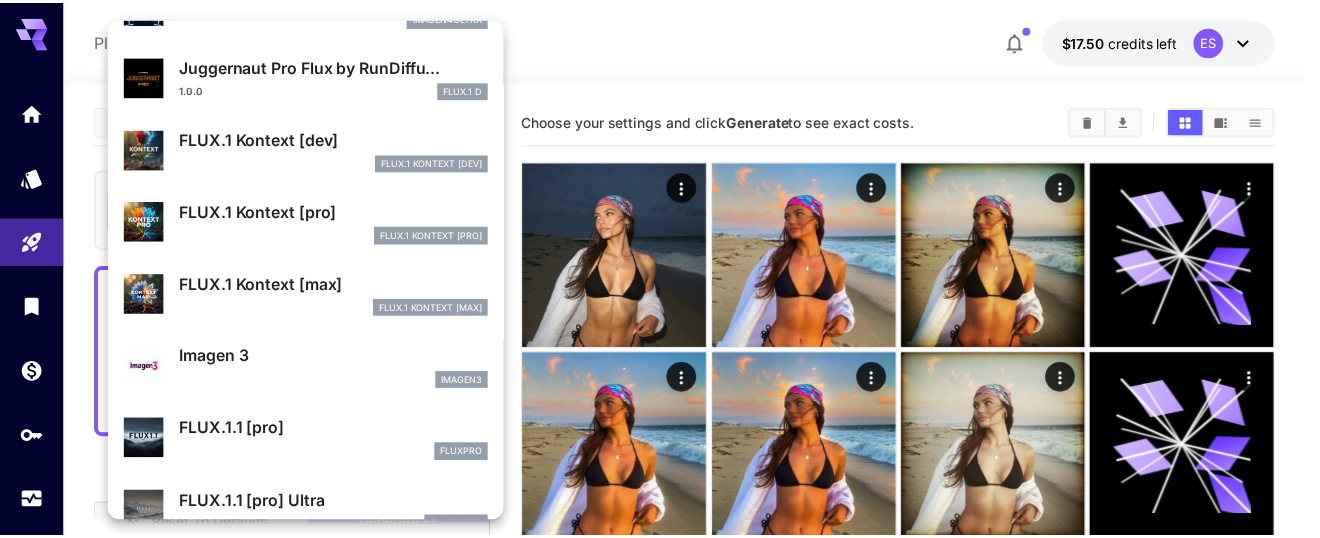 scroll, scrollTop: 709, scrollLeft: 0, axis: vertical 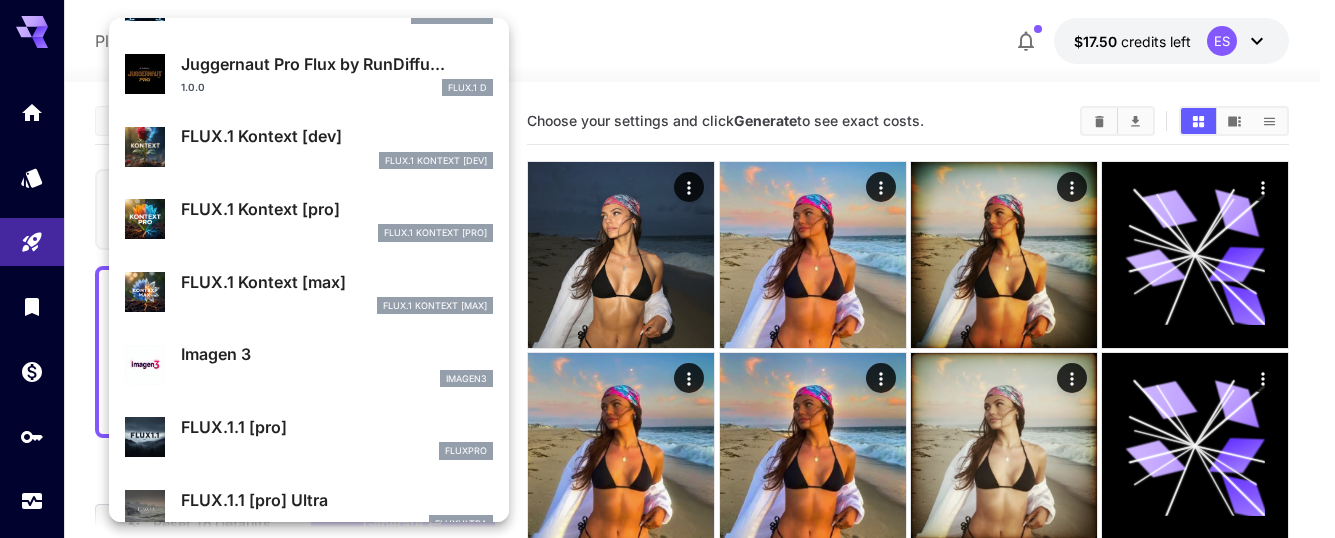 click on "FLUX.1 Kontext [dev] FlUX.1 Kontext [dev]" at bounding box center [309, 146] 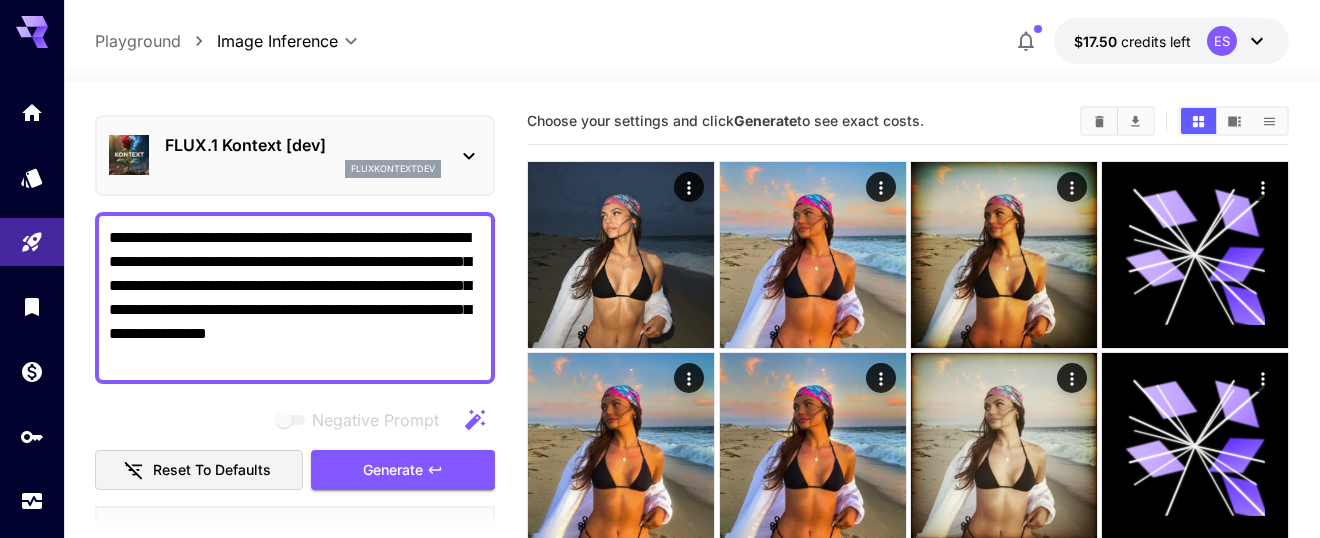 scroll, scrollTop: 29, scrollLeft: 0, axis: vertical 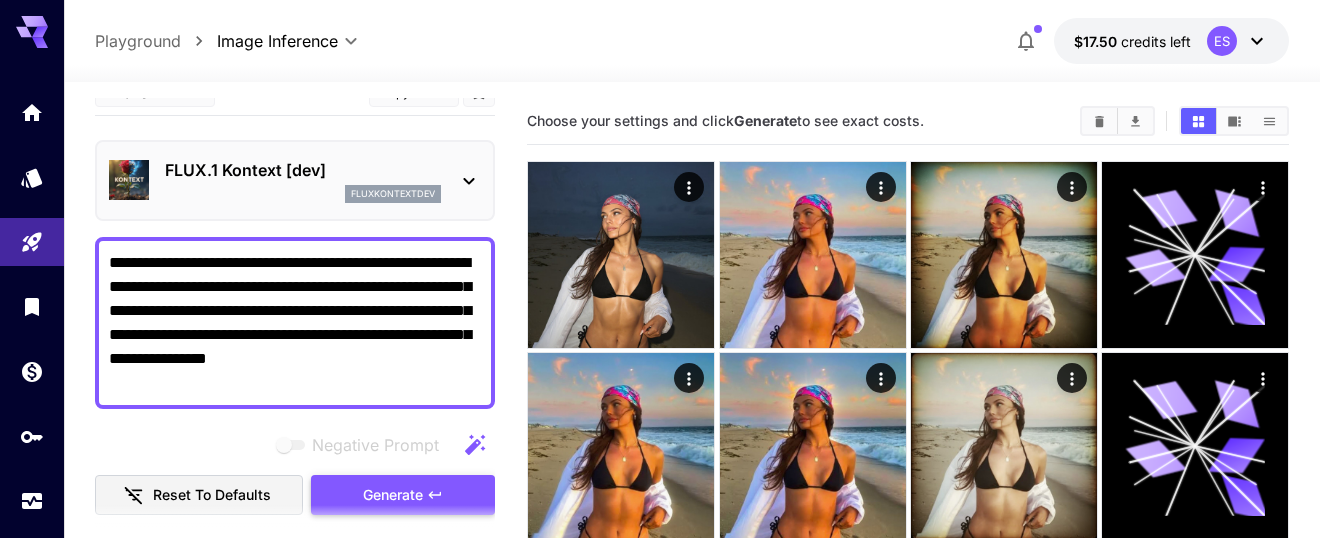 click on "Generate" at bounding box center [393, 495] 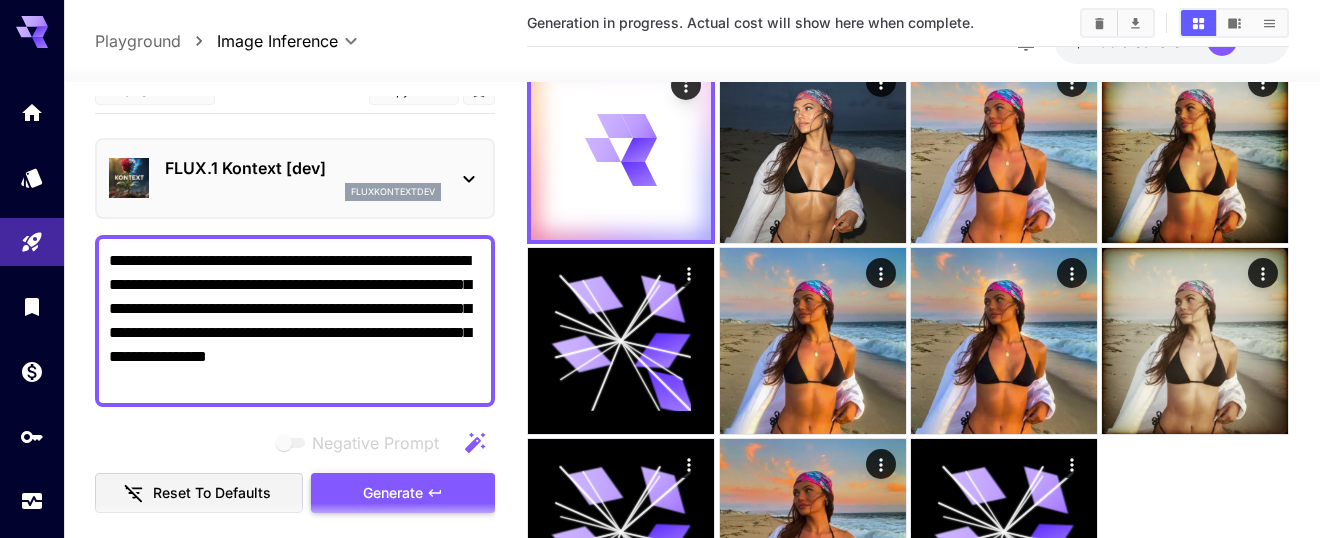 scroll, scrollTop: 253, scrollLeft: 0, axis: vertical 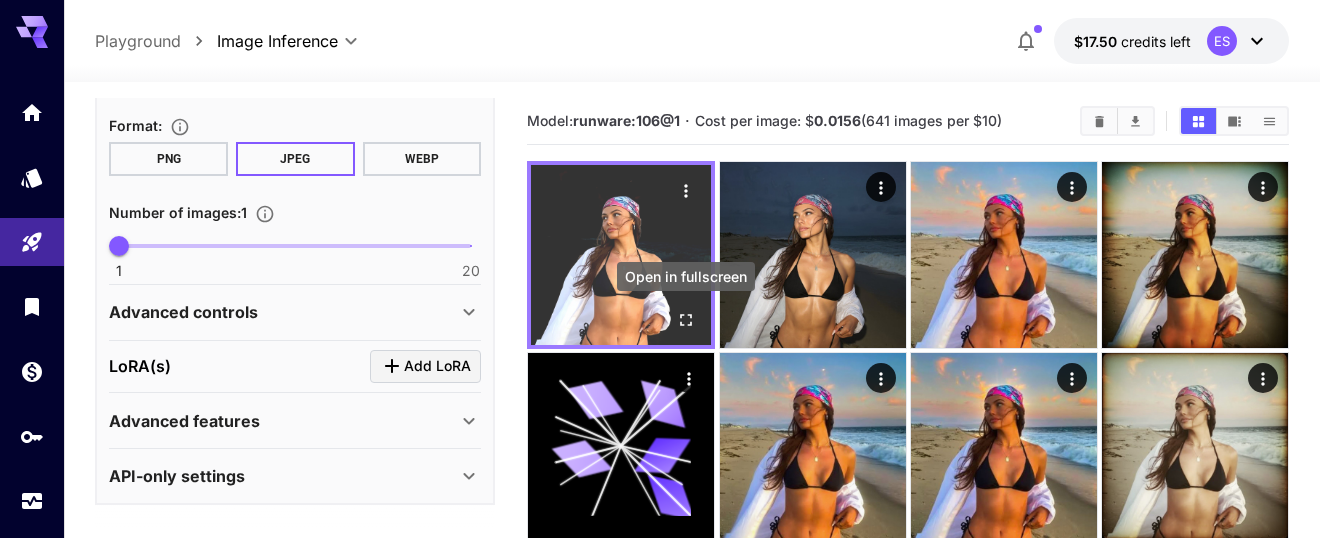 click 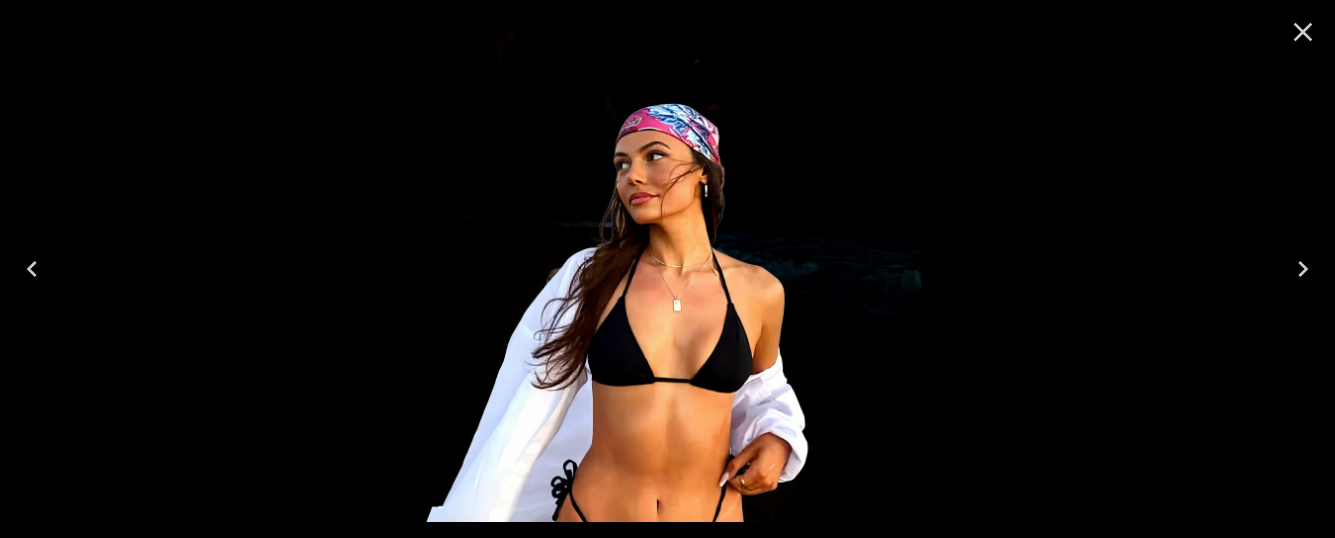 click 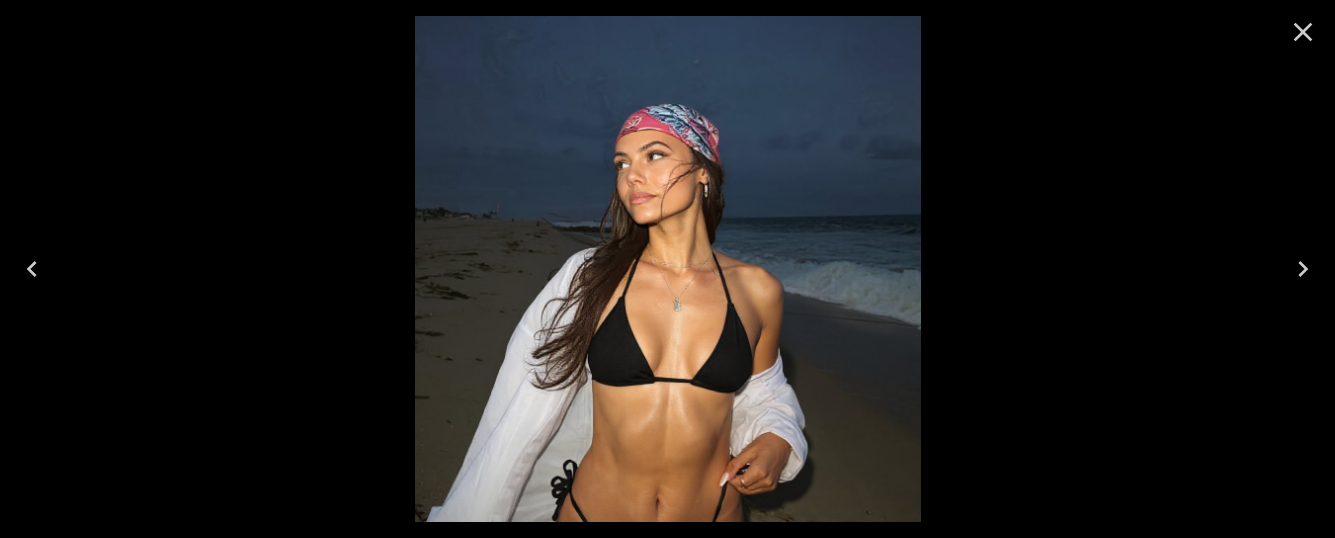 click 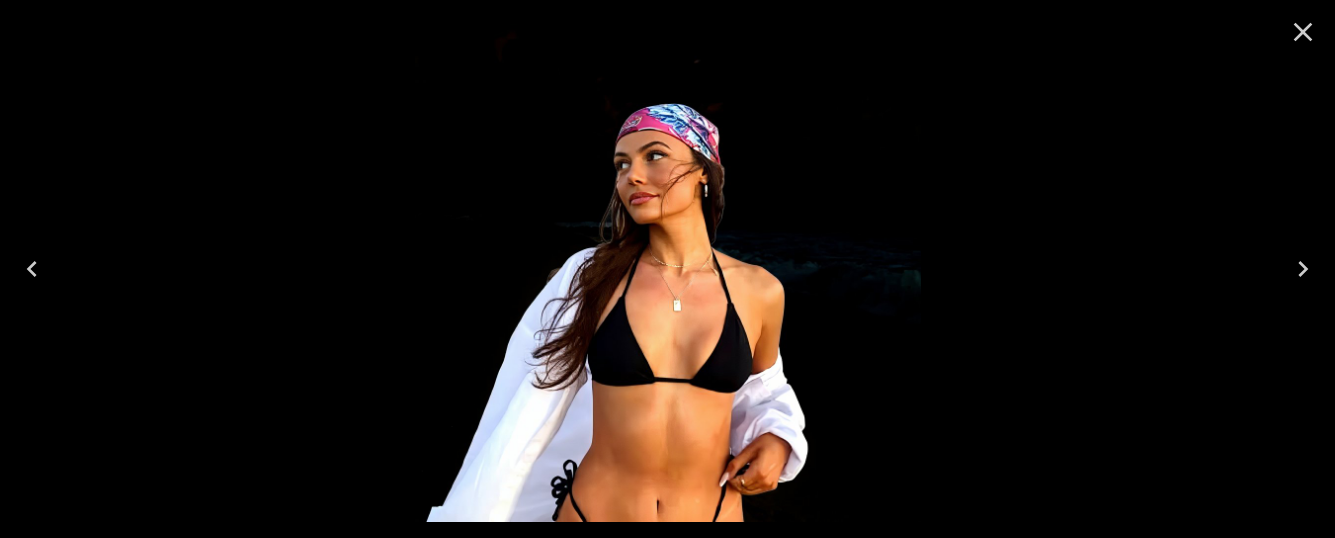 click 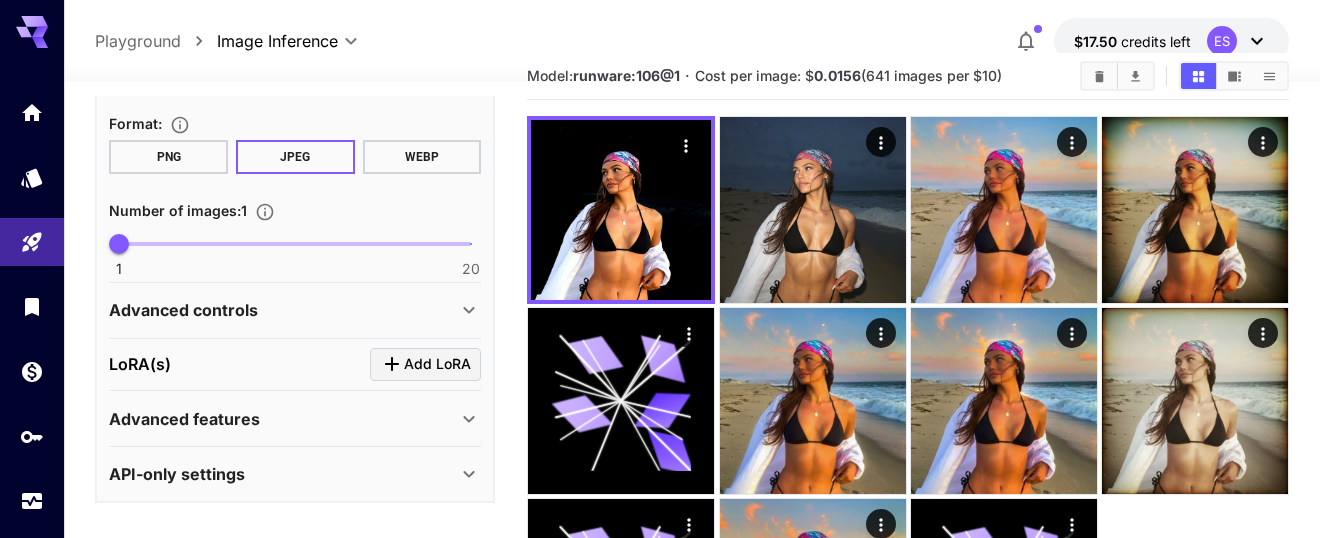 scroll, scrollTop: 253, scrollLeft: 0, axis: vertical 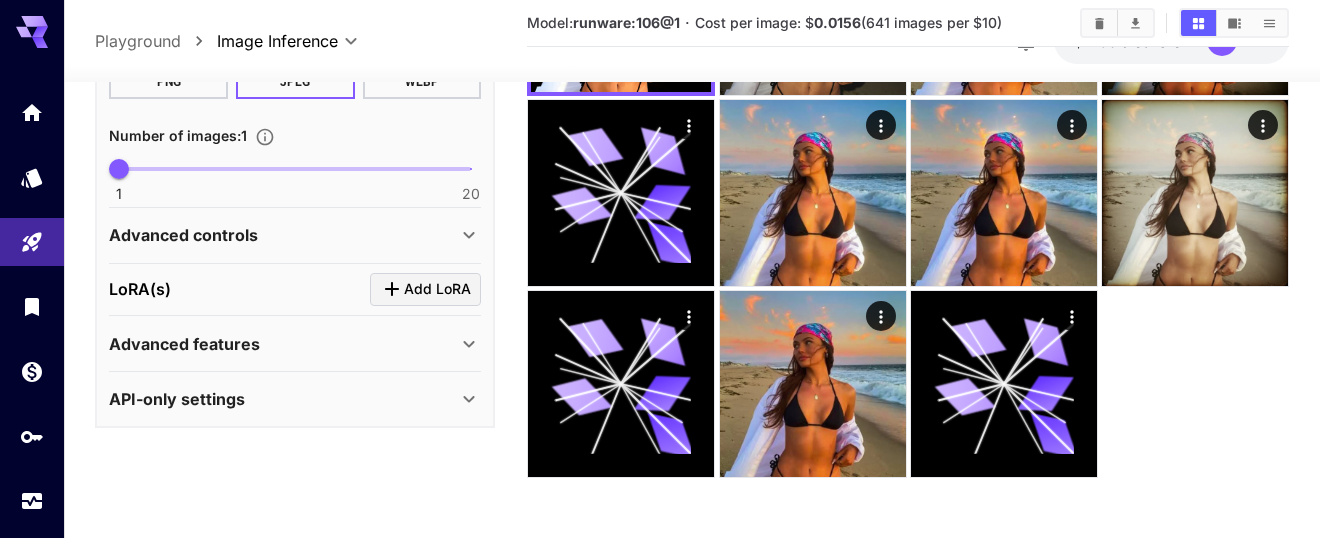 click on "Advanced features" at bounding box center [283, 343] 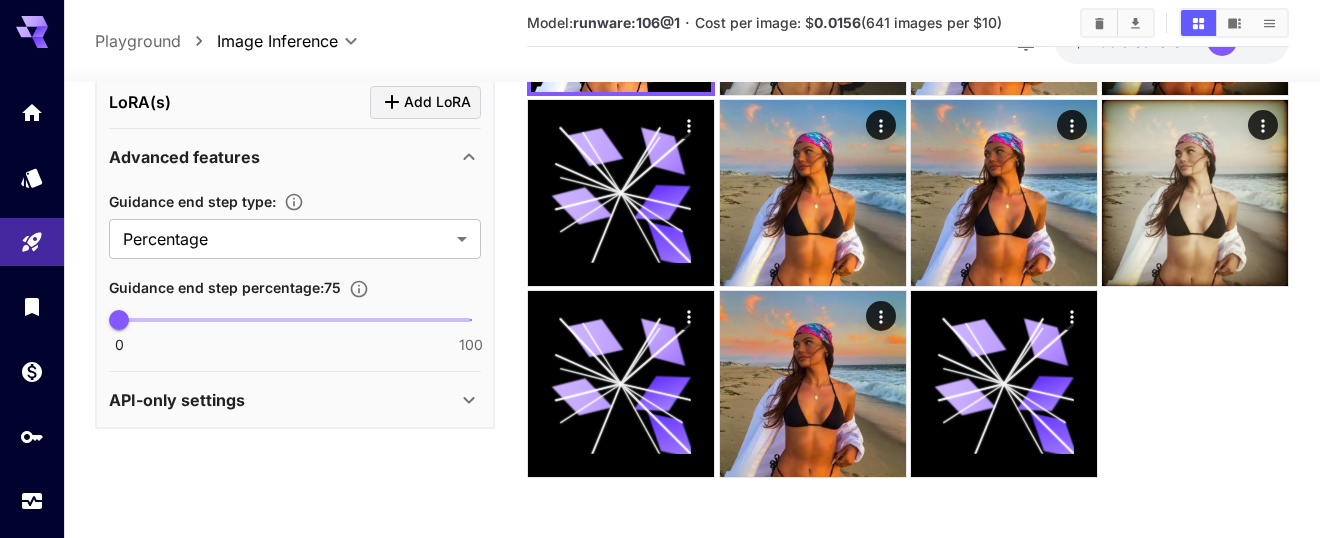 scroll, scrollTop: 1046, scrollLeft: 0, axis: vertical 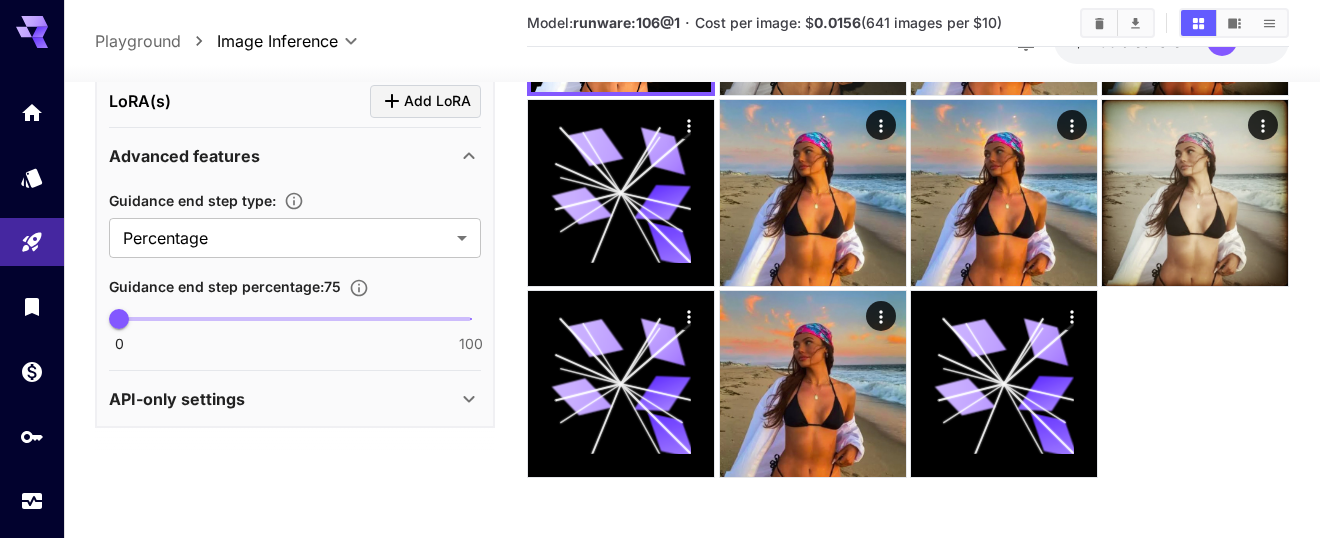 click on "API-only settings" at bounding box center [177, 398] 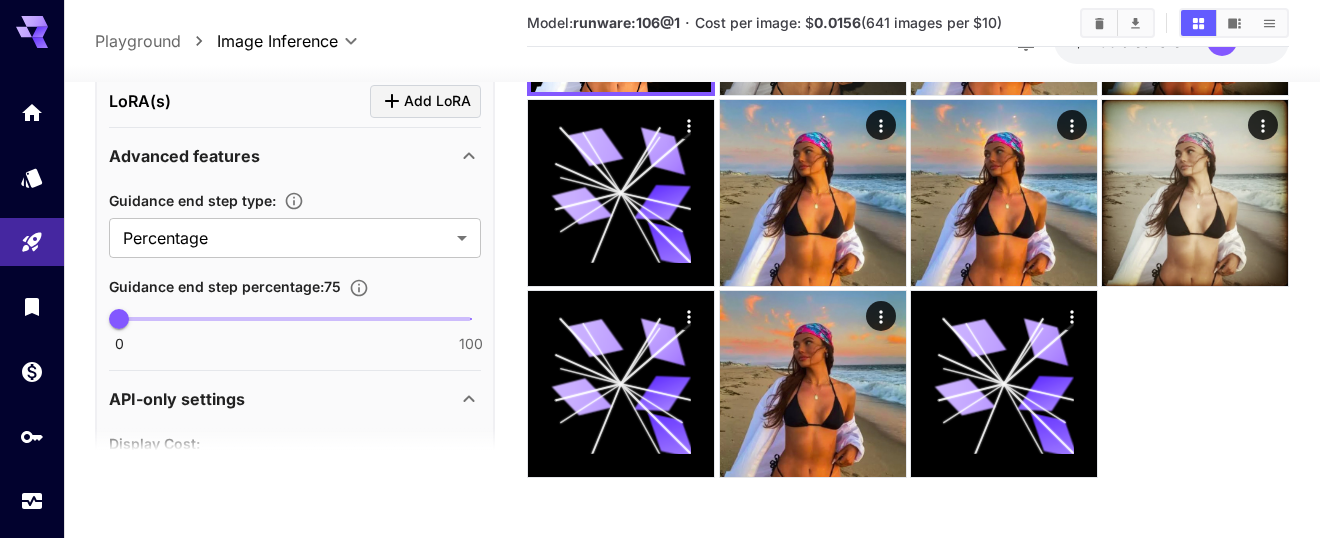 click on "API-only settings" at bounding box center (177, 398) 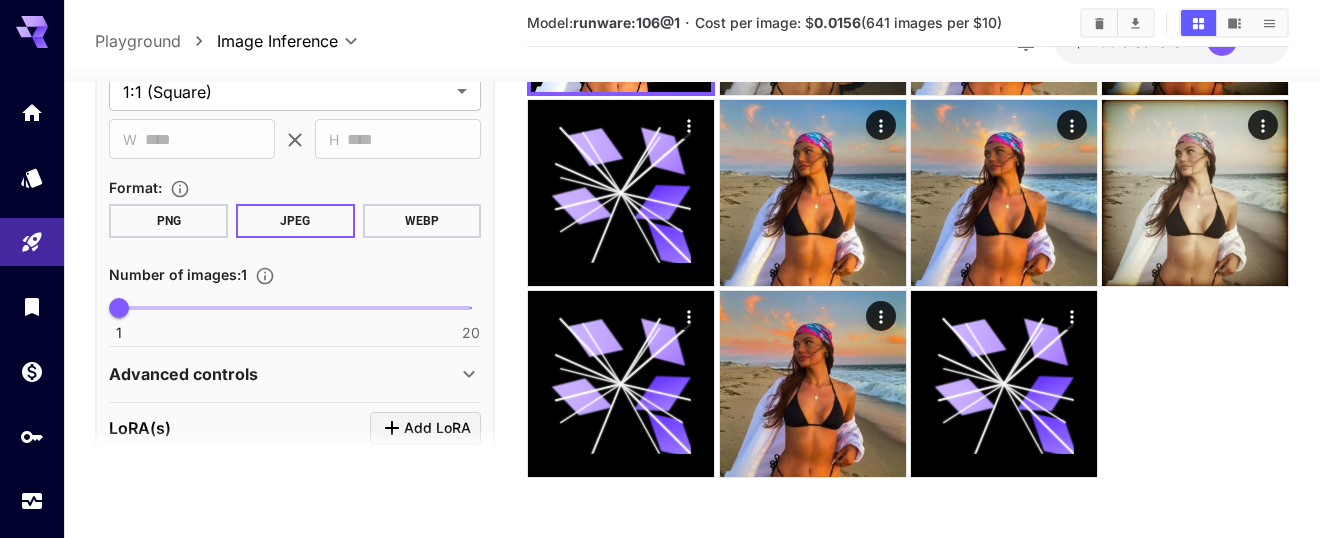 scroll, scrollTop: 812, scrollLeft: 0, axis: vertical 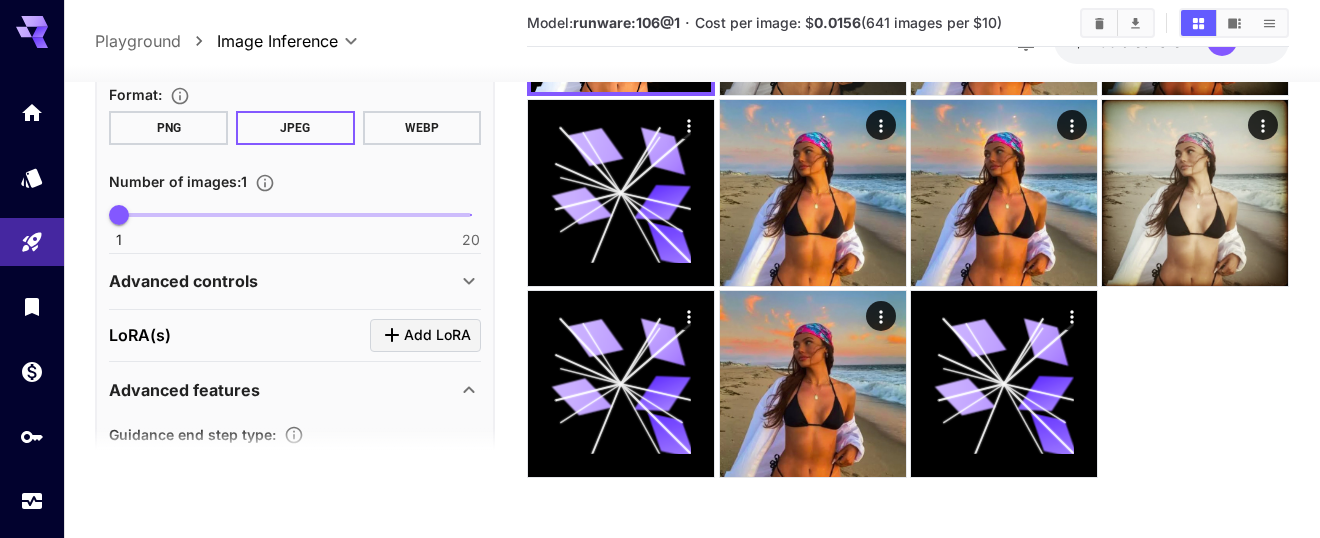 click on "Advanced controls" at bounding box center (283, 281) 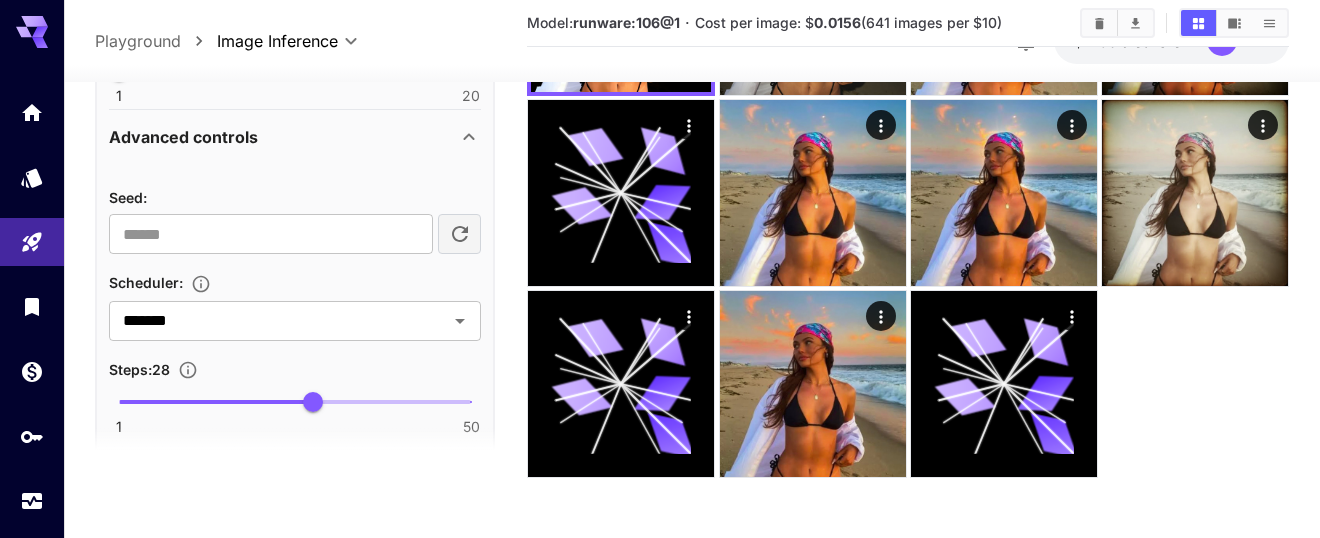 scroll, scrollTop: 974, scrollLeft: 0, axis: vertical 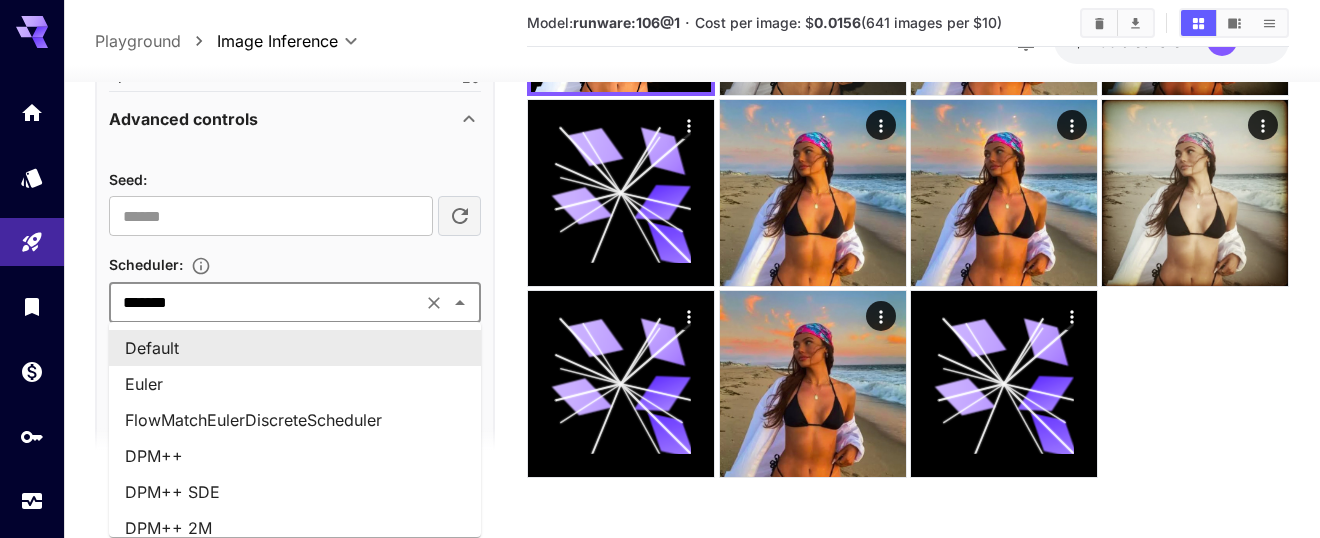 click on "*******" at bounding box center [265, 302] 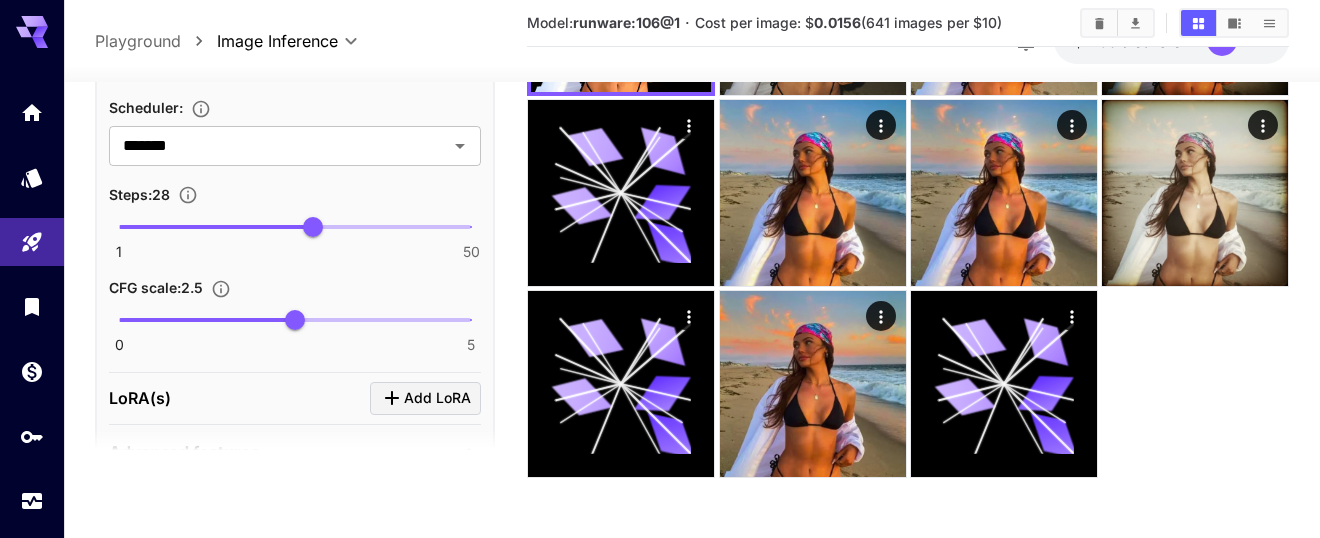scroll, scrollTop: 1143, scrollLeft: 0, axis: vertical 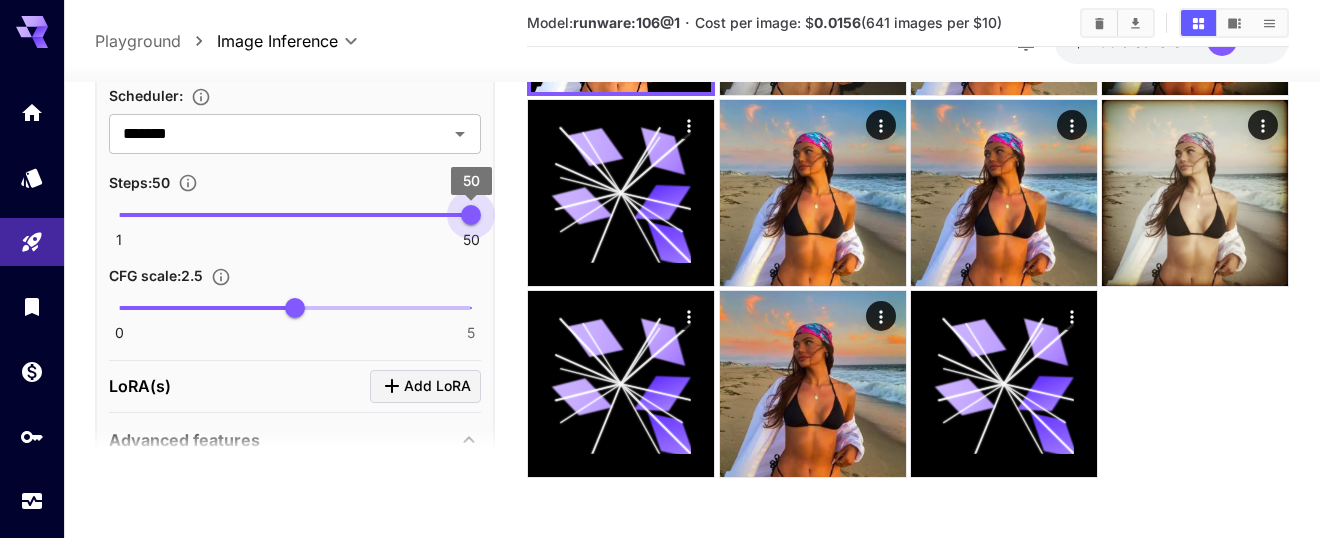 type on "**" 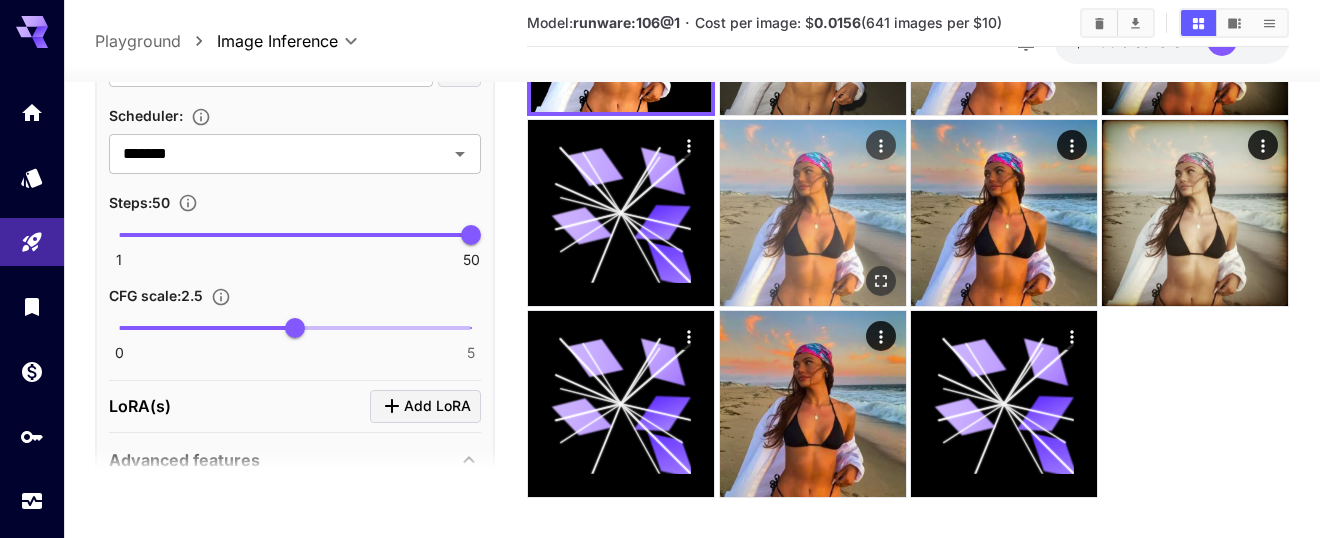 scroll, scrollTop: 0, scrollLeft: 0, axis: both 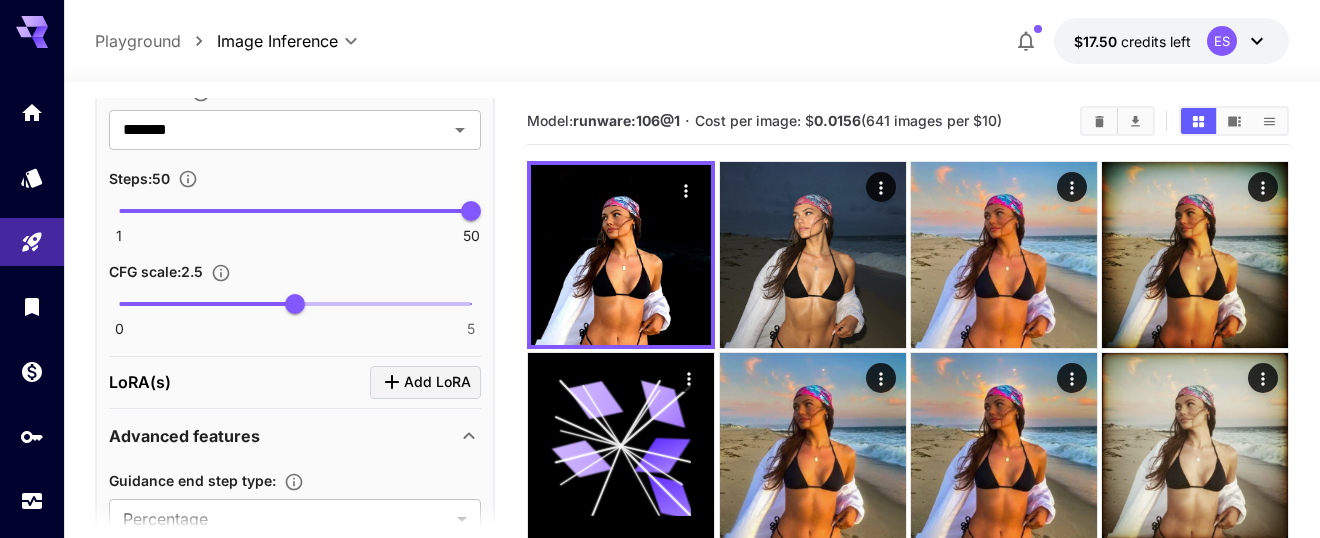 click on "Seed :  ​ Scheduler :  ******* ​ Steps :  50 1 50 50 CFG scale :  2.5 0 5 2.5" at bounding box center [295, 165] 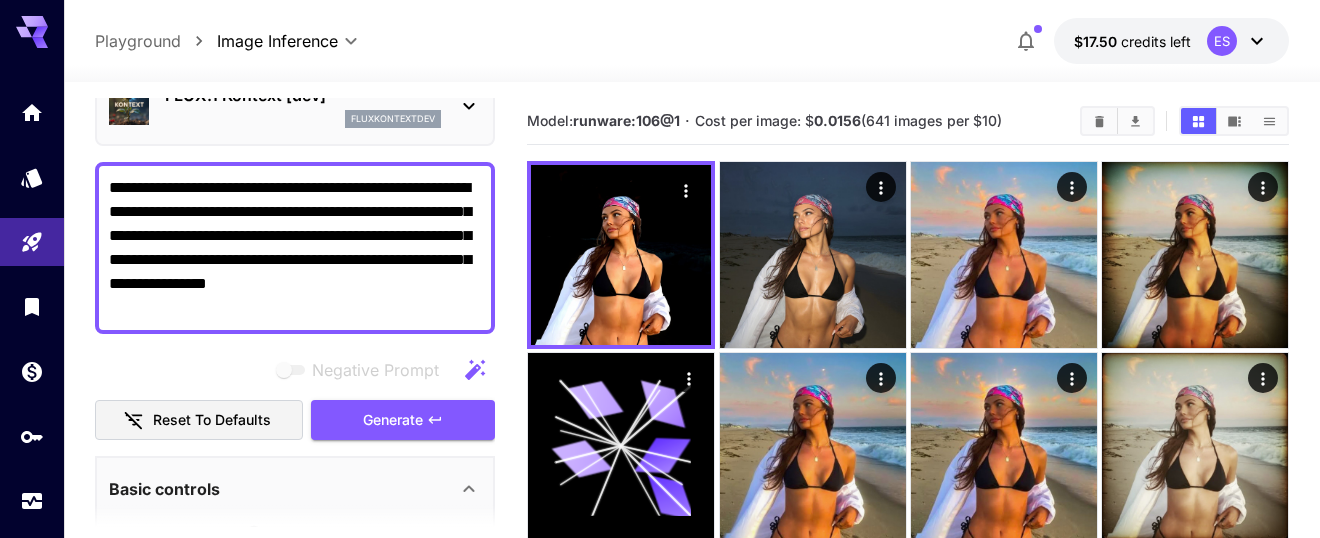 scroll, scrollTop: 201, scrollLeft: 0, axis: vertical 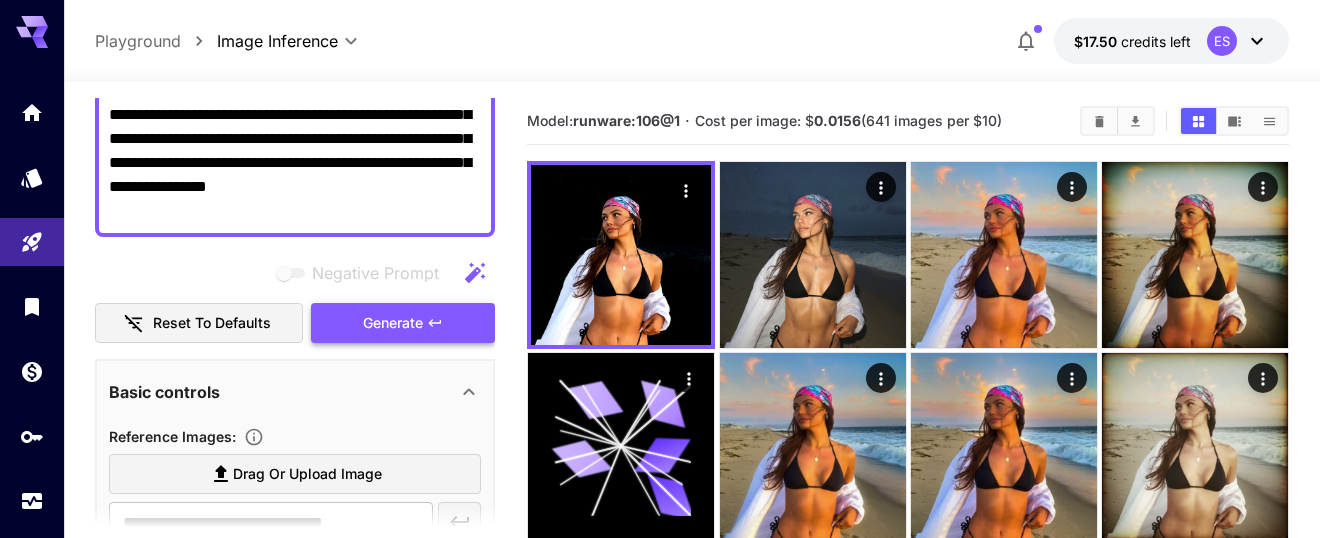 click on "Generate" at bounding box center [393, 323] 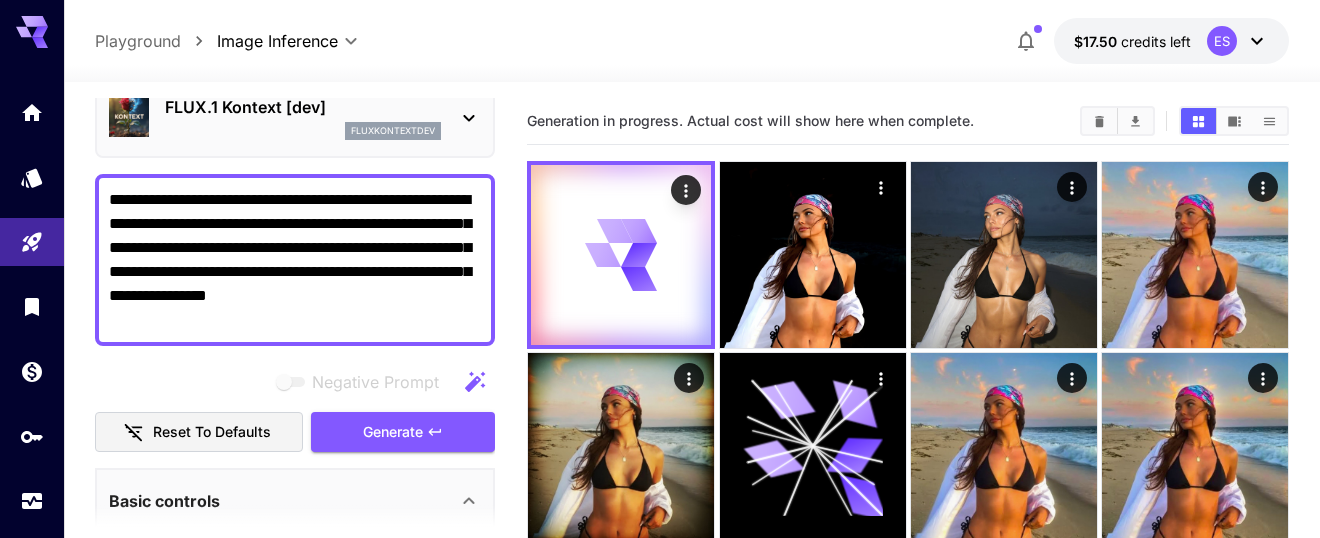 scroll, scrollTop: 0, scrollLeft: 0, axis: both 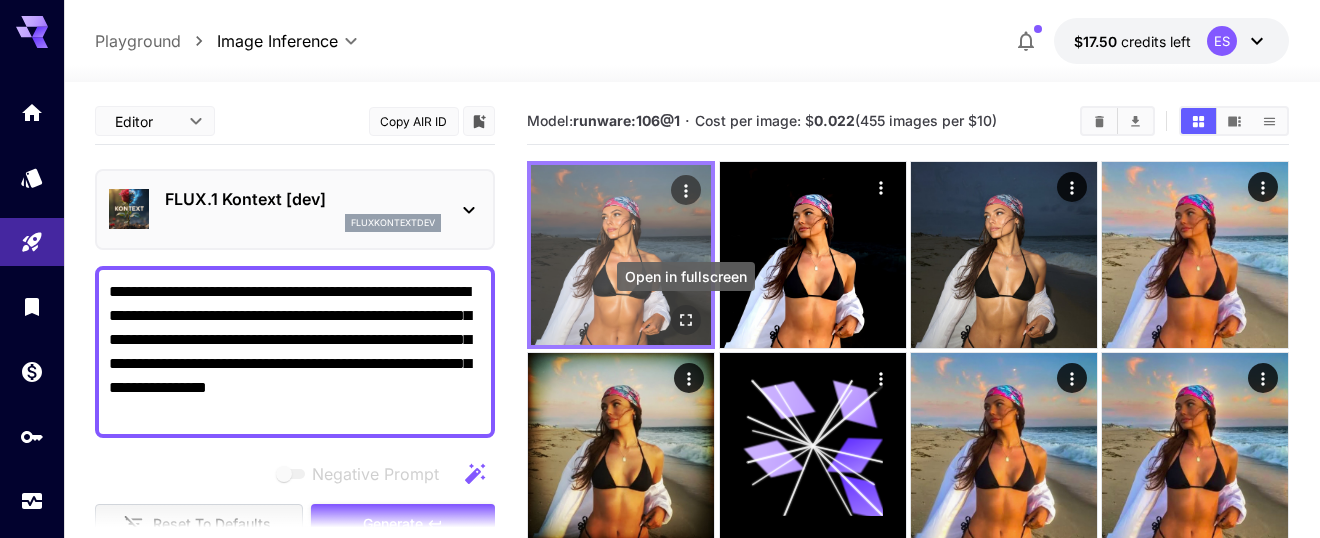 click 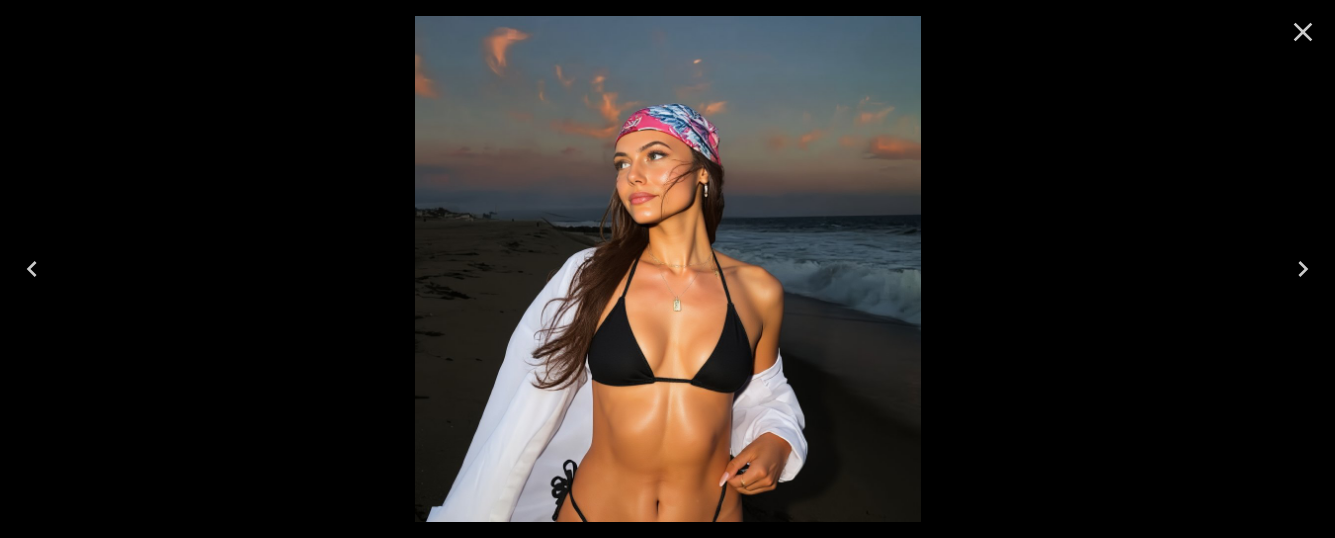 click at bounding box center [667, 269] 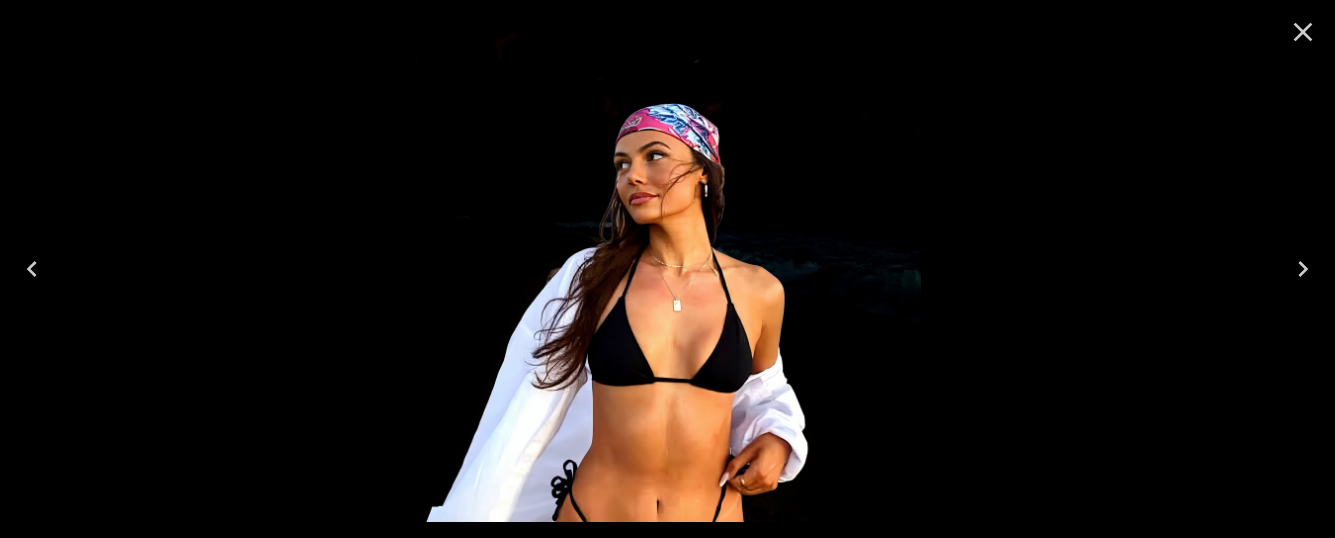 click at bounding box center (32, 269) 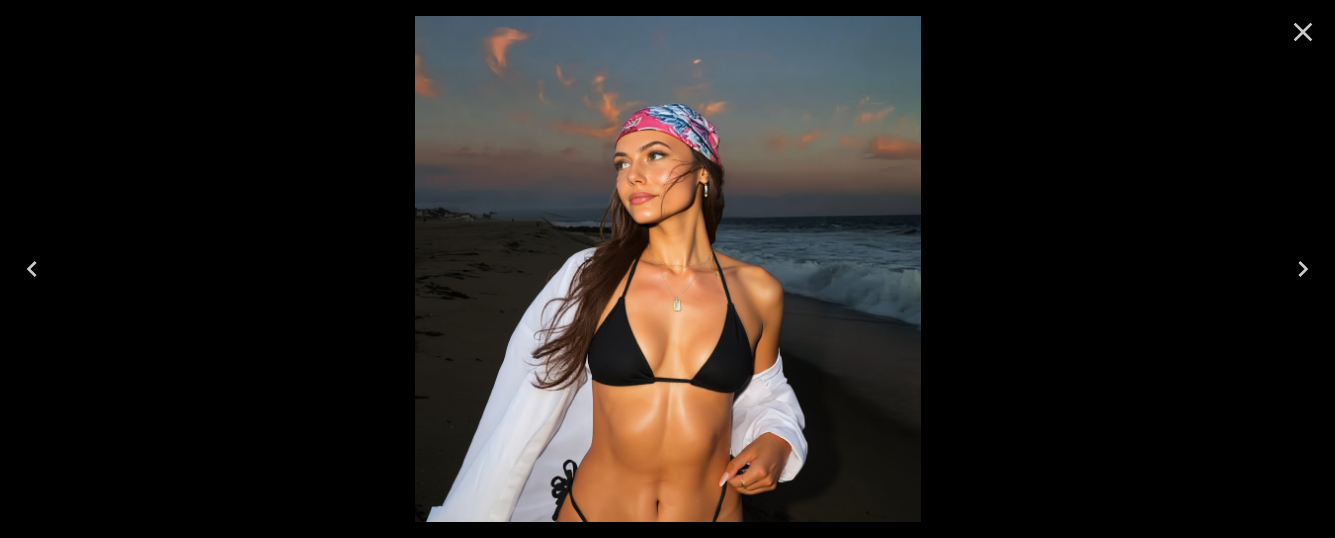click 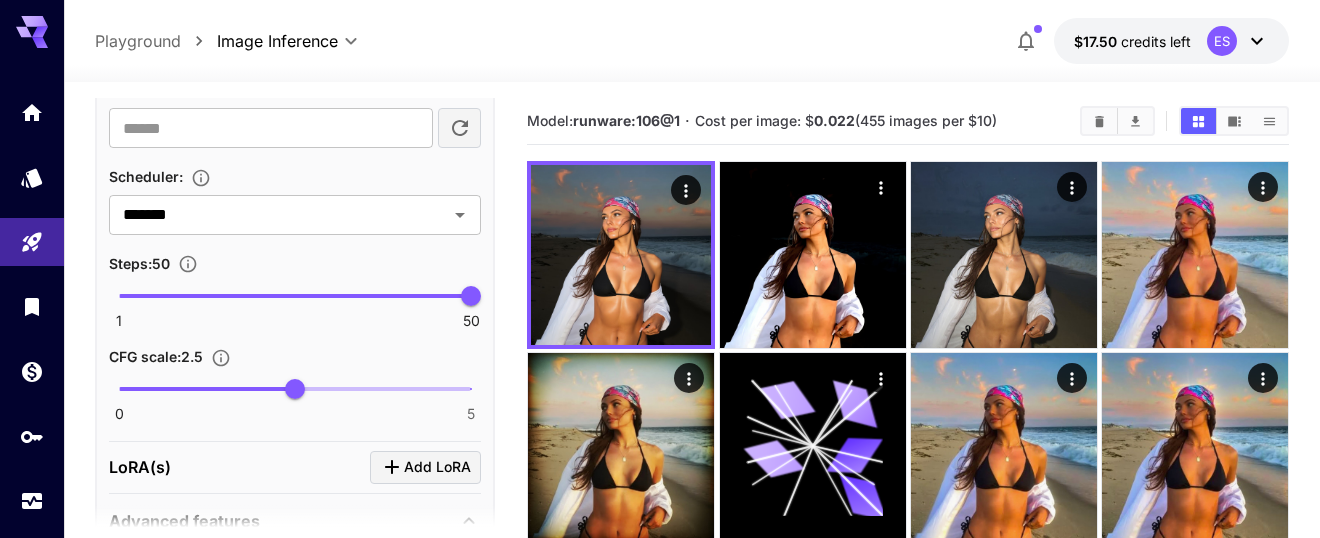 scroll, scrollTop: 1428, scrollLeft: 0, axis: vertical 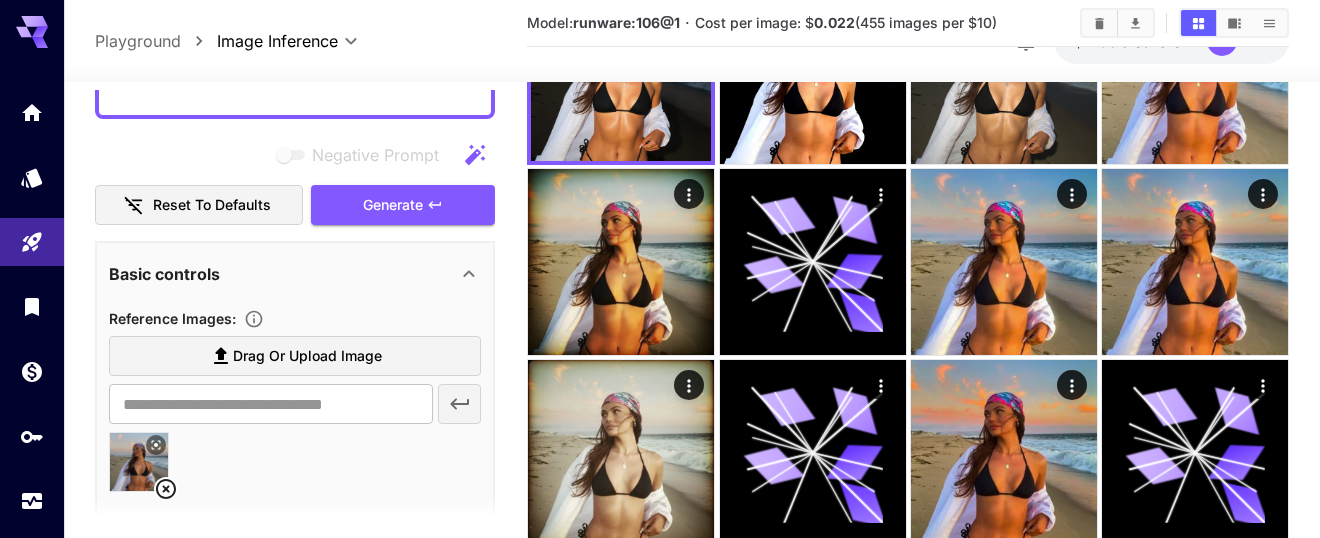 click 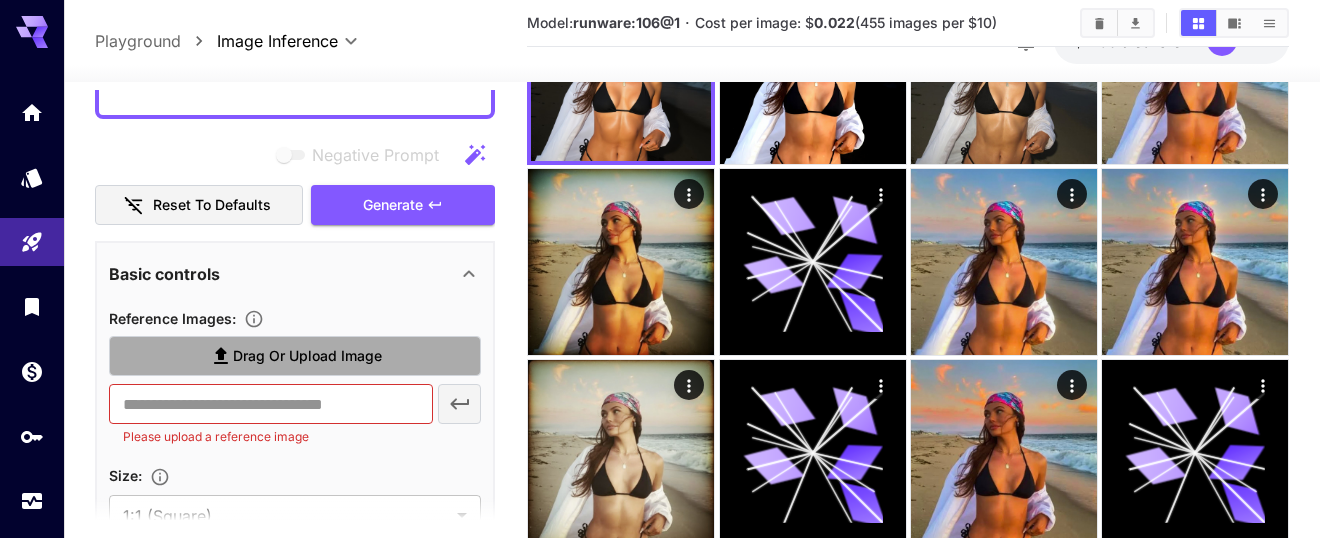 click on "Drag or upload image" at bounding box center [307, 356] 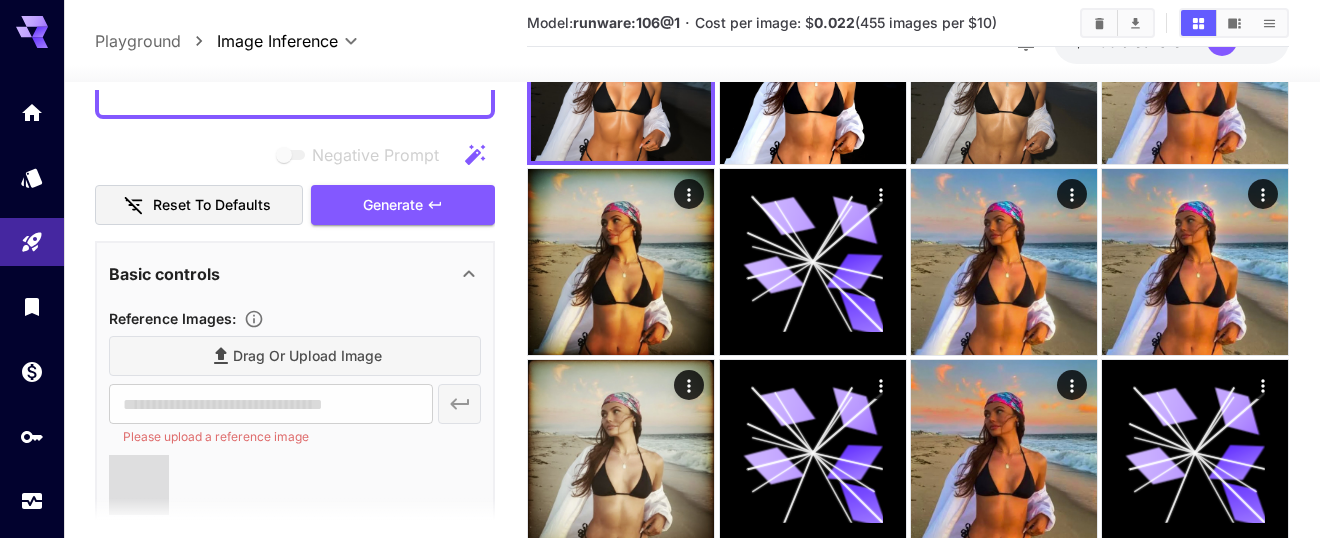 type on "**********" 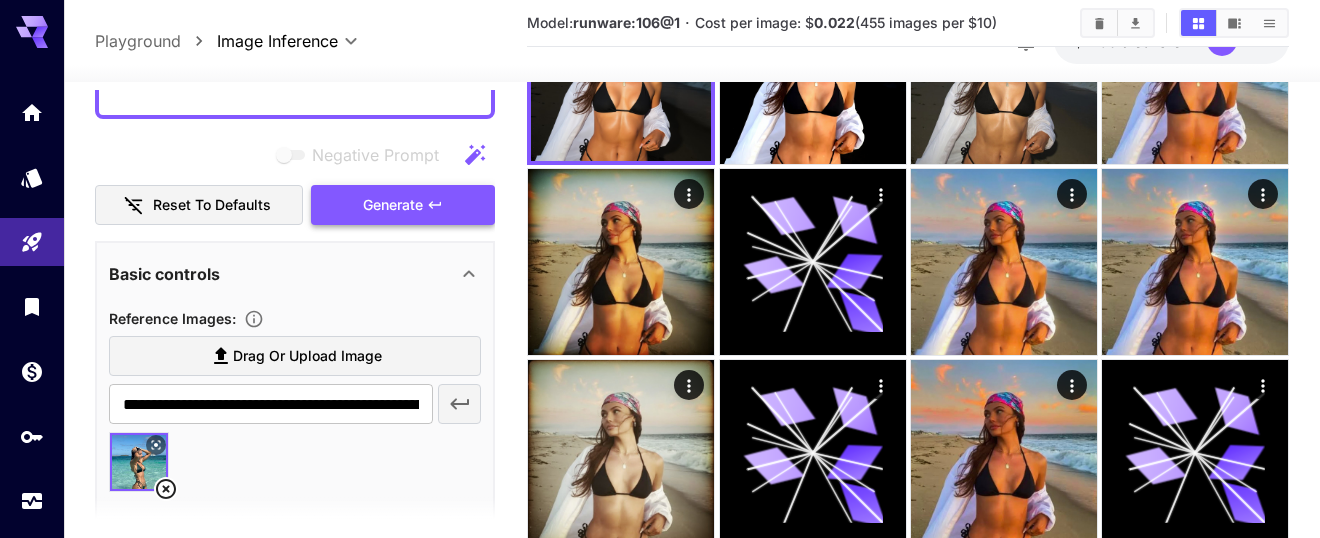 click on "Generate" at bounding box center [403, 204] 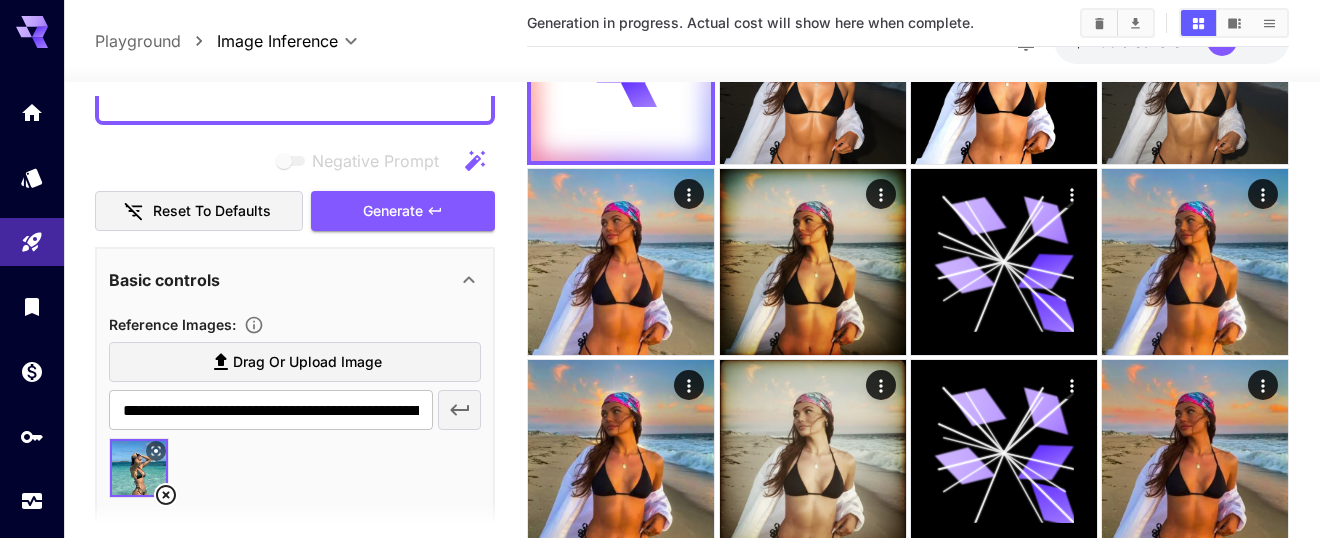 scroll, scrollTop: 0, scrollLeft: 0, axis: both 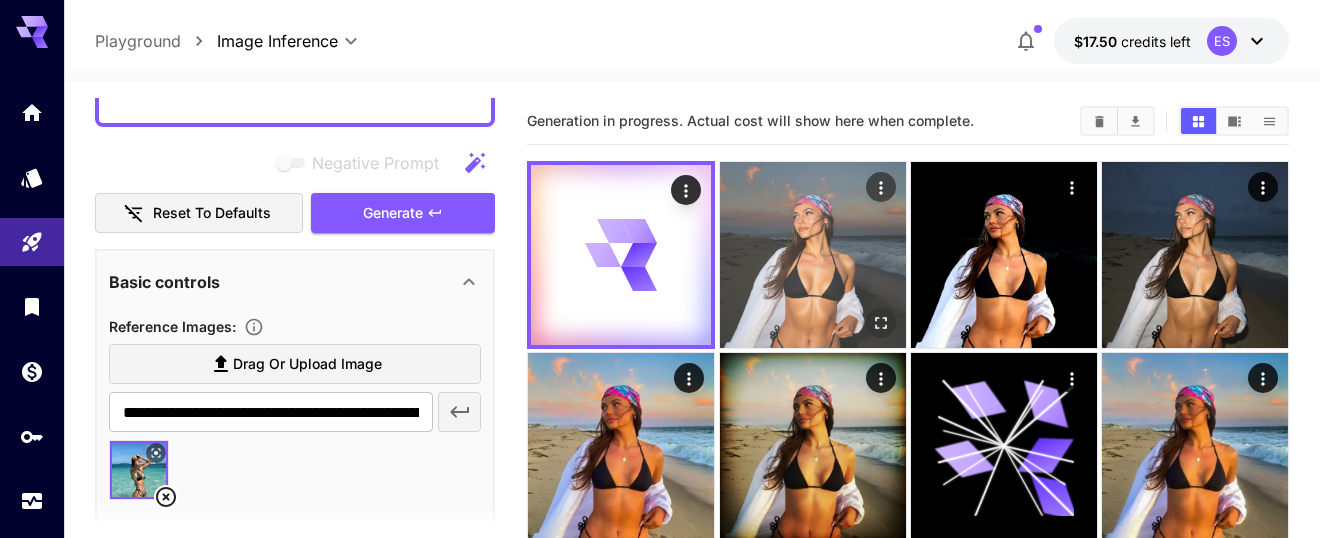 click at bounding box center [813, 255] 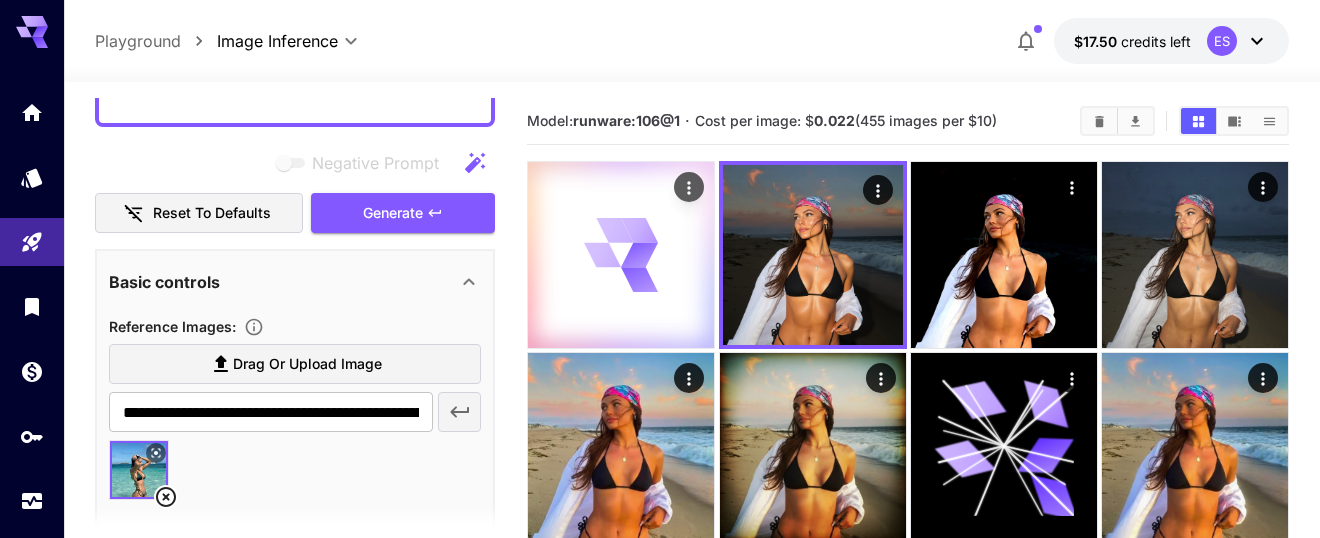 click 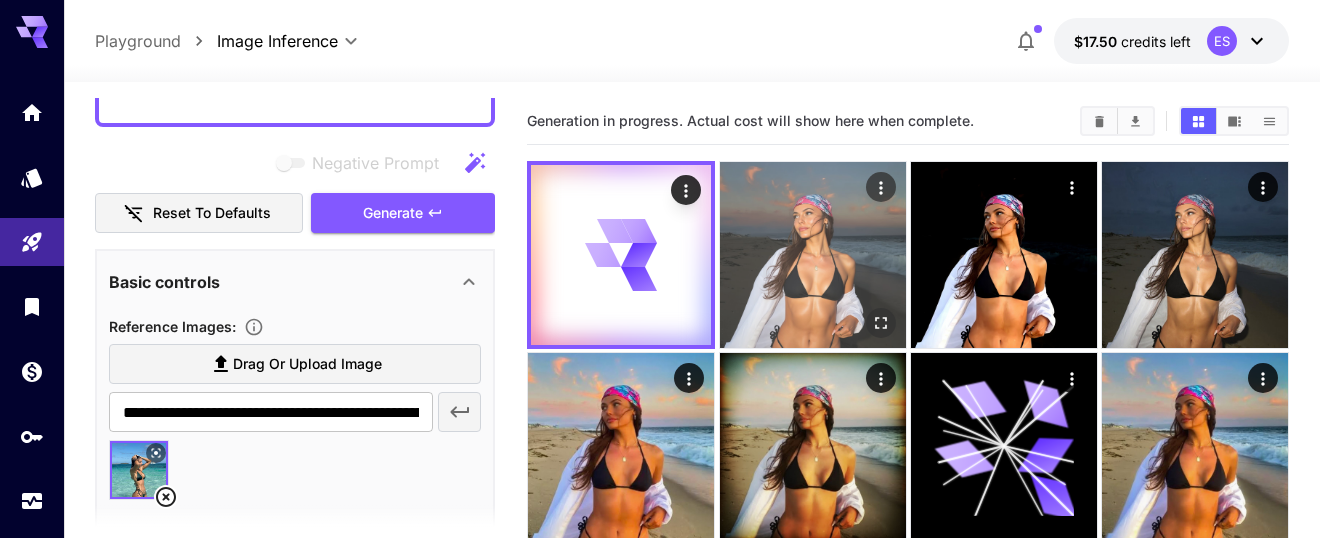 click at bounding box center (813, 255) 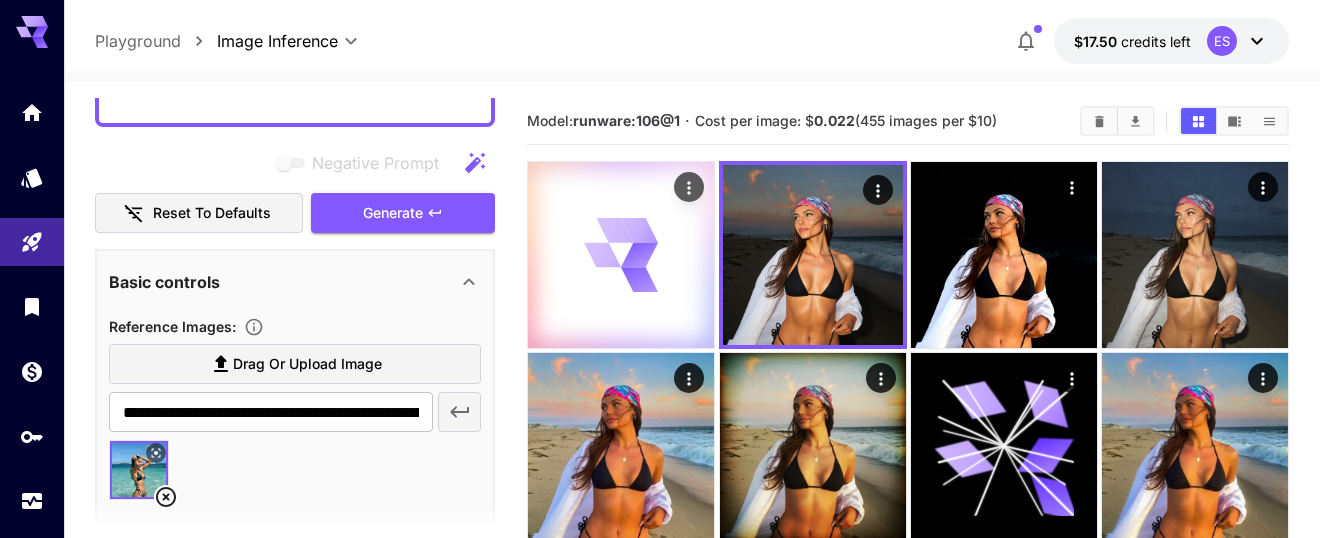click 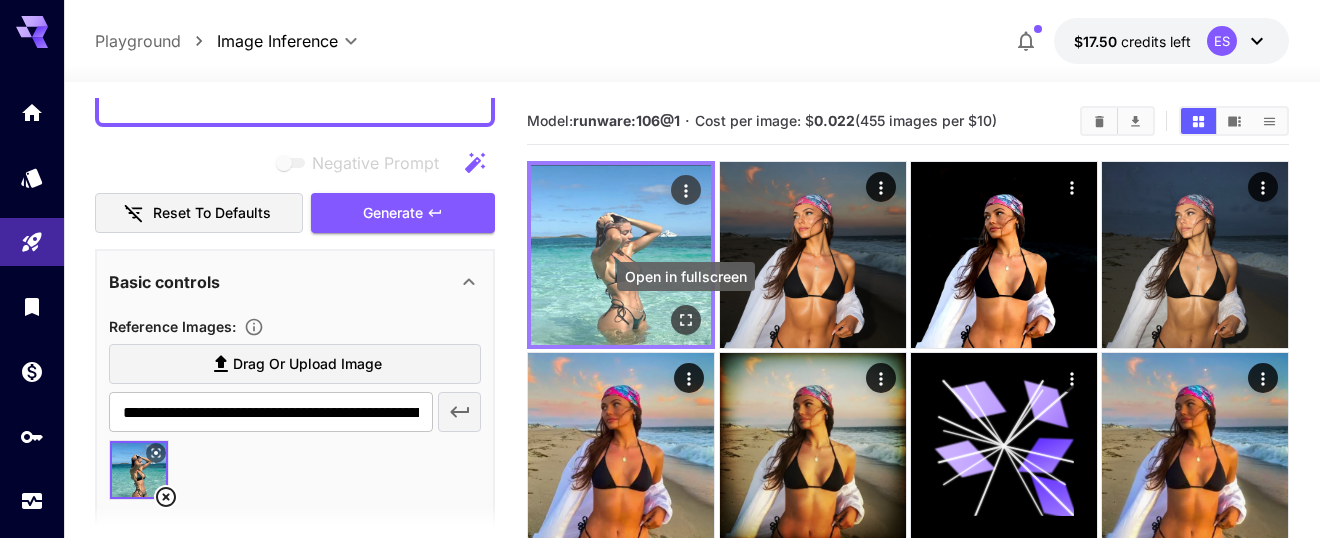 click 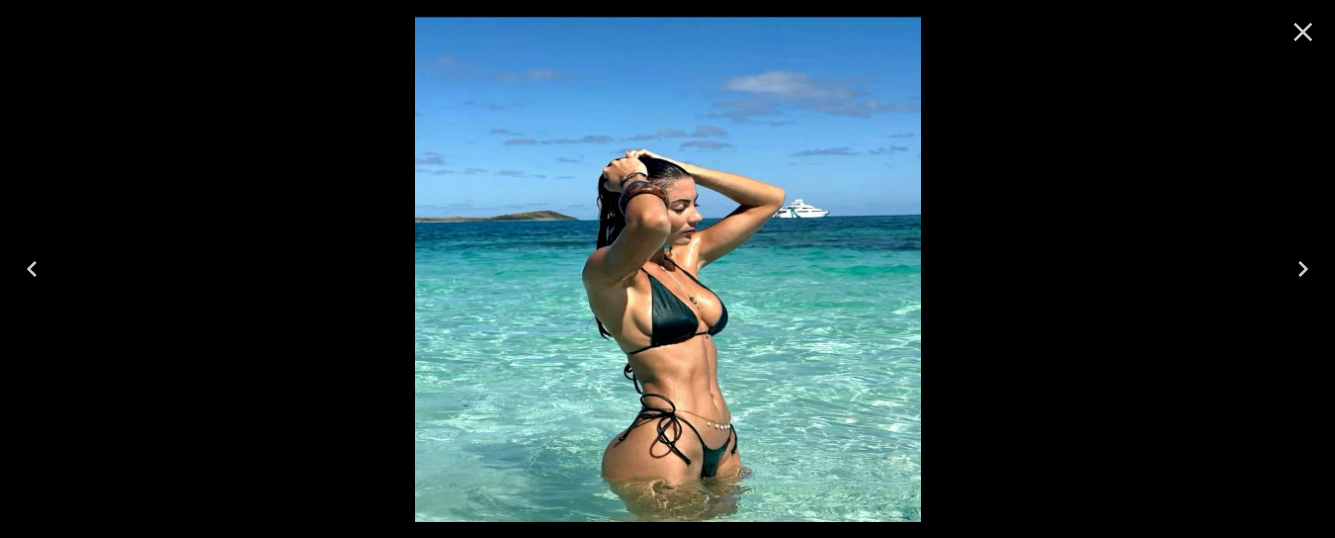 click 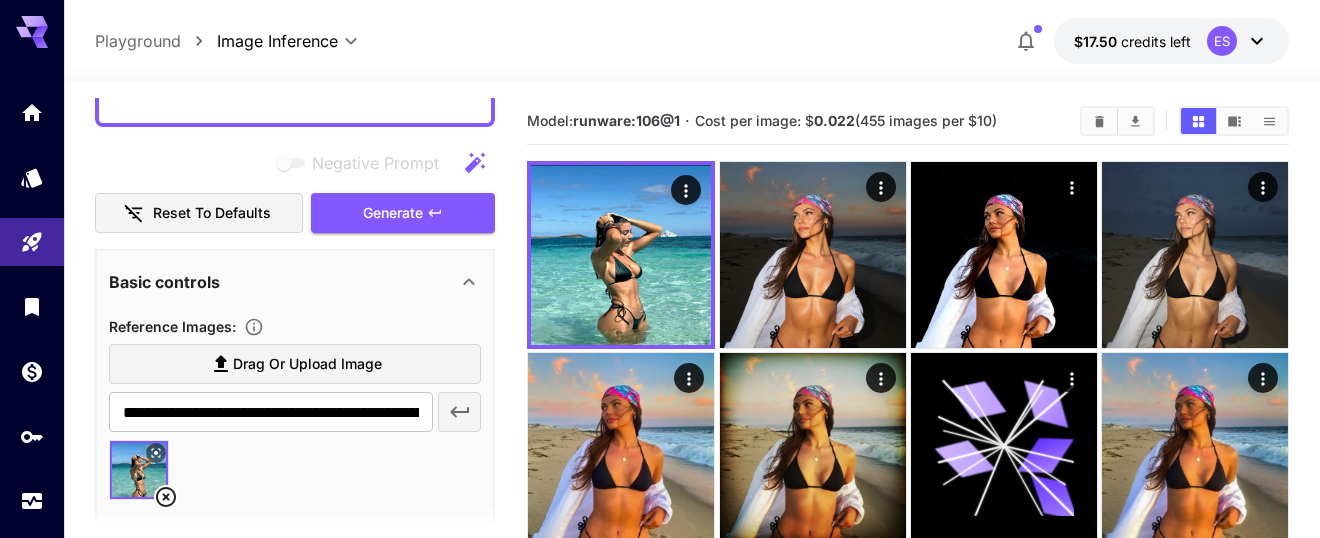 click on "Drag or upload image" at bounding box center [307, 364] 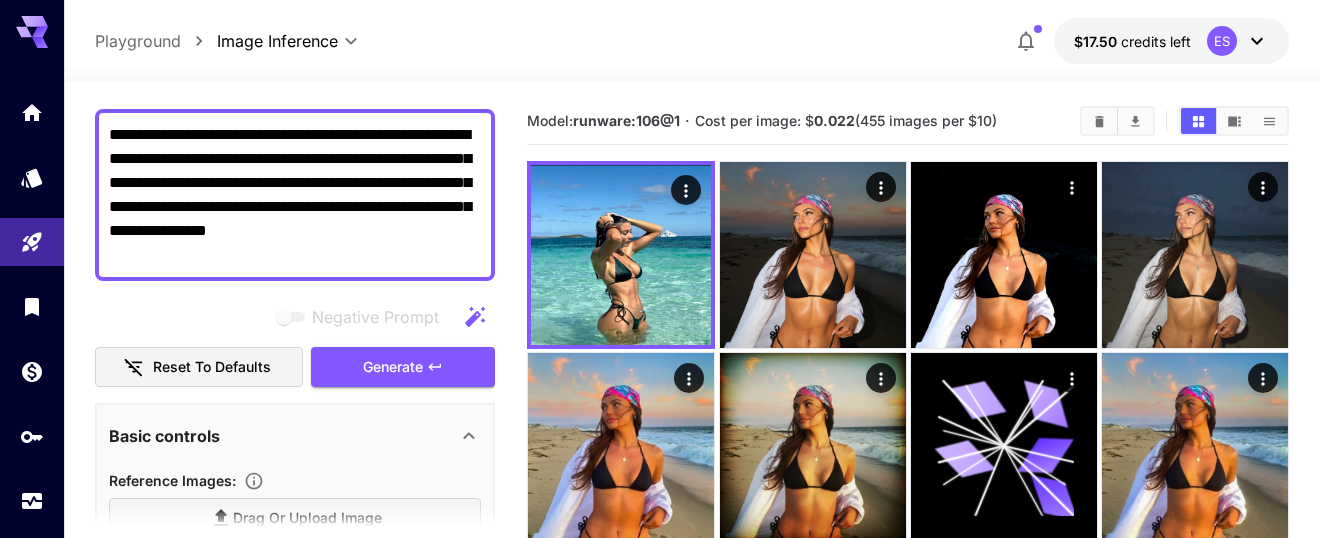 scroll, scrollTop: 0, scrollLeft: 0, axis: both 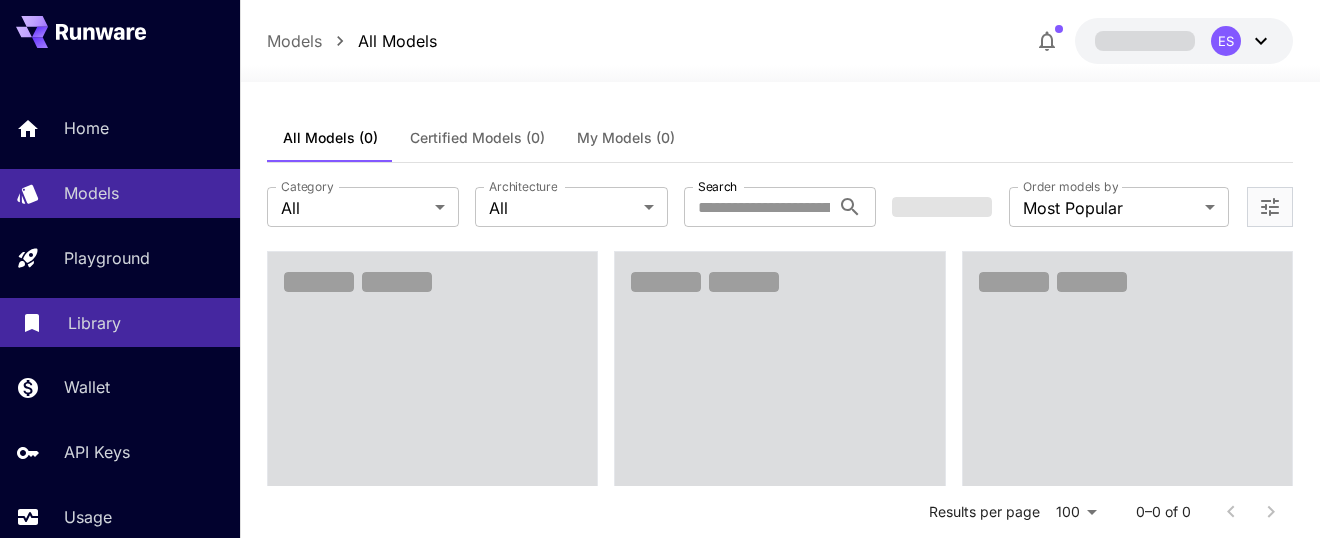 click on "Library" at bounding box center [146, 323] 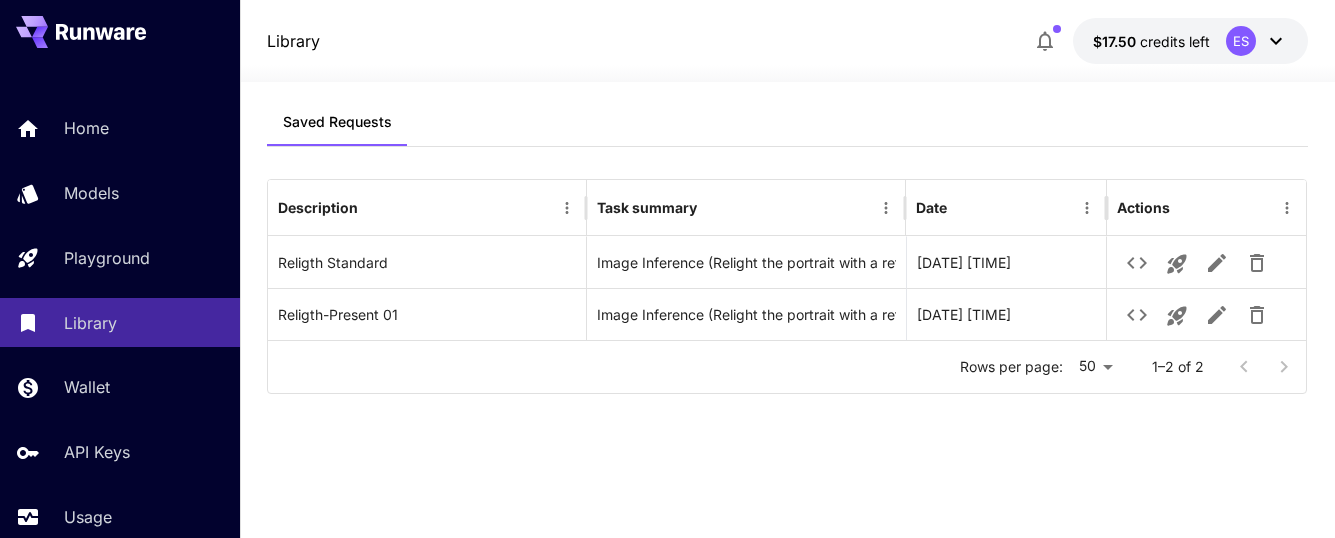 click on "Rows per page: 50 ** 1–2 of 2" at bounding box center [786, 367] 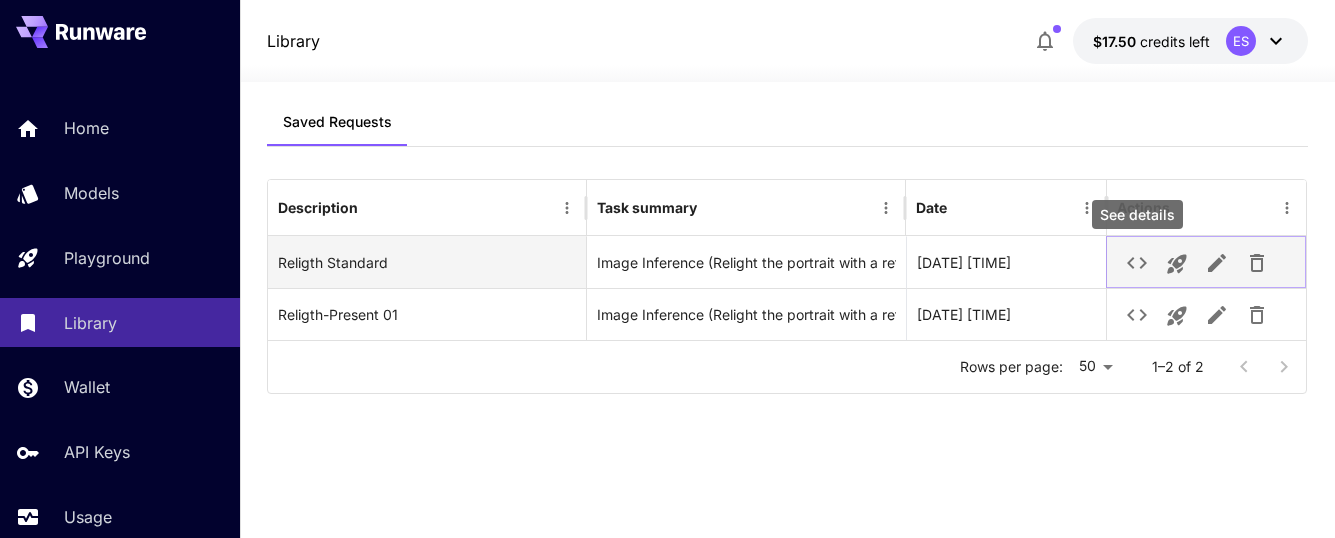 click 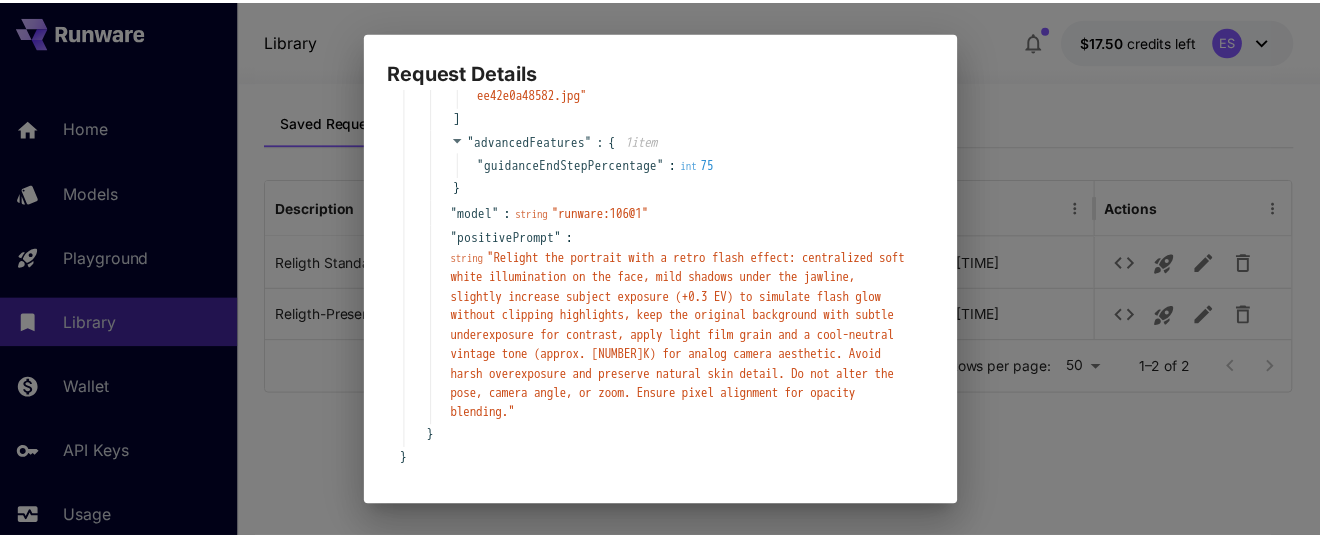 scroll, scrollTop: 594, scrollLeft: 0, axis: vertical 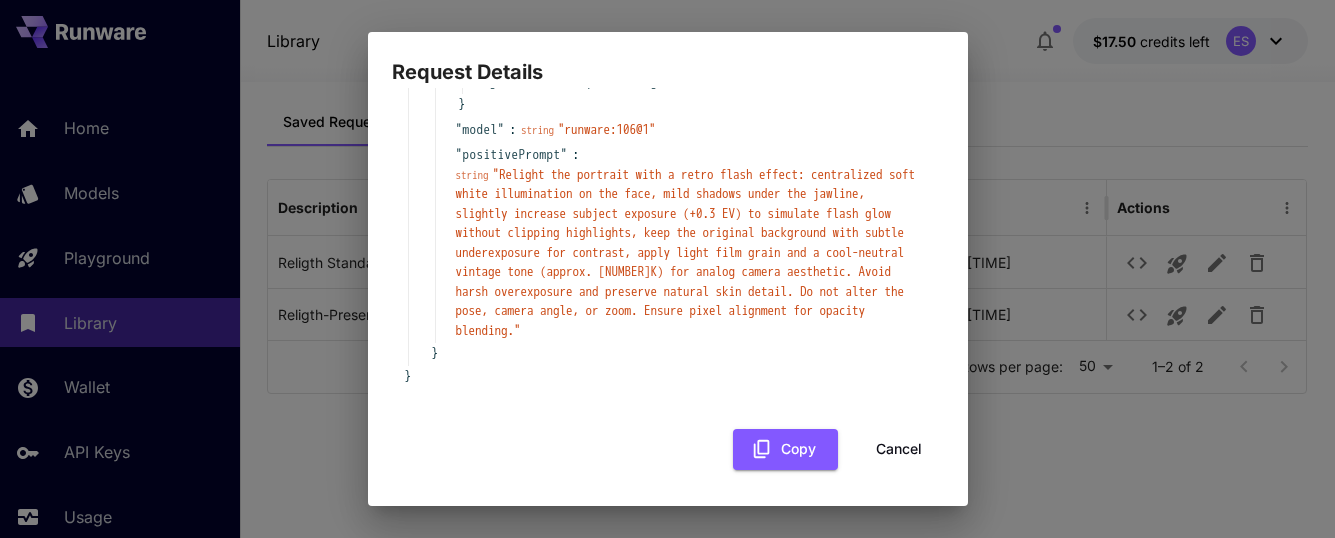 click on "" Relight the portrait with a retro flash effect: centralized soft white illumination on the face, mild shadows under the jawline, slightly increase subject exposure (+0.3 EV) to simulate flash glow without clipping highlights, keep the original background with subtle underexposure for contrast, apply light film grain and a cool-neutral vintage tone (approx. 4500K) for analog camera aesthetic. Avoid harsh overexposure and preserve natural skin detail. Do not alter the pose, camera angle, or zoom. Ensure pixel alignment for opacity blending.
"" at bounding box center [686, 252] 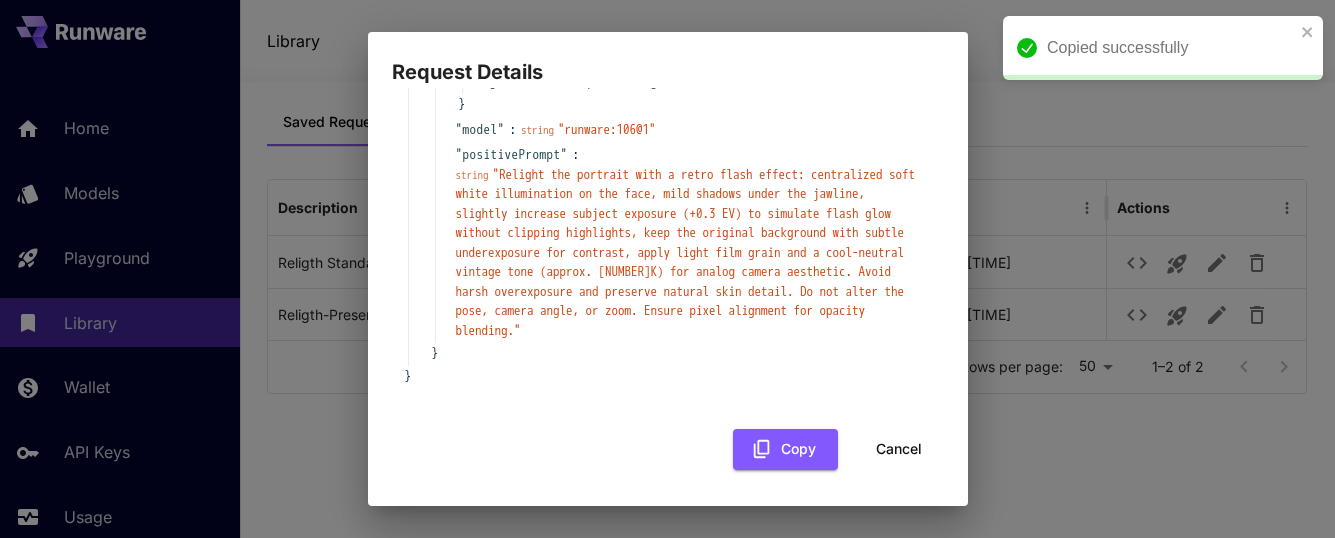 click on "" Relight the portrait with a retro flash effect: centralized soft white illumination on the face, mild shadows under the jawline, slightly increase subject exposure (+0.3 EV) to simulate flash glow without clipping highlights, keep the original background with subtle underexposure for contrast, apply light film grain and a cool-neutral vintage tone (approx. 4500K) for analog camera aesthetic. Avoid harsh overexposure and preserve natural skin detail. Do not alter the pose, camera angle, or zoom. Ensure pixel alignment for opacity blending.
"" at bounding box center [686, 252] 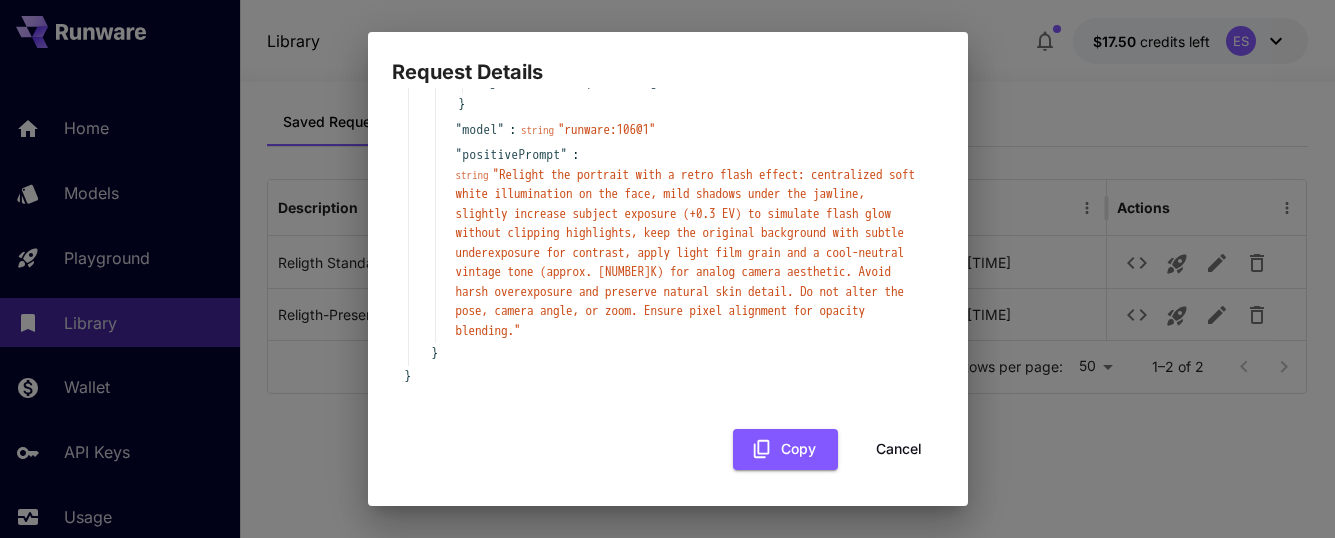 click on "" Relight the portrait with a retro flash effect: centralized soft white illumination on the face, mild shadows under the jawline, slightly increase subject exposure (+0.3 EV) to simulate flash glow without clipping highlights, keep the original background with subtle underexposure for contrast, apply light film grain and a cool-neutral vintage tone (approx. 4500K) for analog camera aesthetic. Avoid harsh overexposure and preserve natural skin detail. Do not alter the pose, camera angle, or zoom. Ensure pixel alignment for opacity blending.
"" at bounding box center (686, 252) 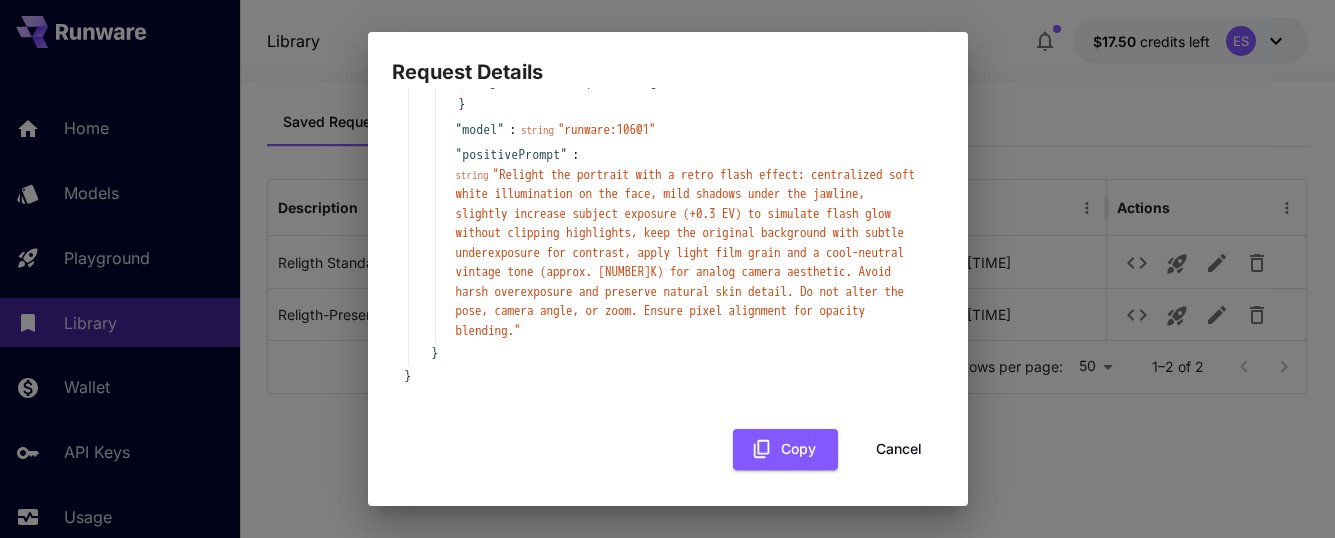 click on "Request Details { 1  item " 0 " : { 15  item s " taskType " : string " imageInference " " numberResults " : int 1 " outputFormat " : string " JPEG " " width " : int 1024 " height " : int 1024 " steps " : int 30 " CFGScale " : float 2.5 " seed " : float 2564493505386658 " scheduler " : string " FlowMatchEulerDiscreteScheduler " " includeCost " : bool true " outputType " : [ 1  item 0 : string " URL " ] " referenceImages " : [ 1  item 0 : string " https://im.runware.ai/image/ii/7d136083-0f19-484d-970d-ee42e0a48582.jpg " ] " advancedFeatures " : { 1  item " guidanceEndStepPercentage " : int 75 } " model " : string " runware:106@1 " " positivePrompt " : string " " } } Copy Cancel" at bounding box center (667, 269) 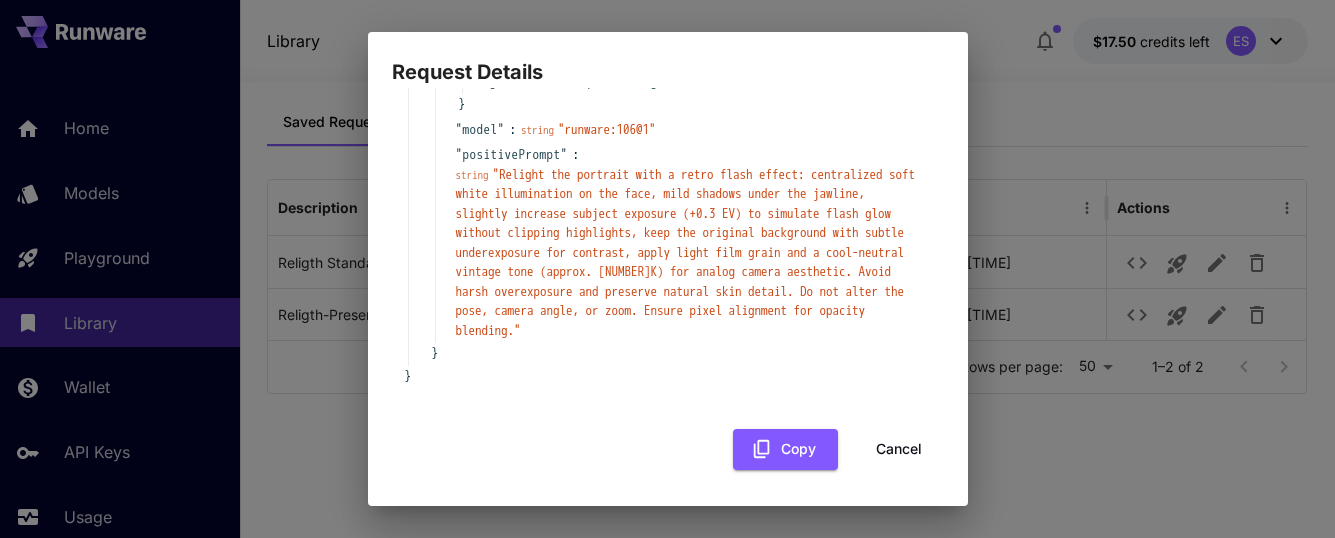 click on "Cancel" at bounding box center (899, 449) 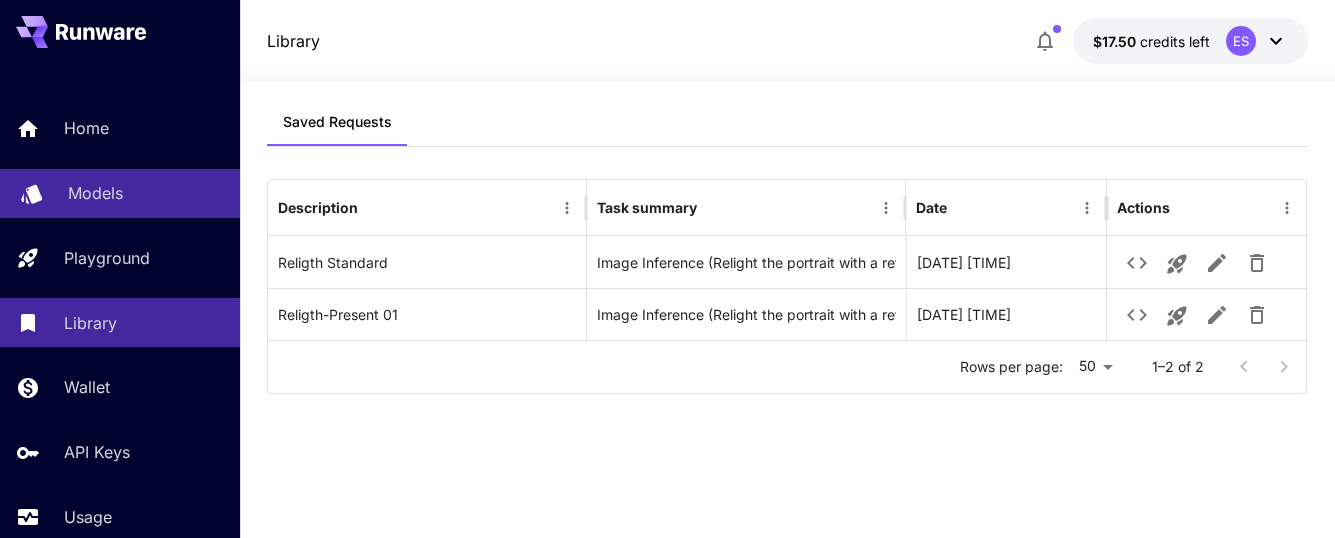 click on "Models" at bounding box center (95, 193) 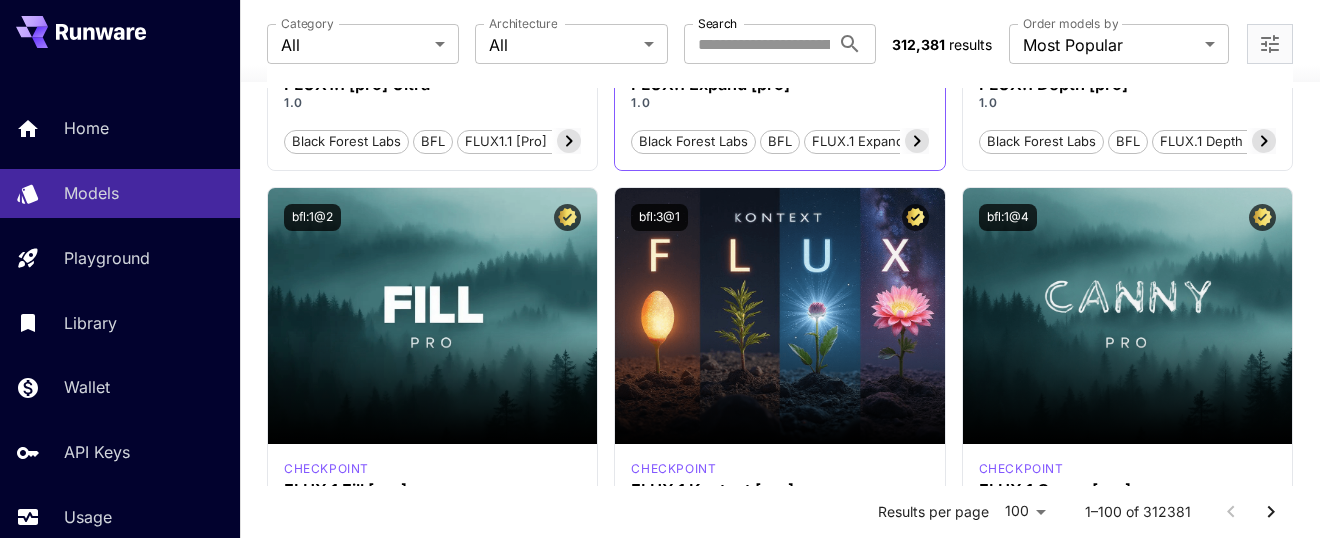 scroll, scrollTop: 1197, scrollLeft: 0, axis: vertical 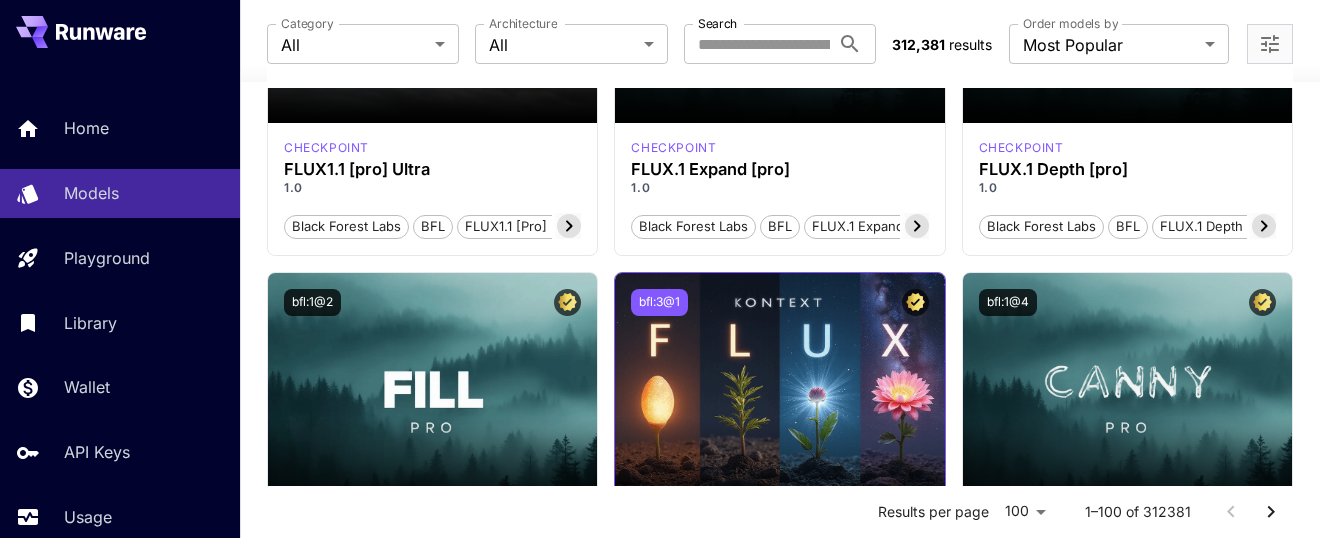 click on "bfl:3@1" at bounding box center (659, 302) 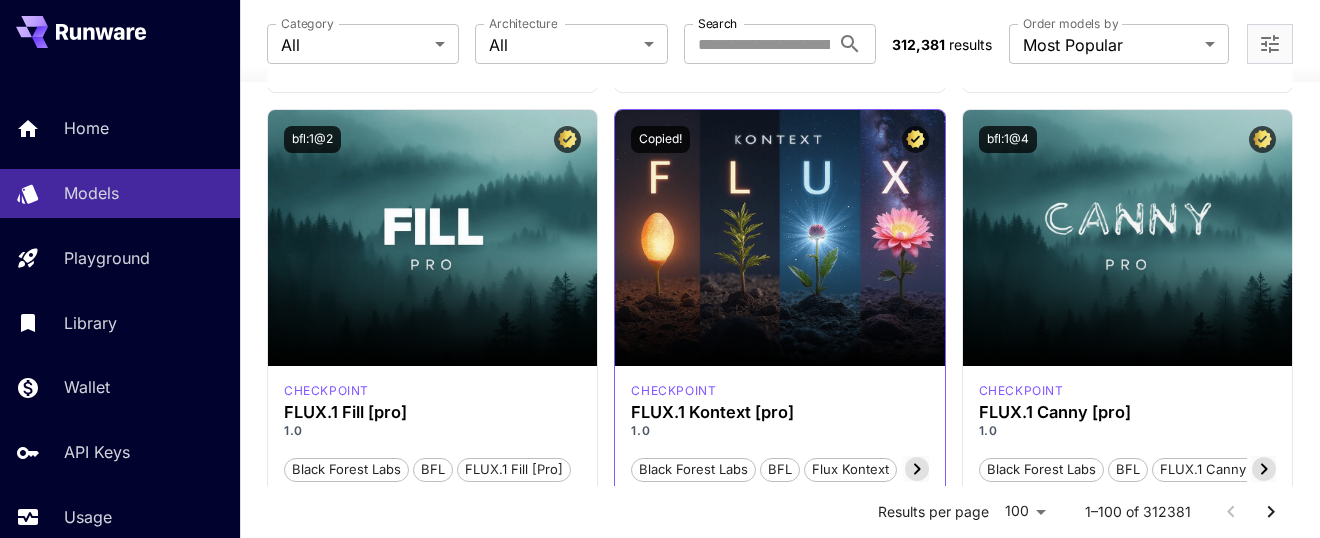 scroll, scrollTop: 1383, scrollLeft: 0, axis: vertical 